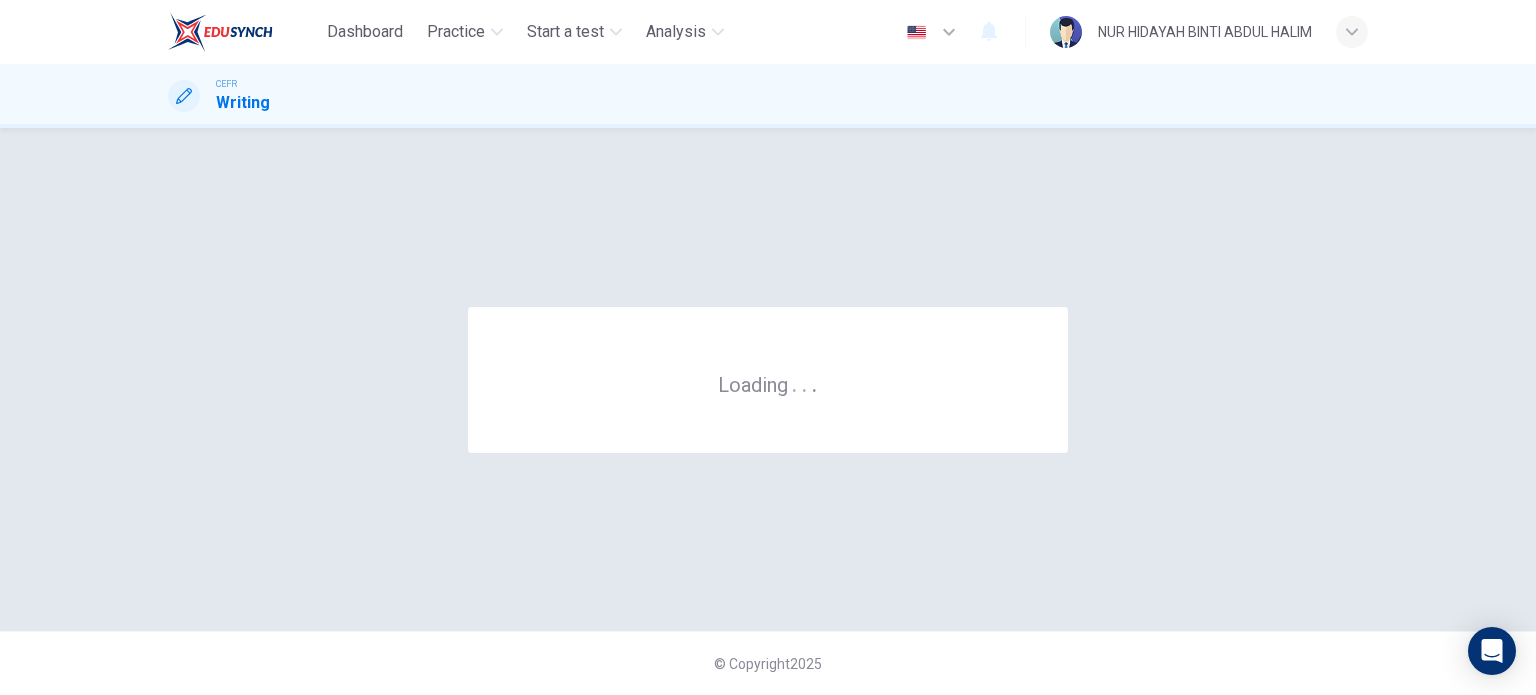 scroll, scrollTop: 0, scrollLeft: 0, axis: both 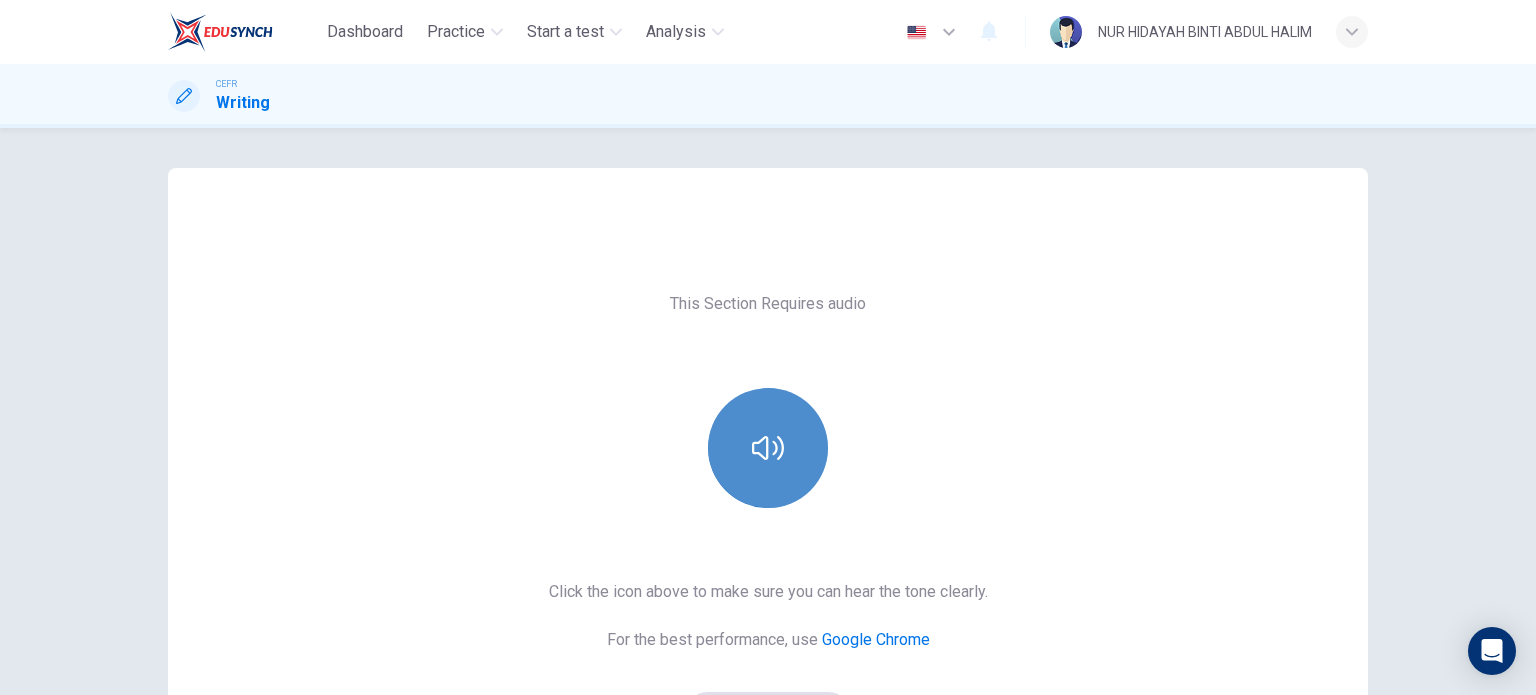click at bounding box center (768, 448) 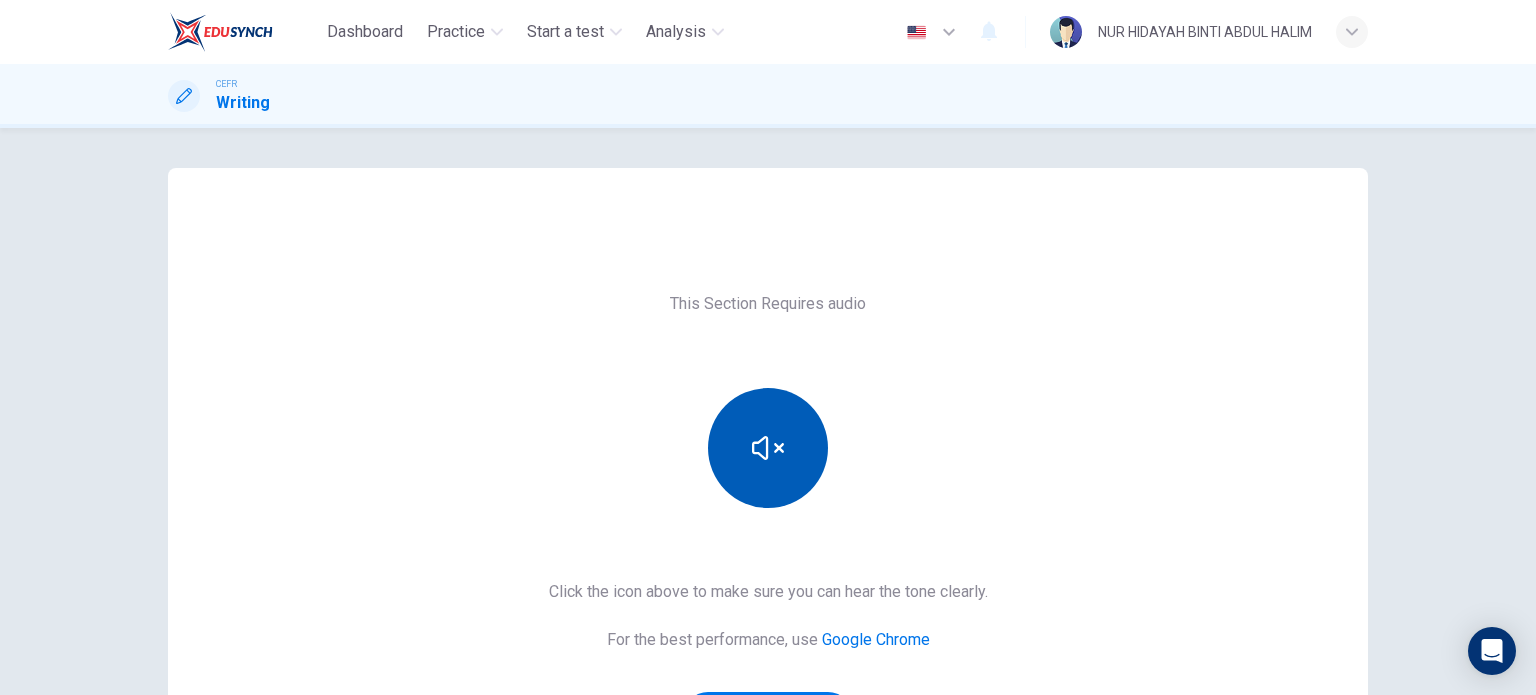 scroll, scrollTop: 272, scrollLeft: 0, axis: vertical 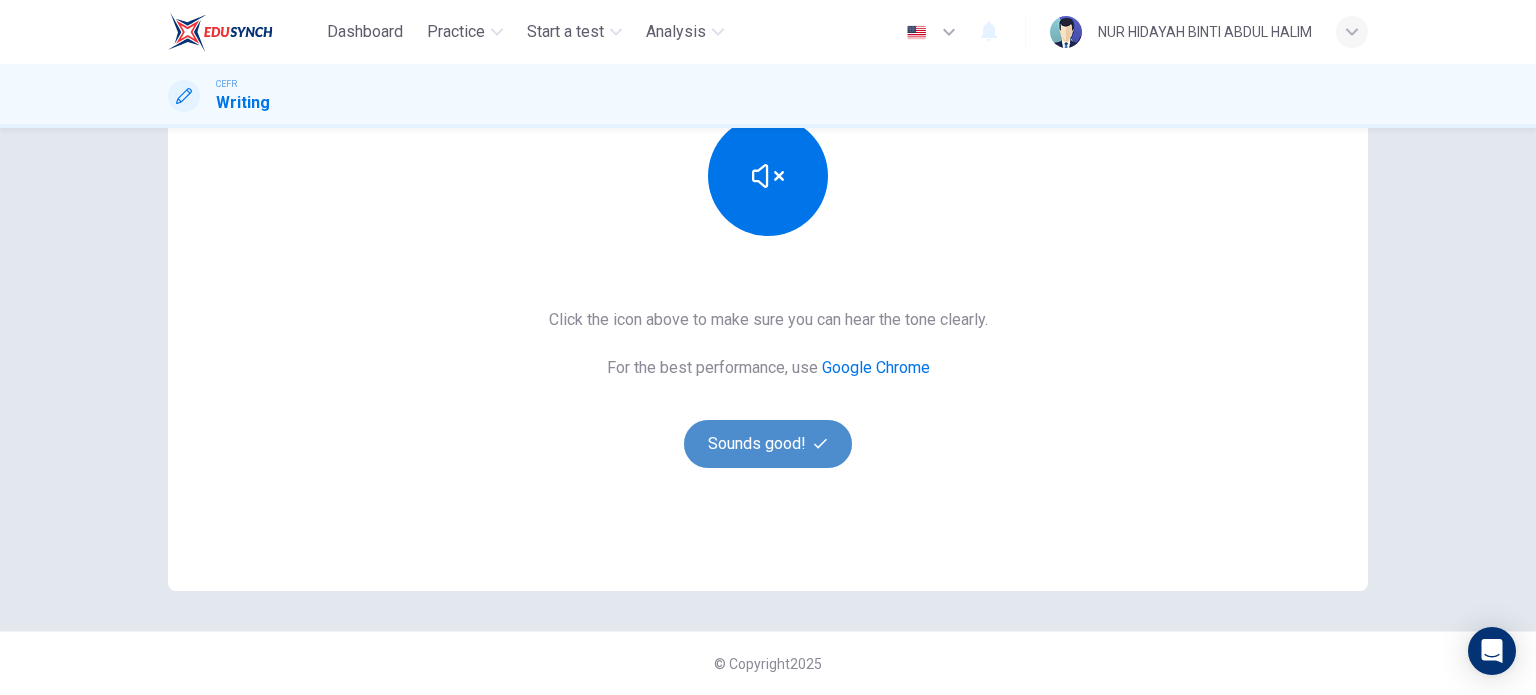 click on "Sounds good!" at bounding box center (768, 444) 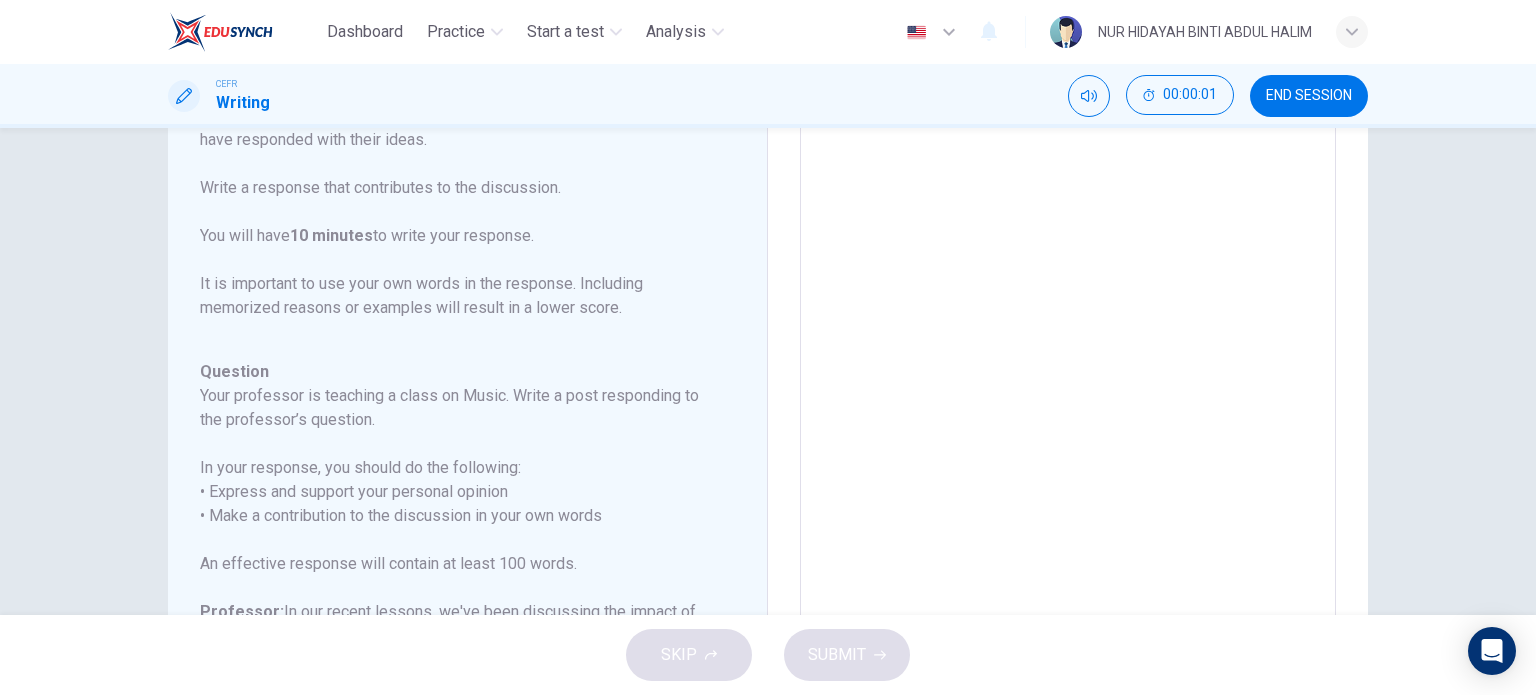 scroll, scrollTop: 271, scrollLeft: 0, axis: vertical 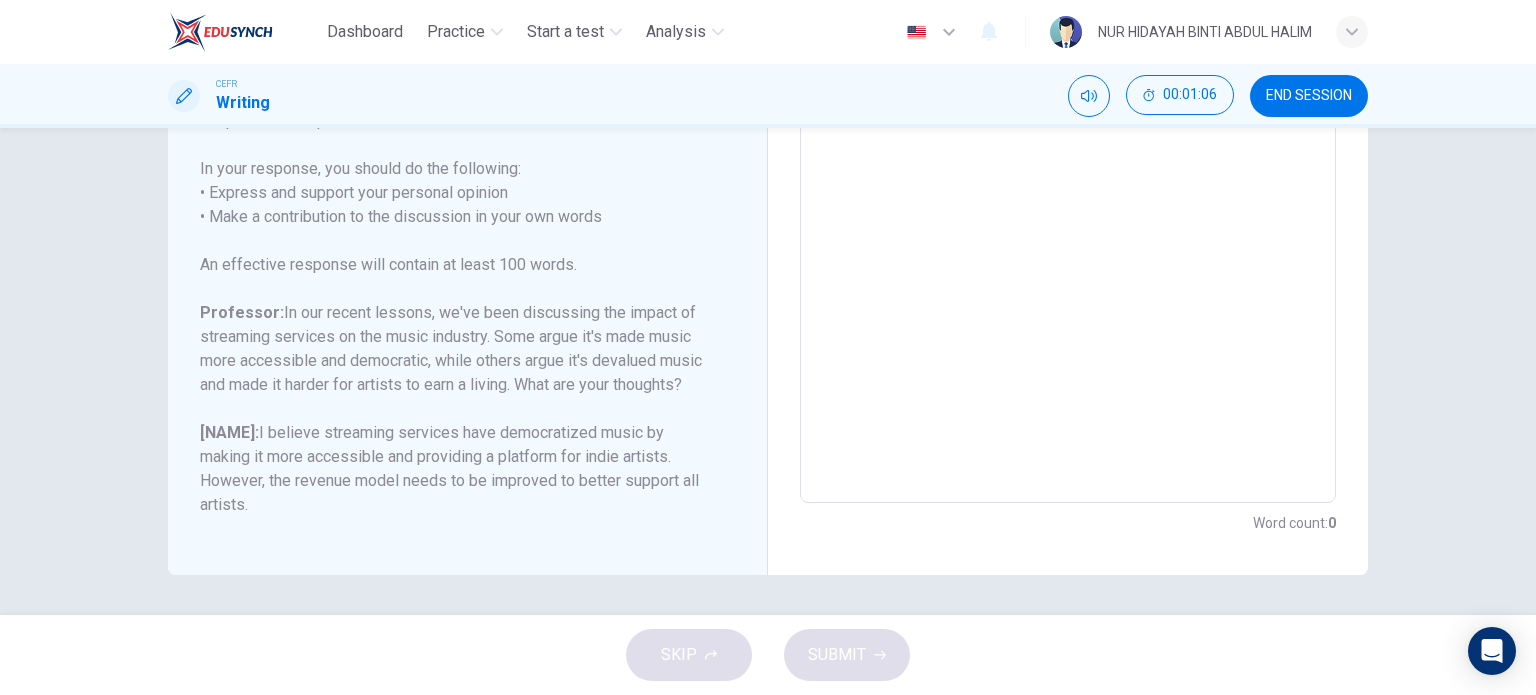 click at bounding box center [1068, 169] 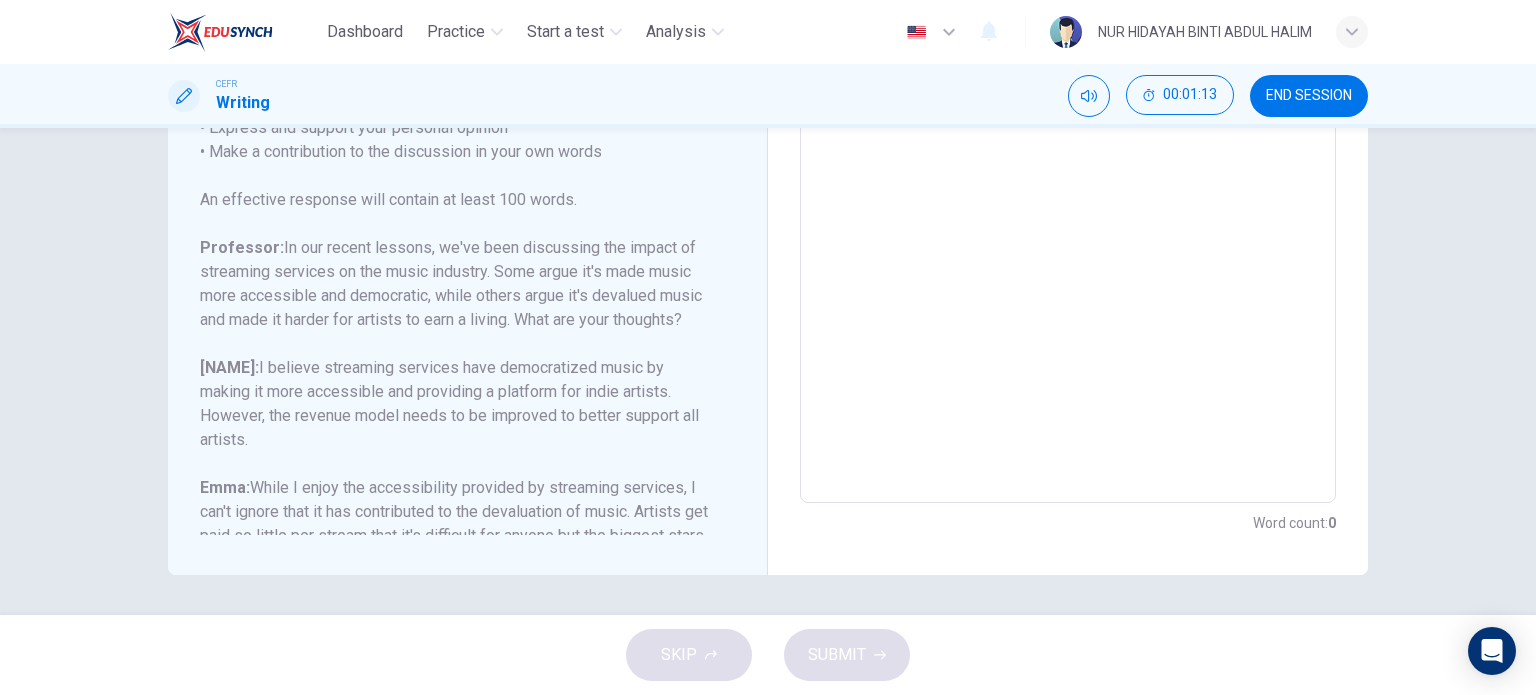 scroll, scrollTop: 0, scrollLeft: 0, axis: both 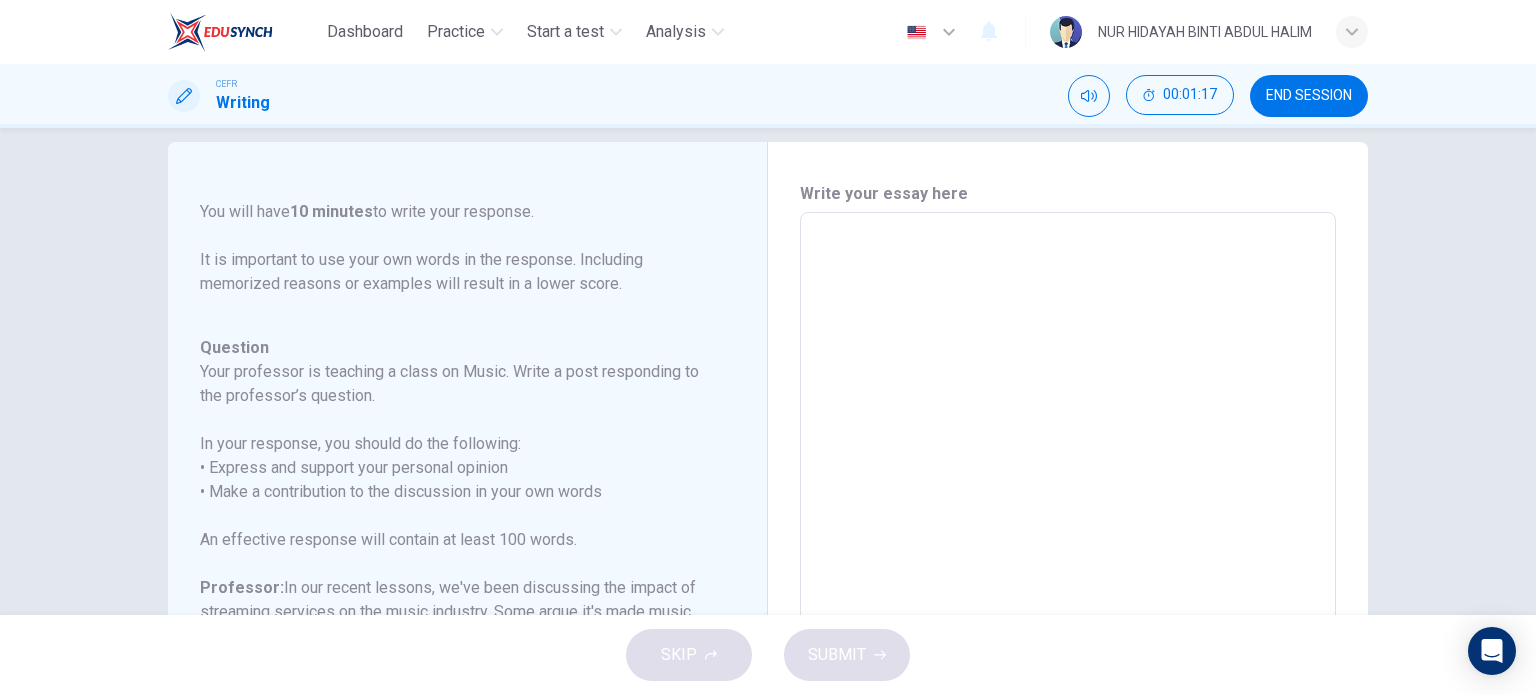 click at bounding box center (1068, 546) 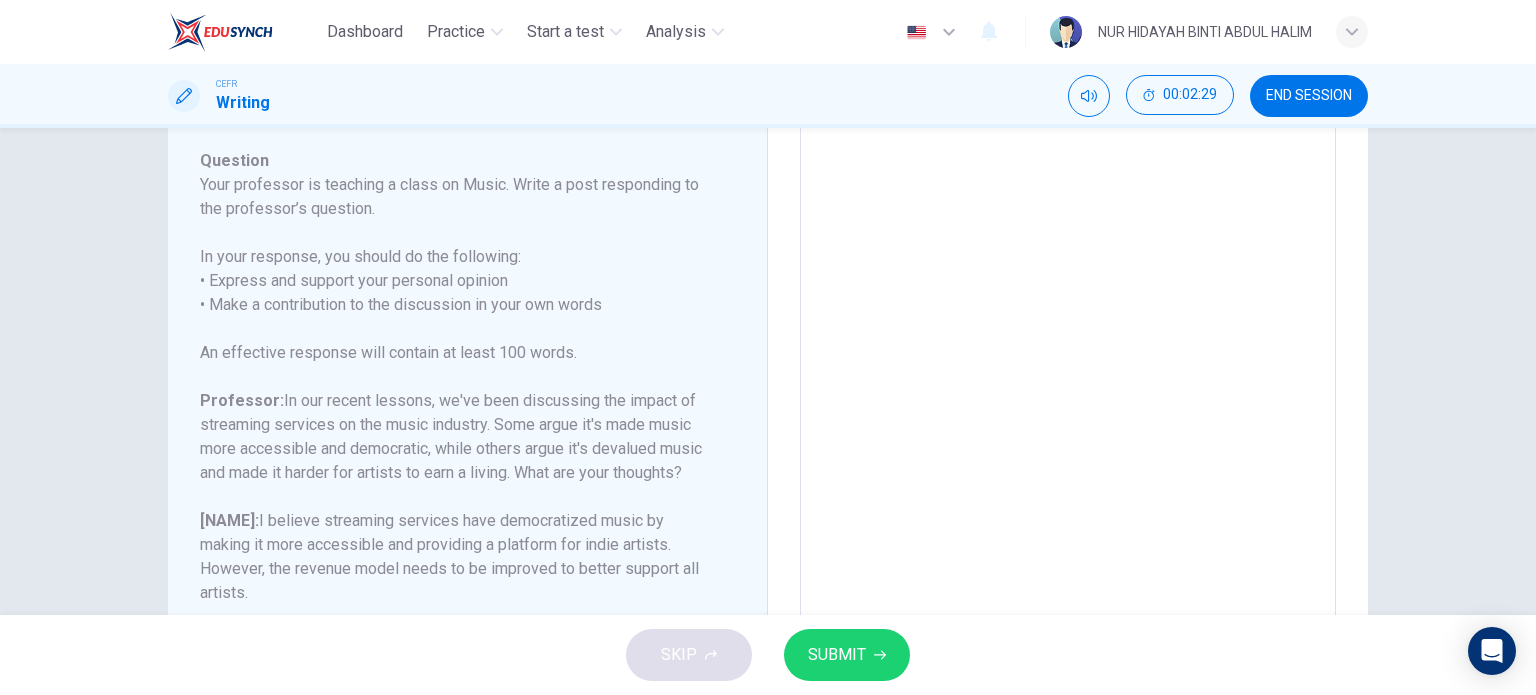 scroll, scrollTop: 204, scrollLeft: 0, axis: vertical 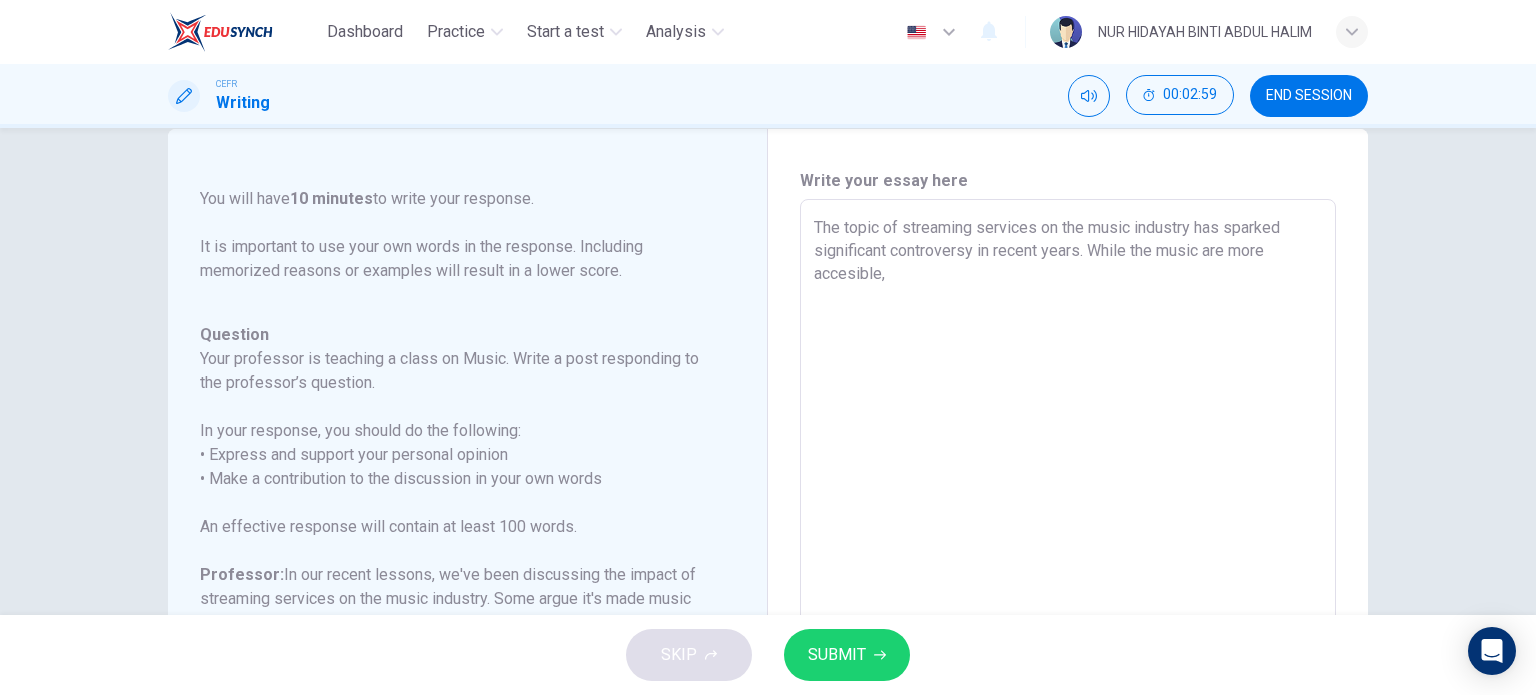 click on "The topic of streaming services on the music industry has sparked significant controversy in recent years. While the music are more accesible," at bounding box center (1068, 533) 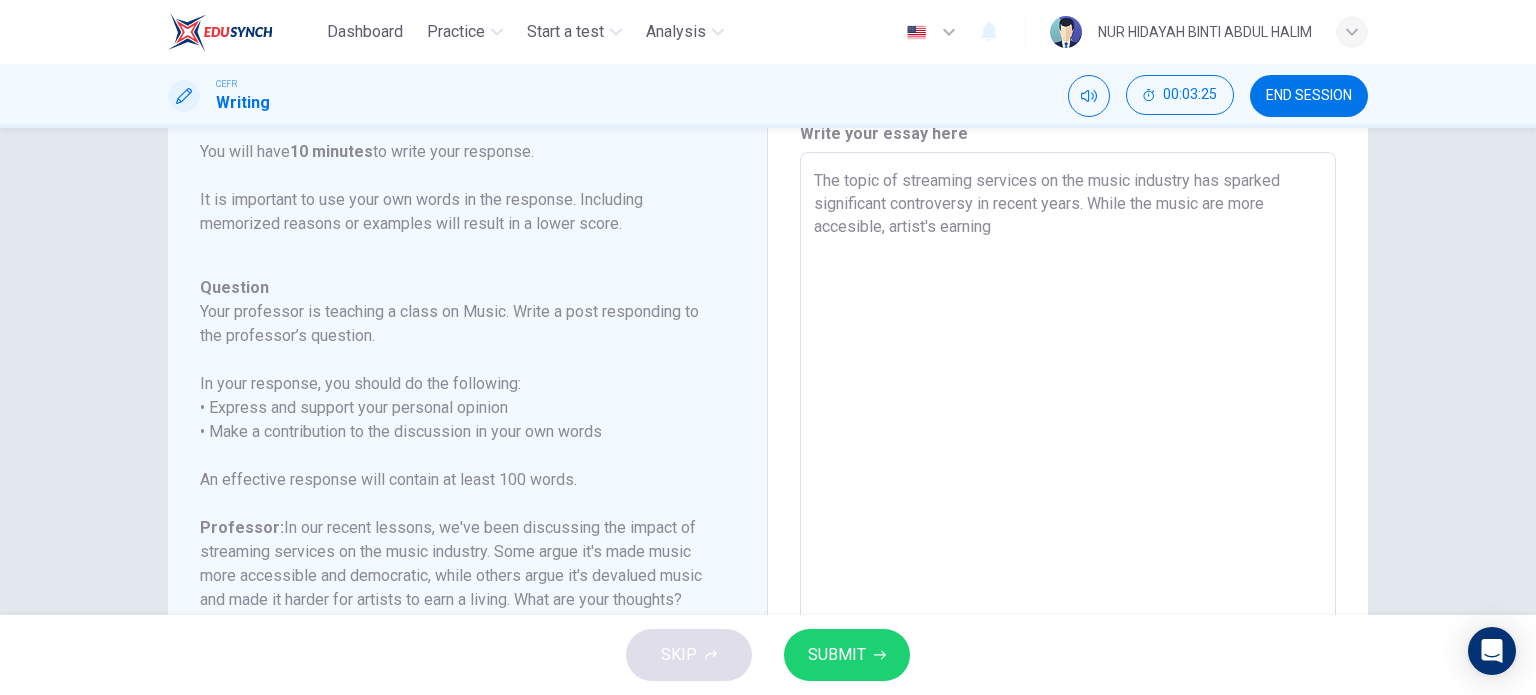 scroll, scrollTop: 43, scrollLeft: 0, axis: vertical 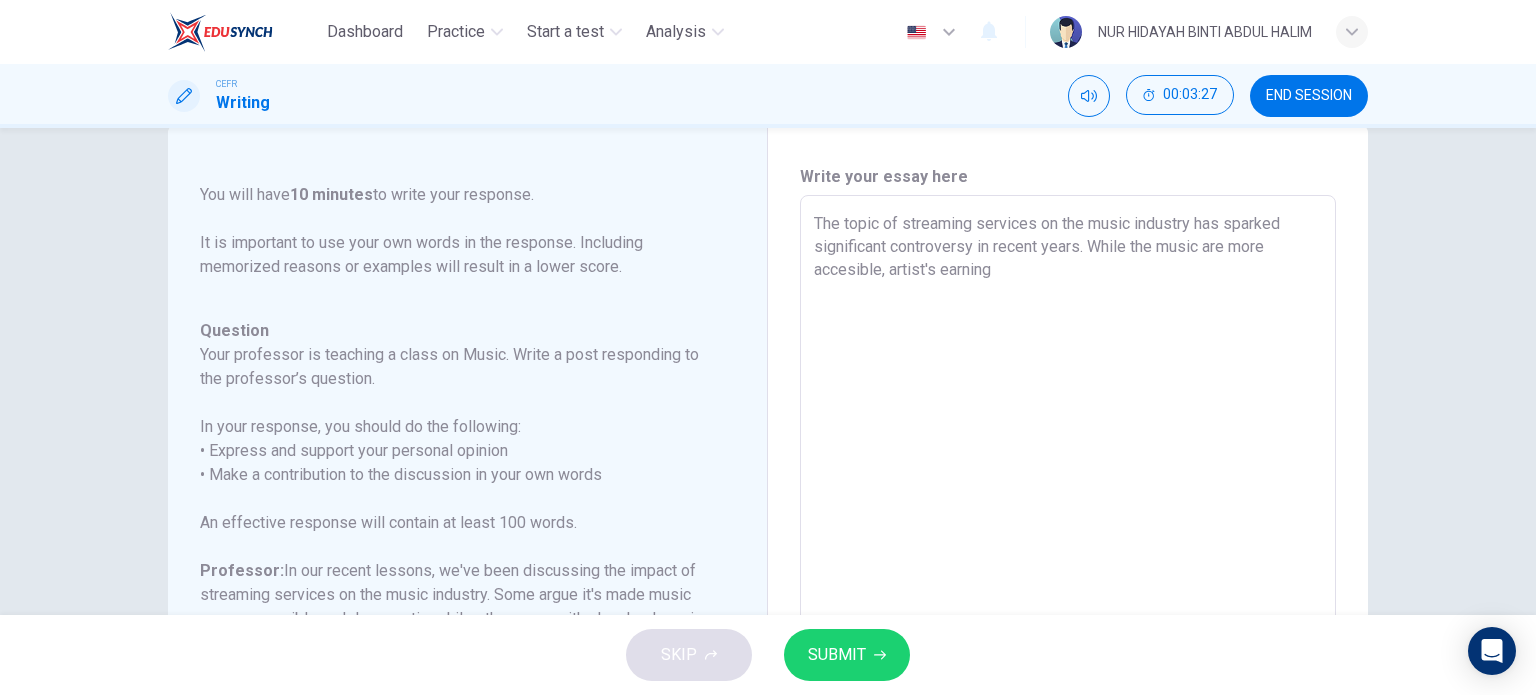 click on "The topic of streaming services on the music industry has sparked significant controversy in recent years. While the music are more accesible, artist's earning" at bounding box center (1068, 529) 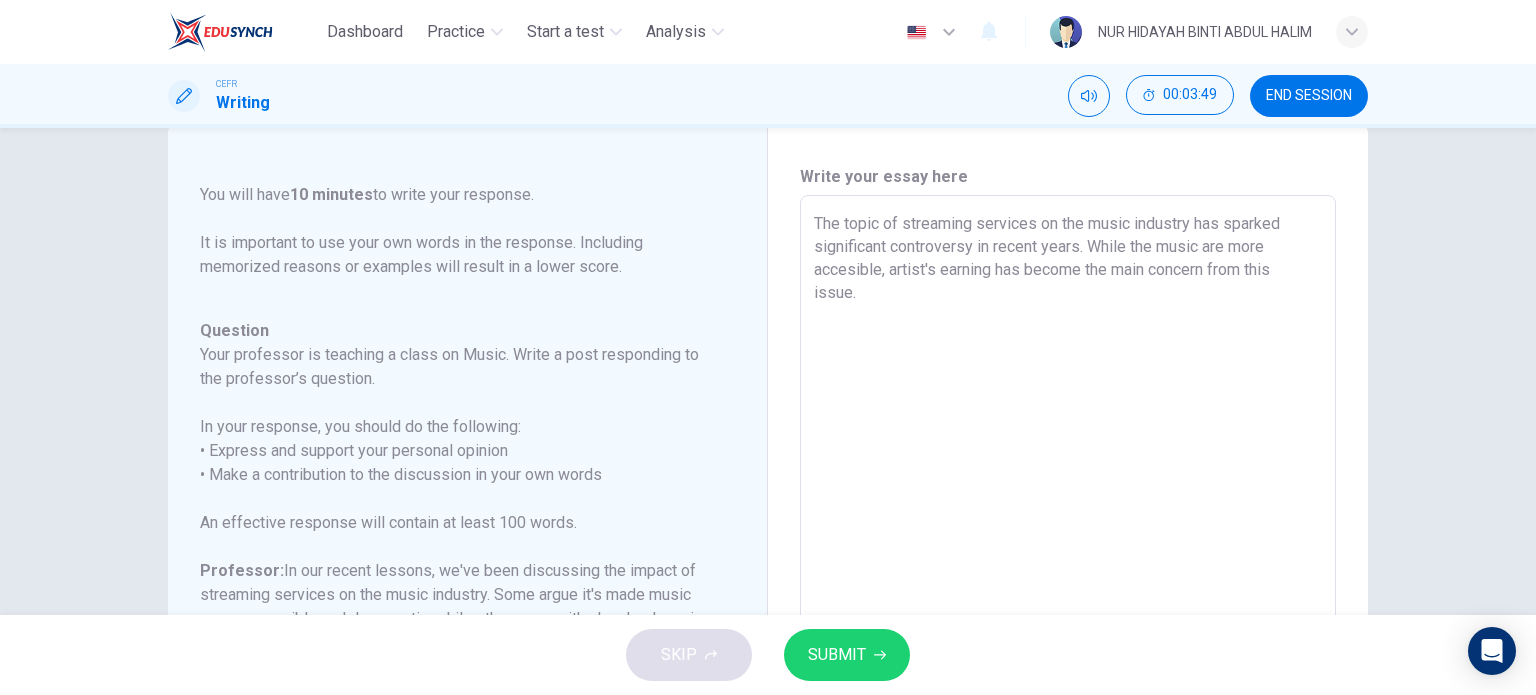 click on "The topic of streaming services on the music industry has sparked significant controversy in recent years. While the music are more accesible, artist's earning has become the main concern from this issue." at bounding box center (1068, 529) 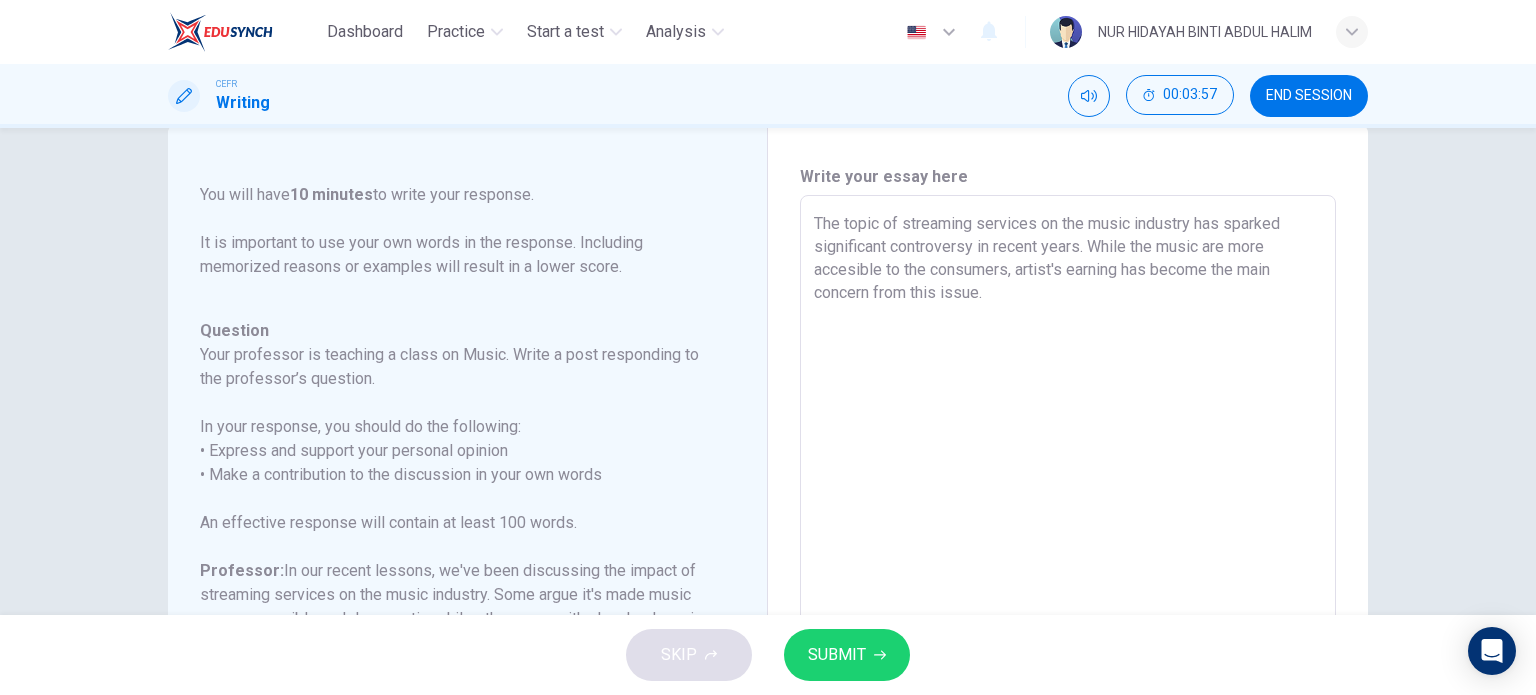 click on "The topic of streaming services on the music industry has sparked significant controversy in recent years. While the music are more accesible to the consumers, artist's earning has become the main concern from this issue." at bounding box center (1068, 529) 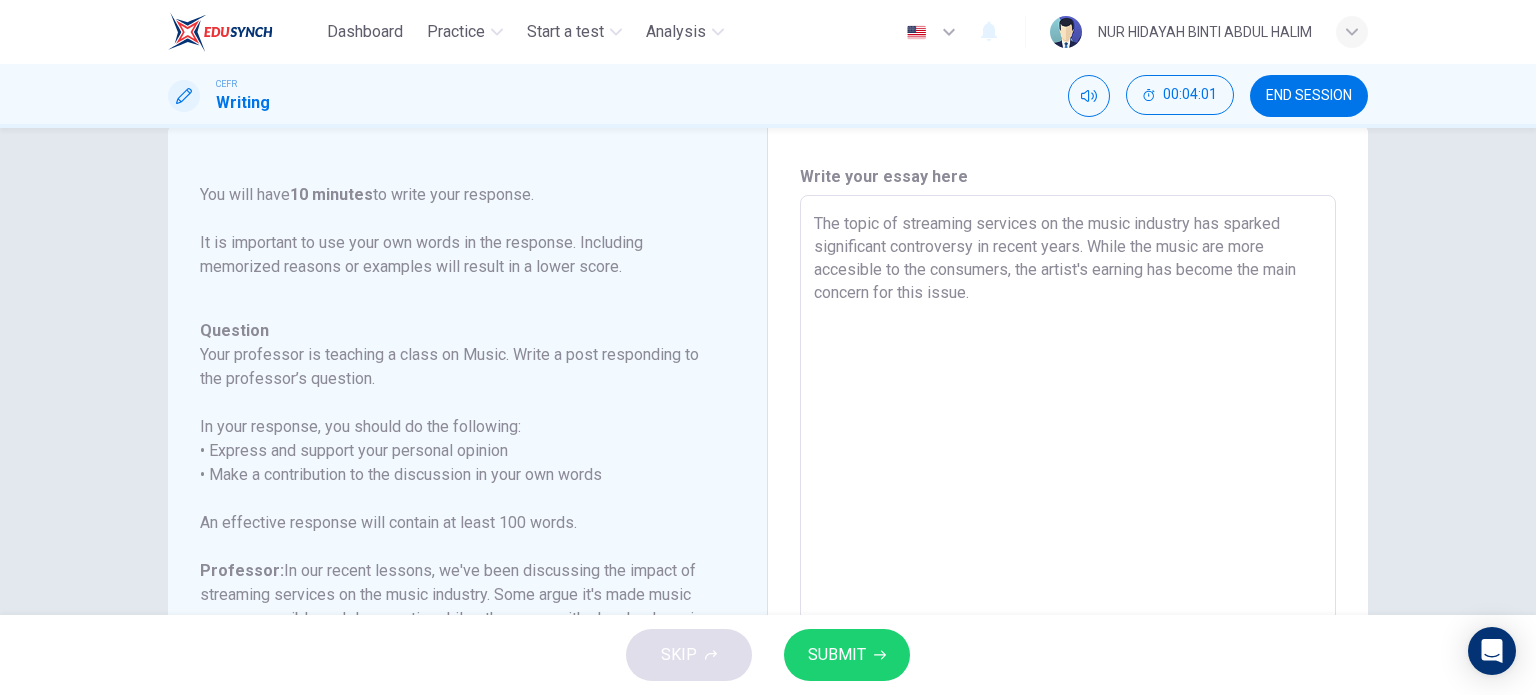 click on "The topic of streaming services on the music industry has sparked significant controversy in recent years. While the music are more accesible to the consumers, the artist's earning has become the main concern for this issue." at bounding box center [1068, 529] 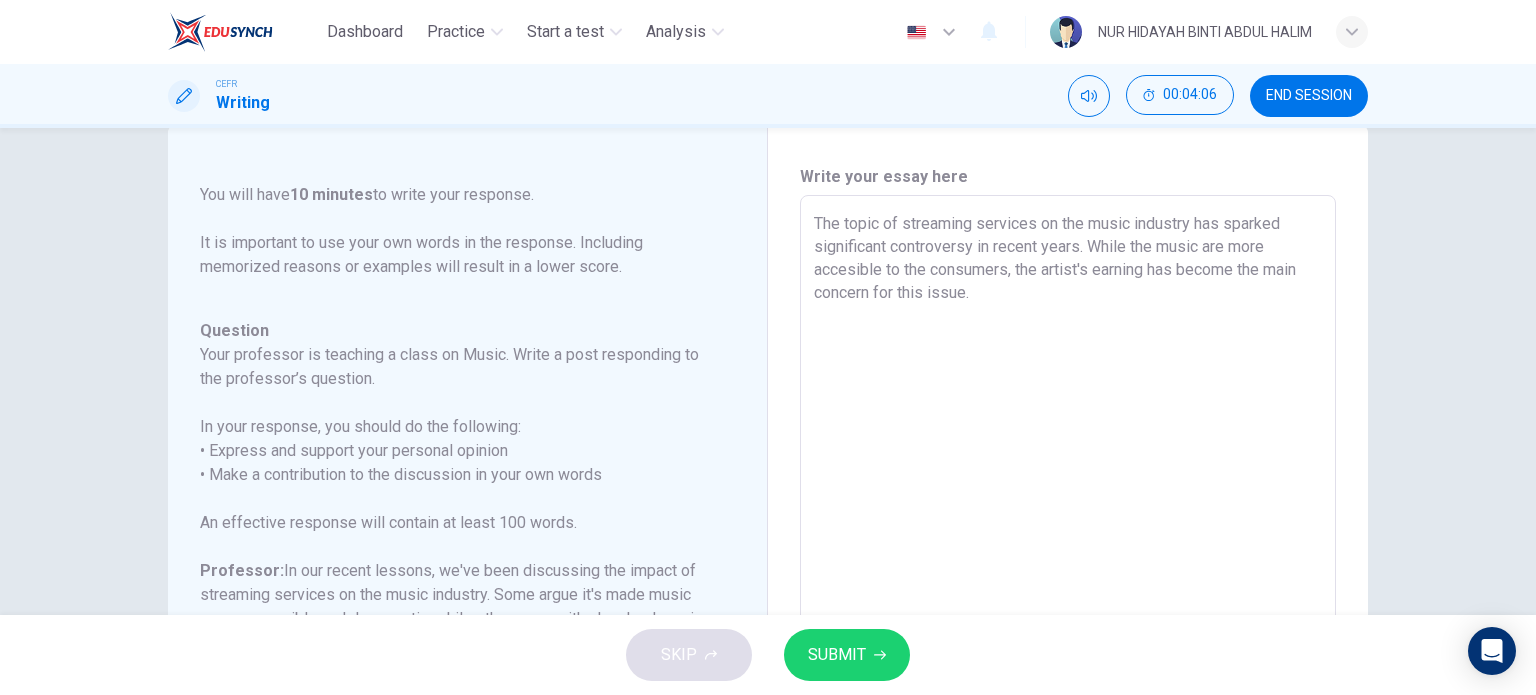 click on "The topic of streaming services on the music industry has sparked significant controversy in recent years. While the music are more accesible to the consumers, the artist's earning has become the main concern for this issue." at bounding box center (1068, 529) 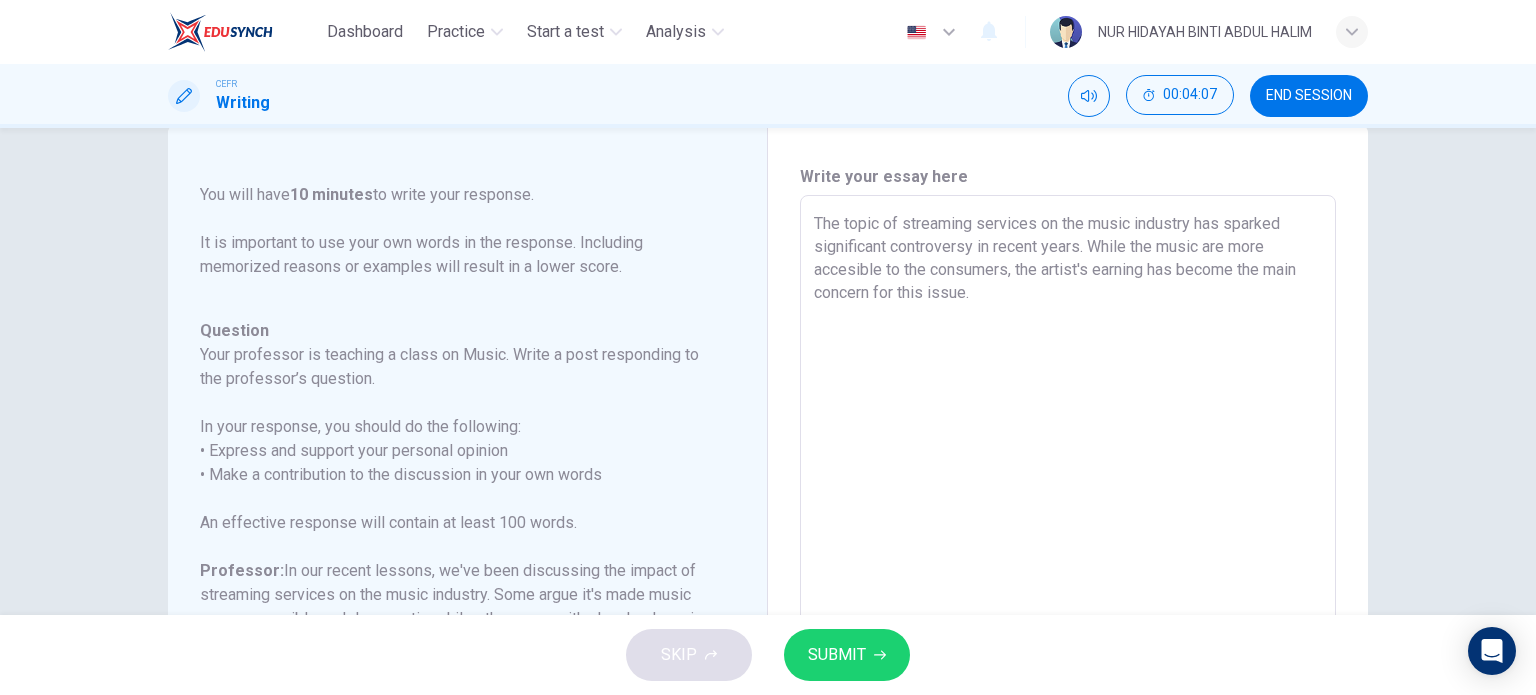 click on "The topic of streaming services on the music industry has sparked significant controversy in recent years. While the music are more accesible to the consumers, the artist's earning has become the main concern for this issue." at bounding box center (1068, 529) 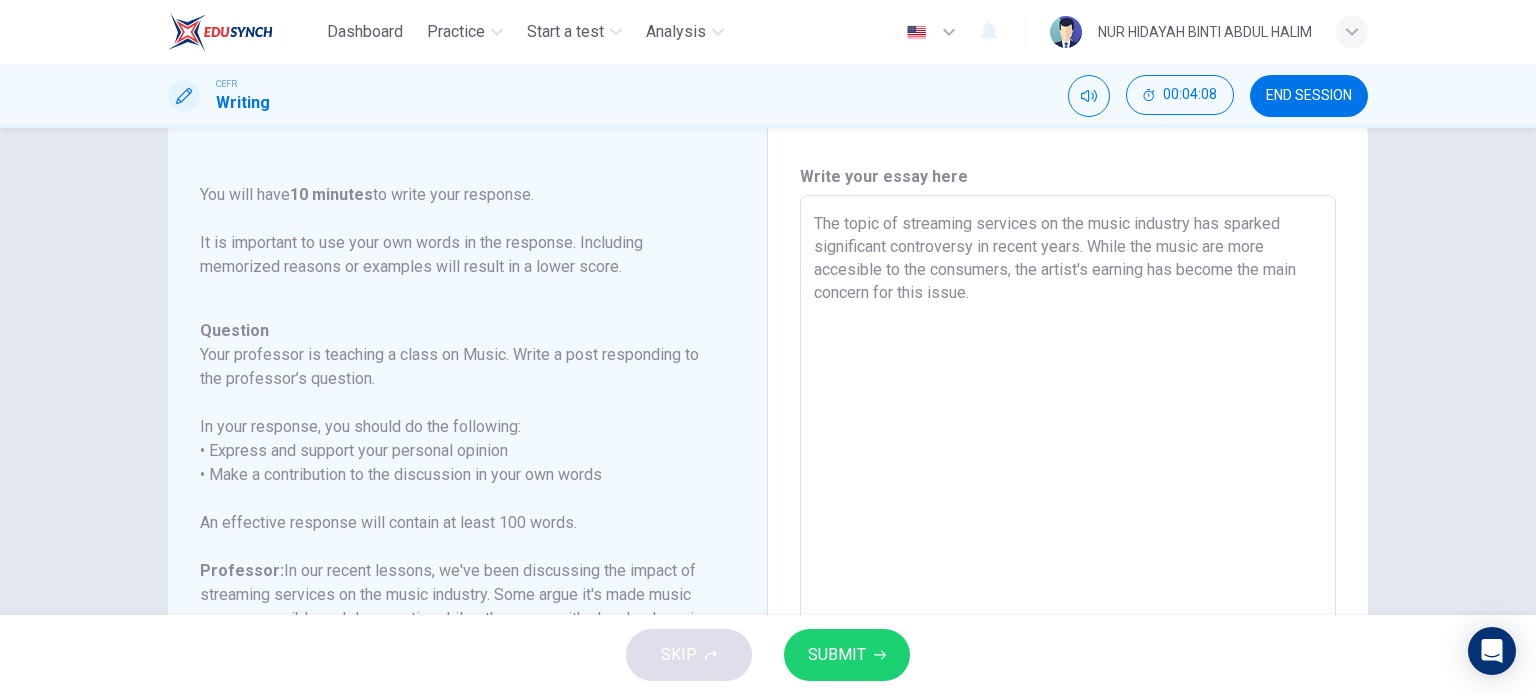 click on "The topic of streaming services on the music industry has sparked significant controversy in recent years. While the music are more accesible to the consumers, the artist's earning has become the main concern for this issue." at bounding box center (1068, 529) 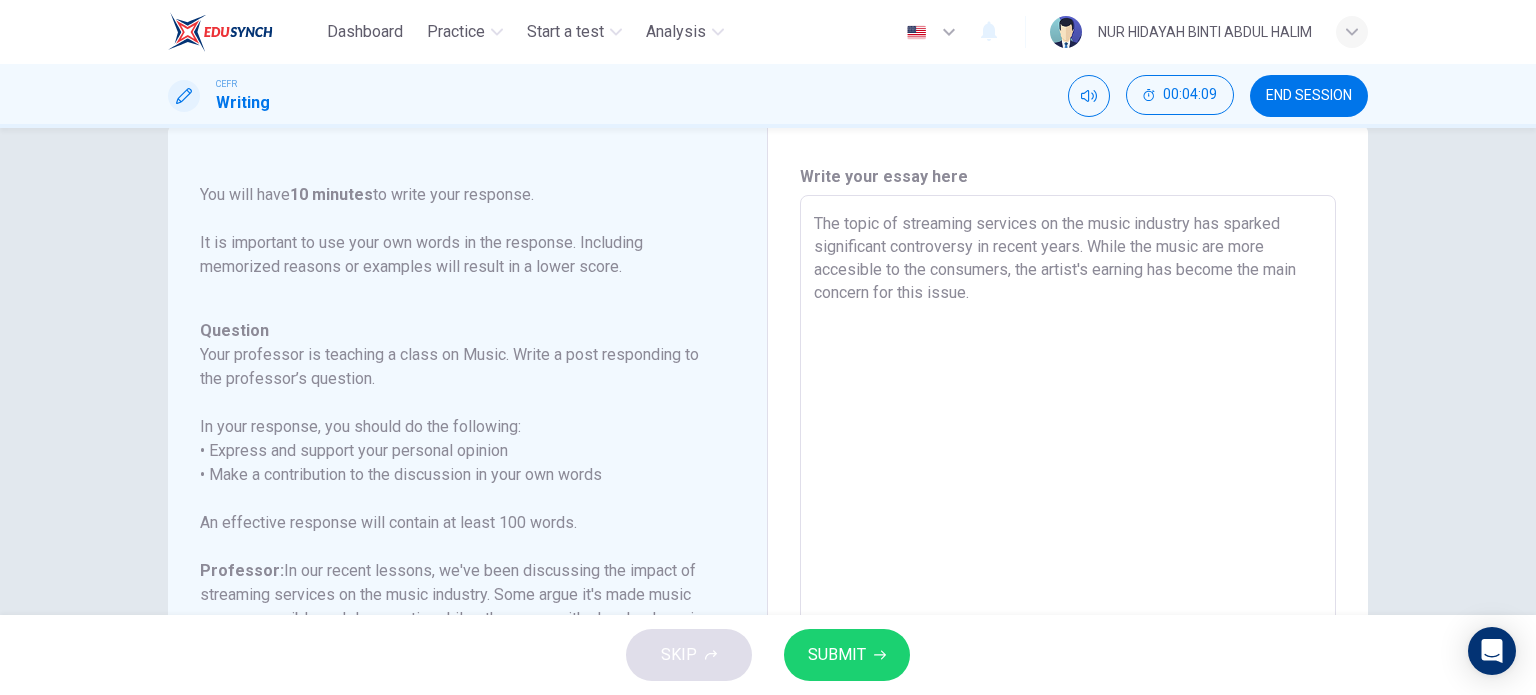 click on "The topic of streaming services on the music industry has sparked significant controversy in recent years. While the music are more accesible to the consumers, the artist's earning has become the main concern for this issue." at bounding box center (1068, 529) 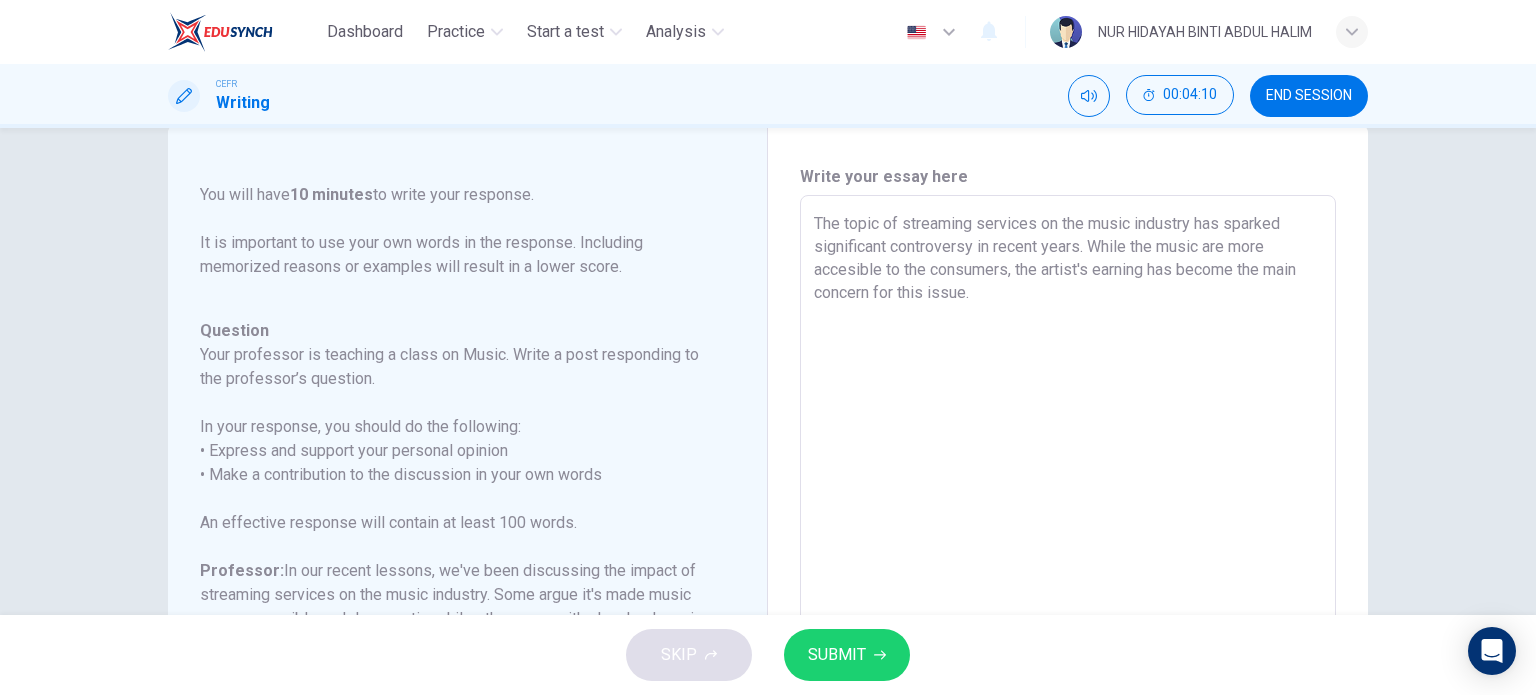 click on "The topic of streaming services on the music industry has sparked significant controversy in recent years. While the music are more accesible to the consumers, the artist's earning has become the main concern for this issue." at bounding box center [1068, 529] 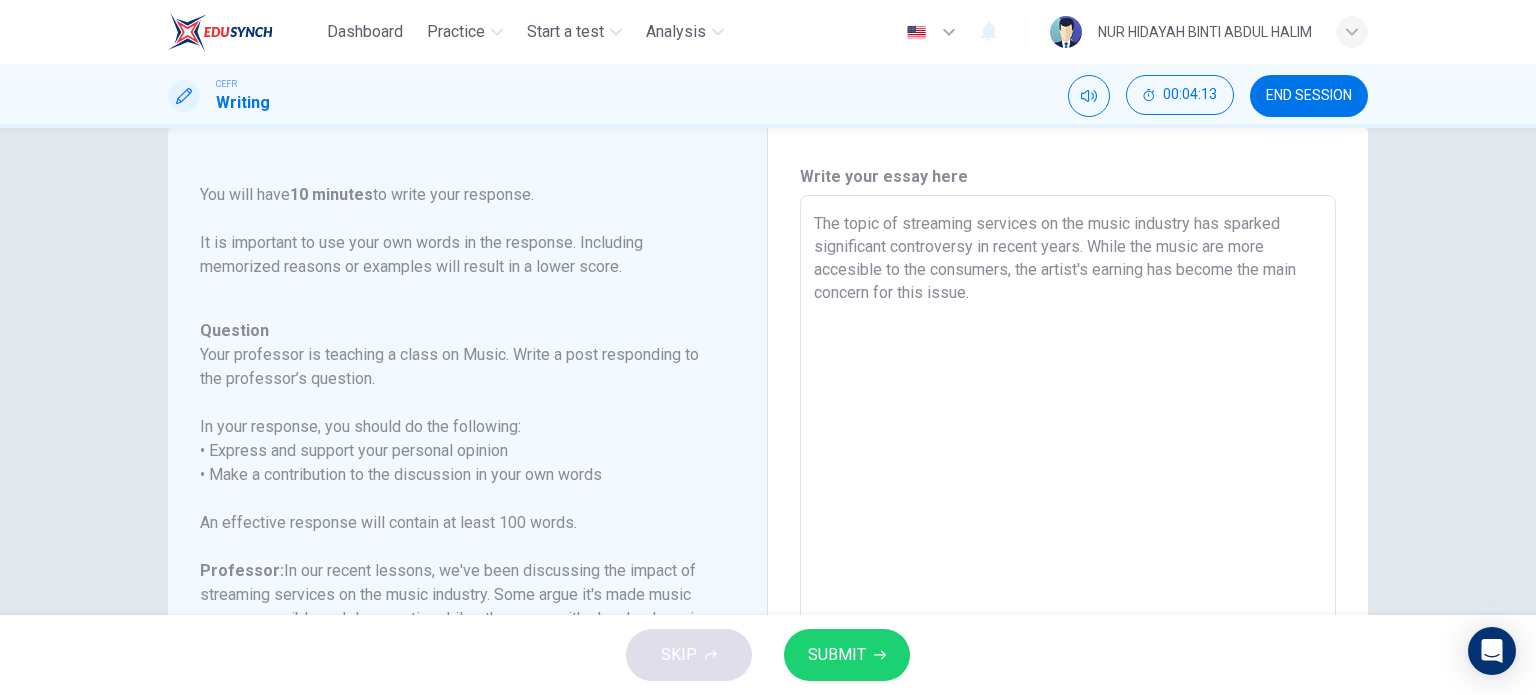 click on "The topic of streaming services on the music industry has sparked significant controversy in recent years. While the music are more accesible to the consumers, the artist's earning has become the main concern for this issue." at bounding box center [1068, 529] 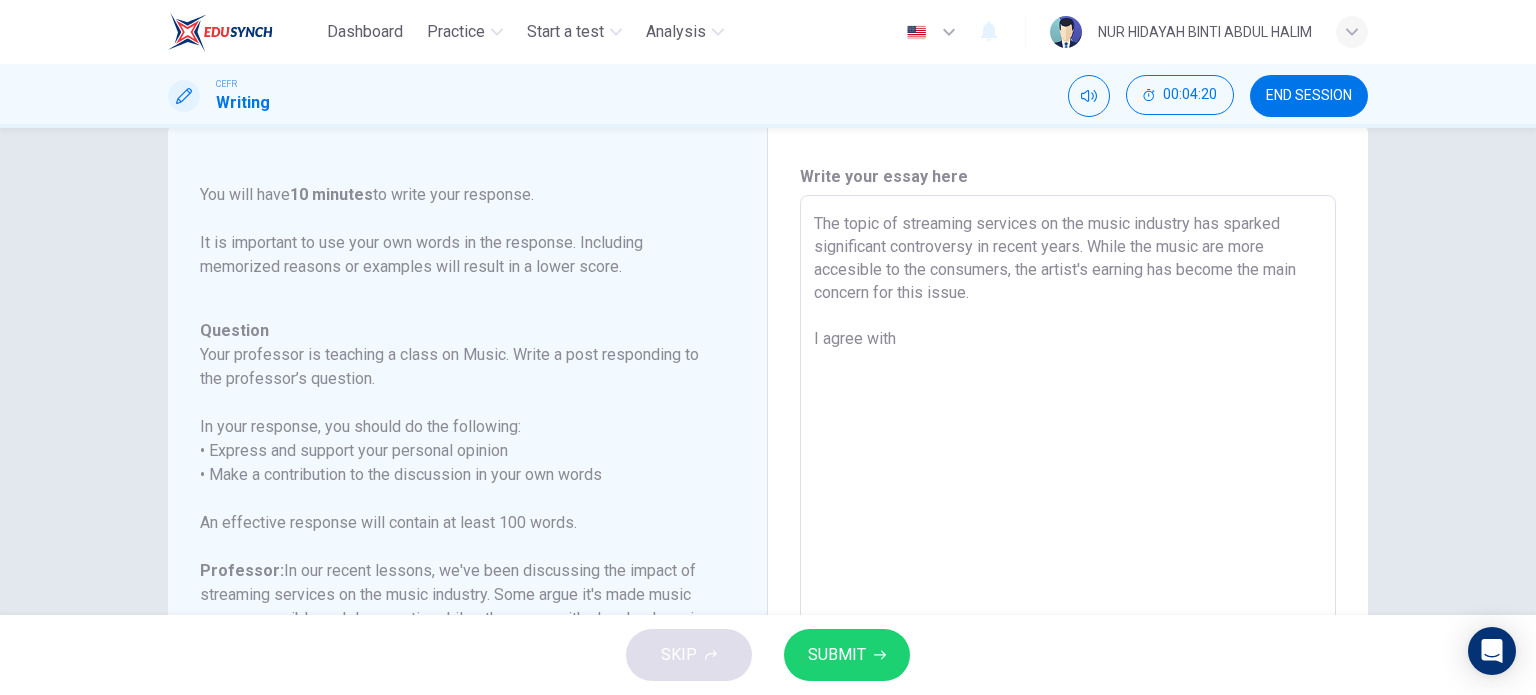 scroll, scrollTop: 381, scrollLeft: 0, axis: vertical 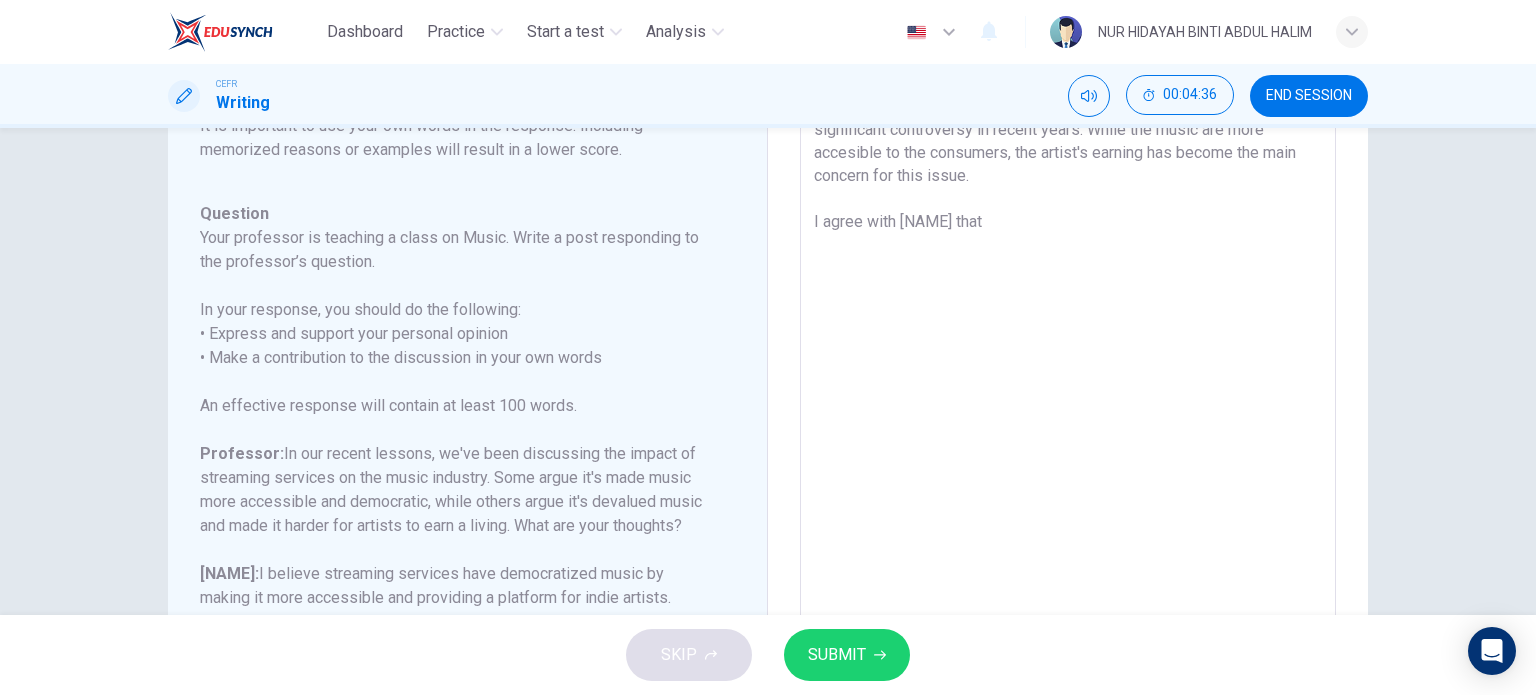 click on "The topic of streaming services on the music industry has sparked significant controversy in recent years. While the music are more accesible to the consumers, the artist's earning has become the main concern for this issue.
I agree with [NAME] that" at bounding box center [1068, 412] 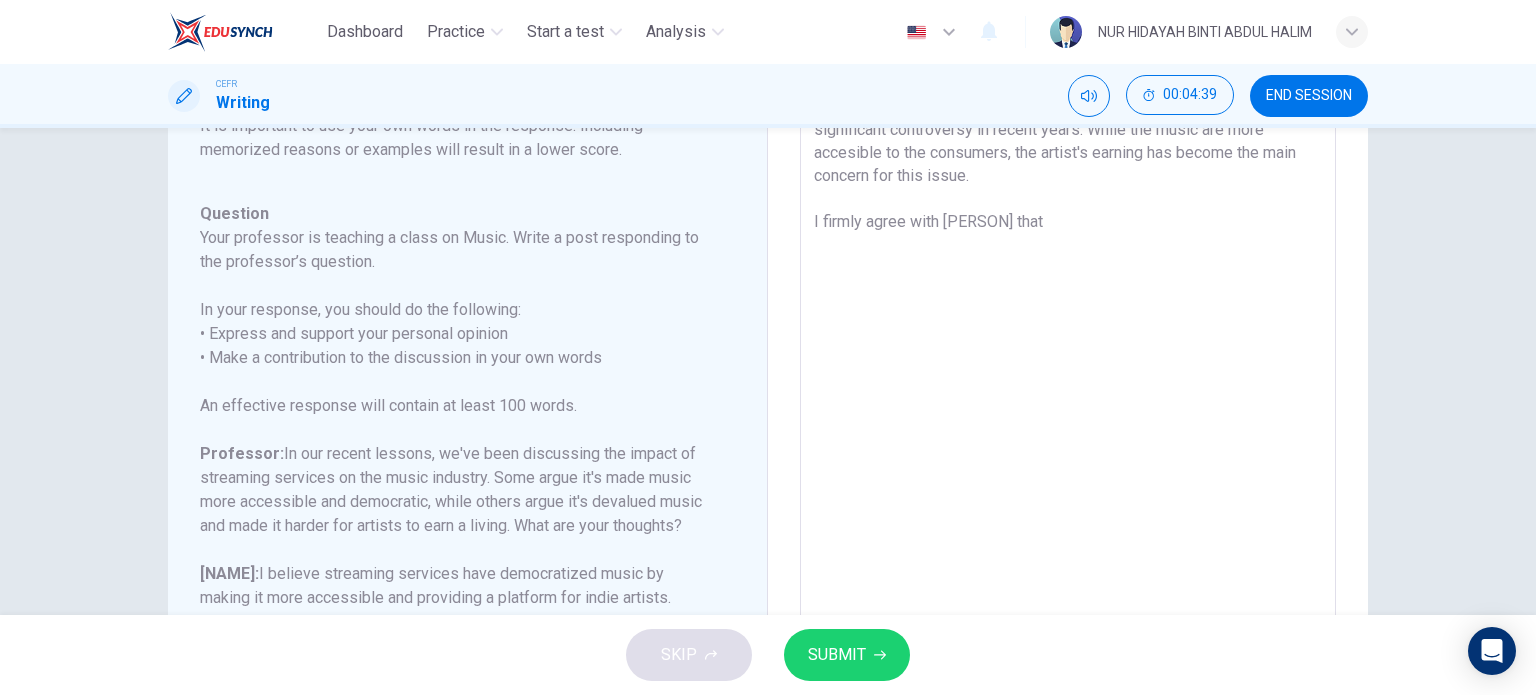 click on "The topic of streaming services on the music industry has sparked significant controversy in recent years. While the music are more accesible to the consumers, the artist's earning has become the main concern for this issue.
I firmly agree with [PERSON] that" at bounding box center (1068, 412) 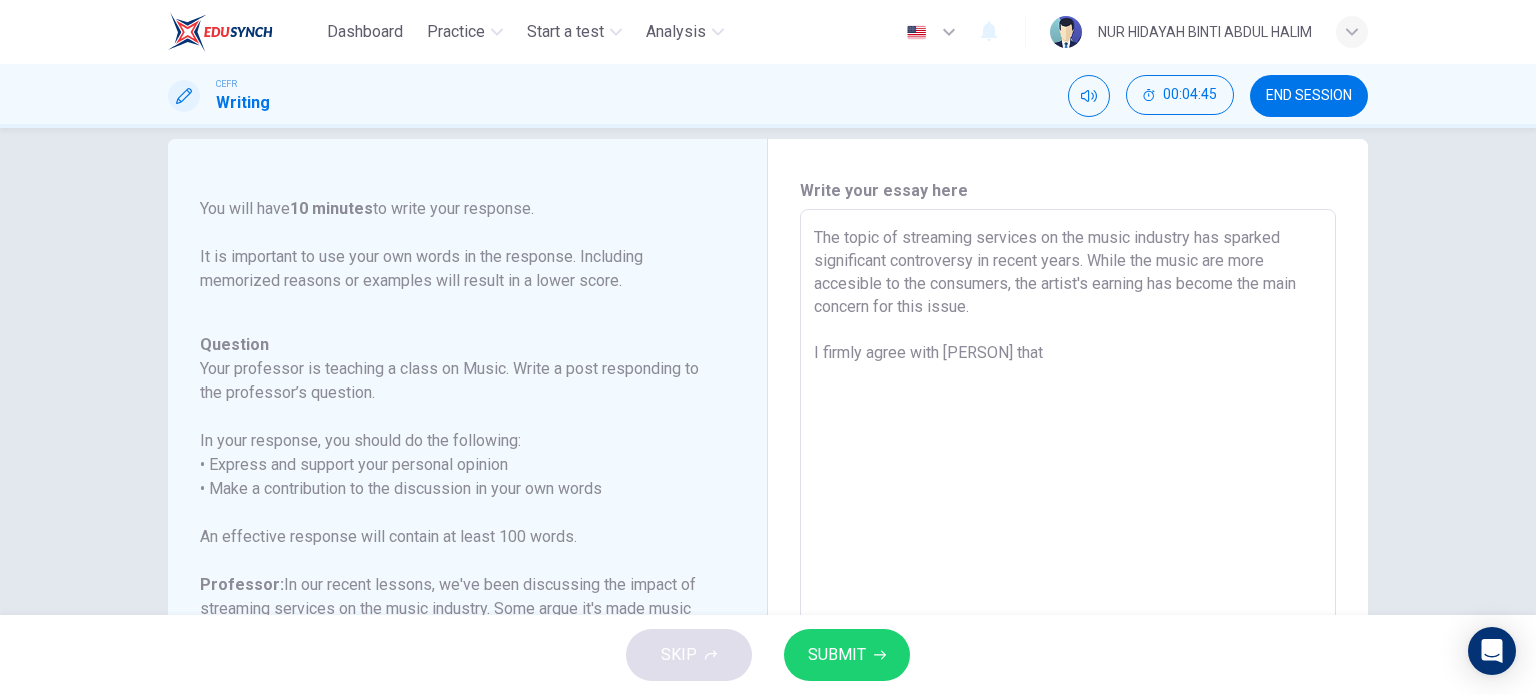 scroll, scrollTop: 23, scrollLeft: 0, axis: vertical 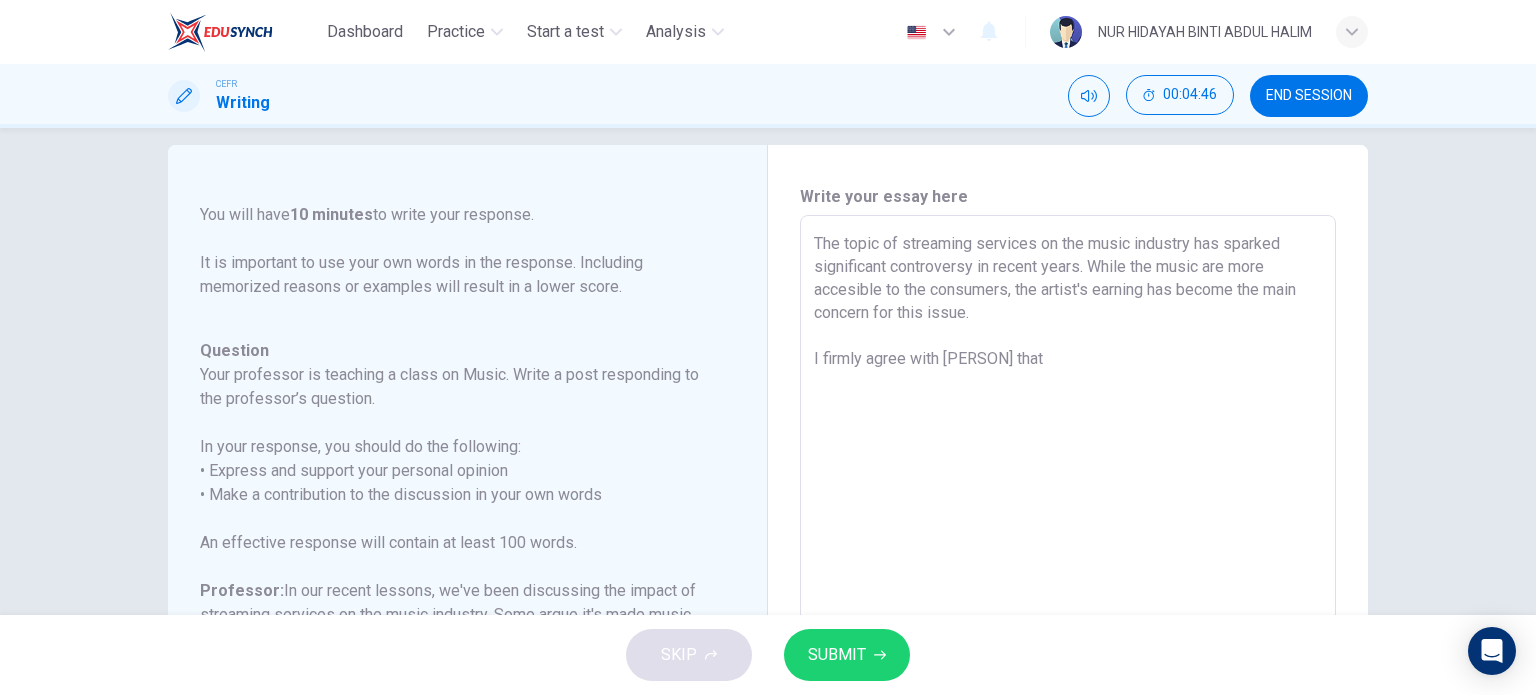 click on "The topic of streaming services on the music industry has sparked significant controversy in recent years. While the music are more accesible to the consumers, the artist's earning has become the main concern for this issue.
I firmly agree with [PERSON] that" at bounding box center (1068, 549) 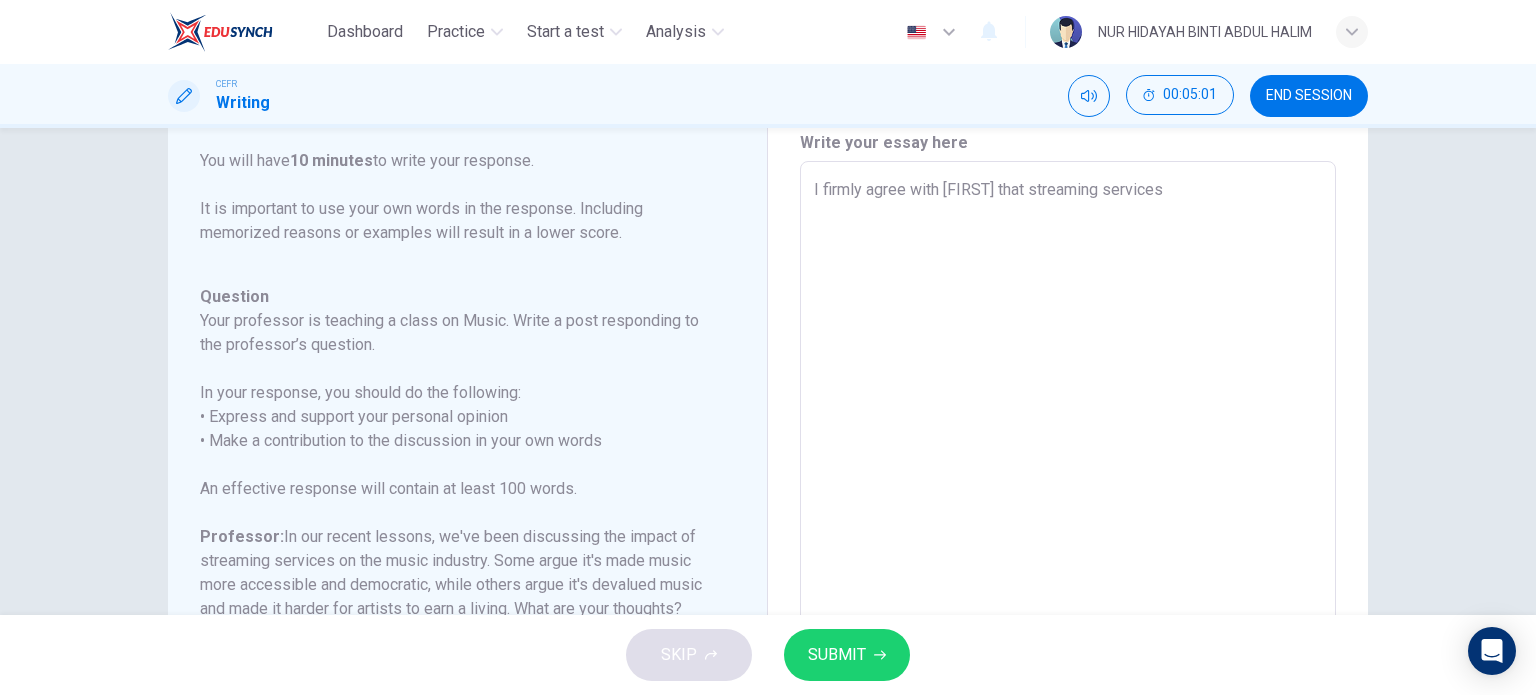 scroll, scrollTop: 67, scrollLeft: 0, axis: vertical 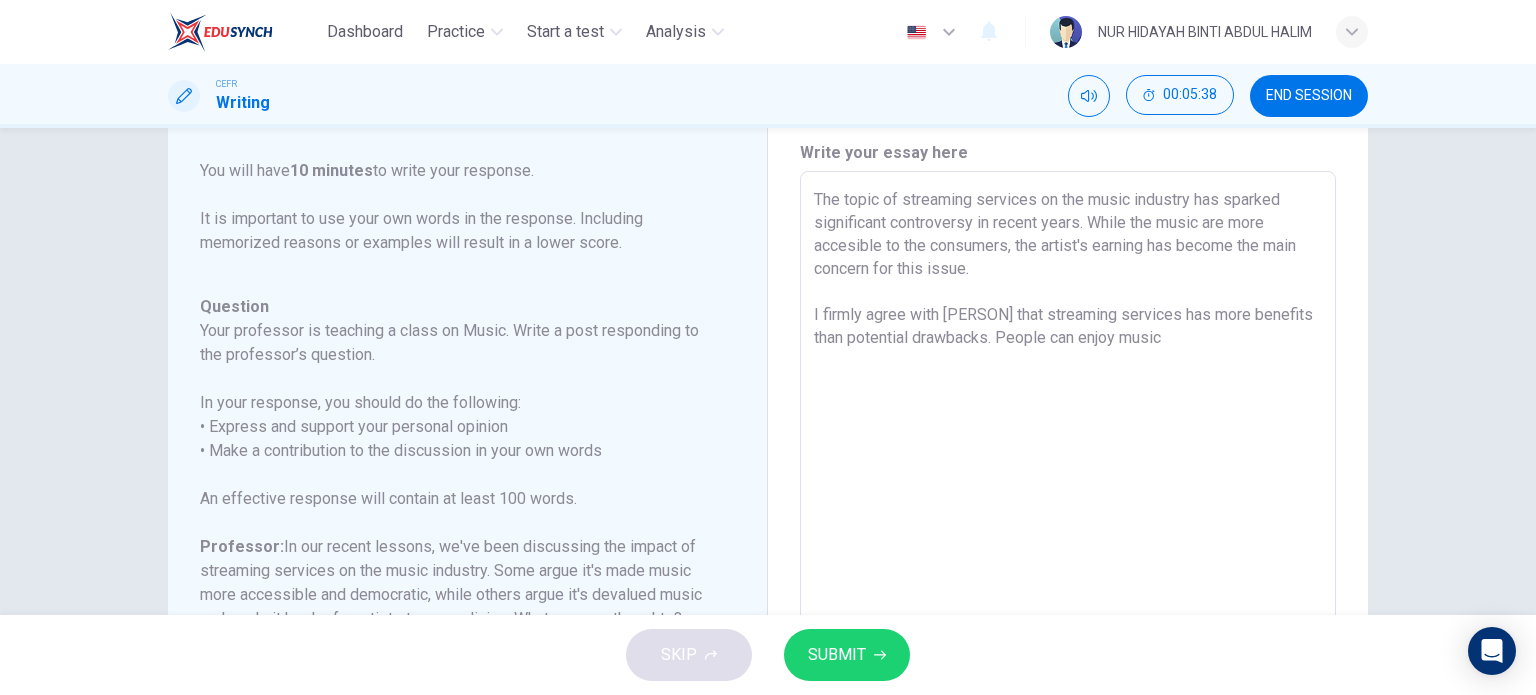 click on "The topic of streaming services on the music industry has sparked significant controversy in recent years. While the music are more accesible to the consumers, the artist's earning has become the main concern for this issue.
I firmly agree with [PERSON] that streaming services has more benefits than potential drawbacks. People can enjoy music" at bounding box center (1068, 505) 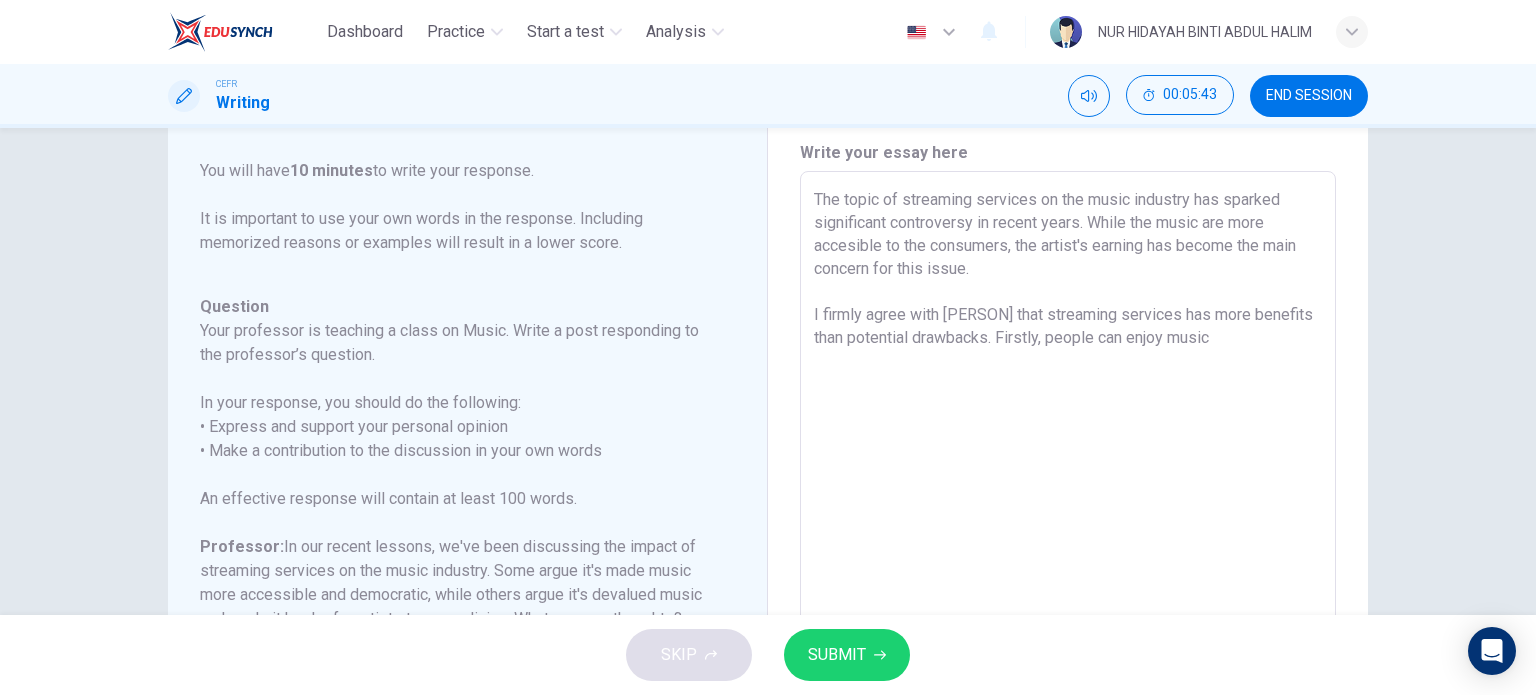 click on "The topic of streaming services on the music industry has sparked significant controversy in recent years. While the music are more accesible to the consumers, the artist's earning has become the main concern for this issue.
I firmly agree with [PERSON] that streaming services has more benefits than potential drawbacks. Firstly, people can enjoy music" at bounding box center [1068, 505] 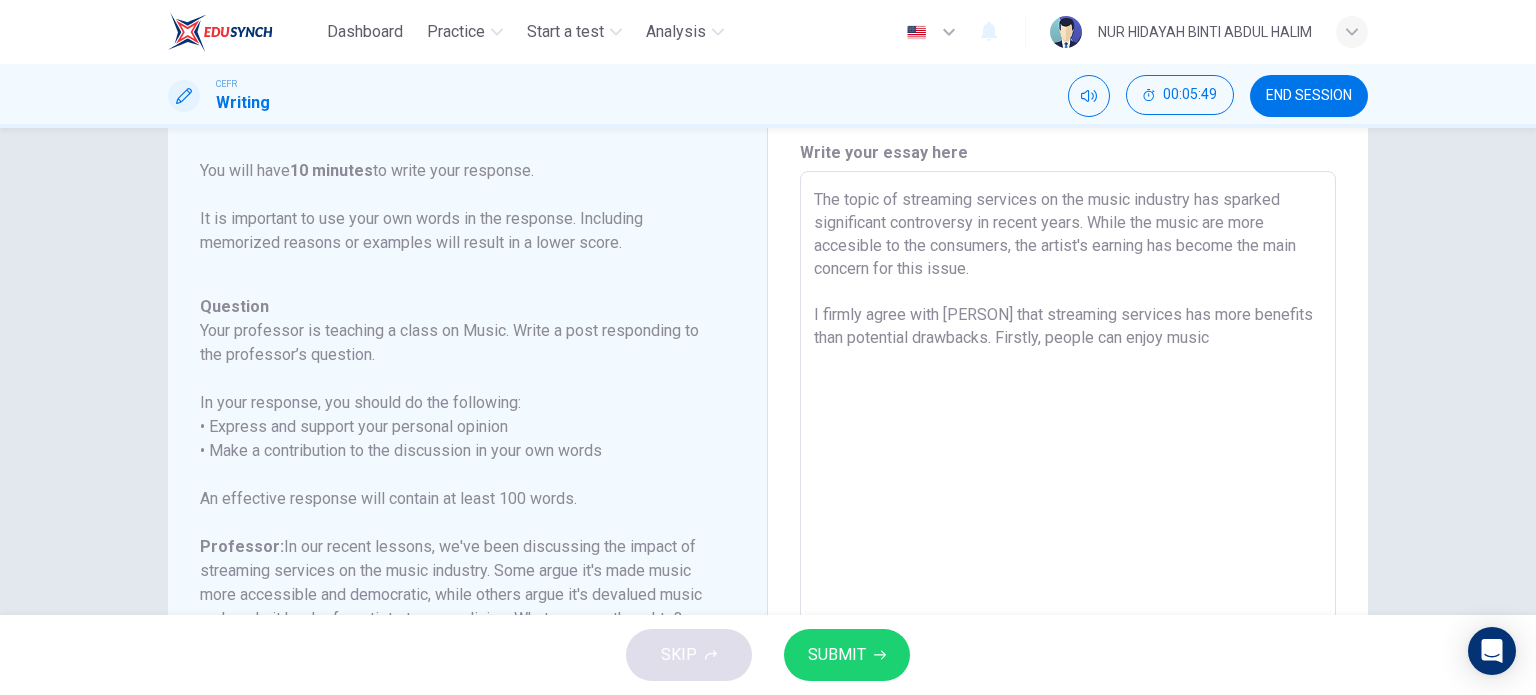 scroll, scrollTop: 293, scrollLeft: 0, axis: vertical 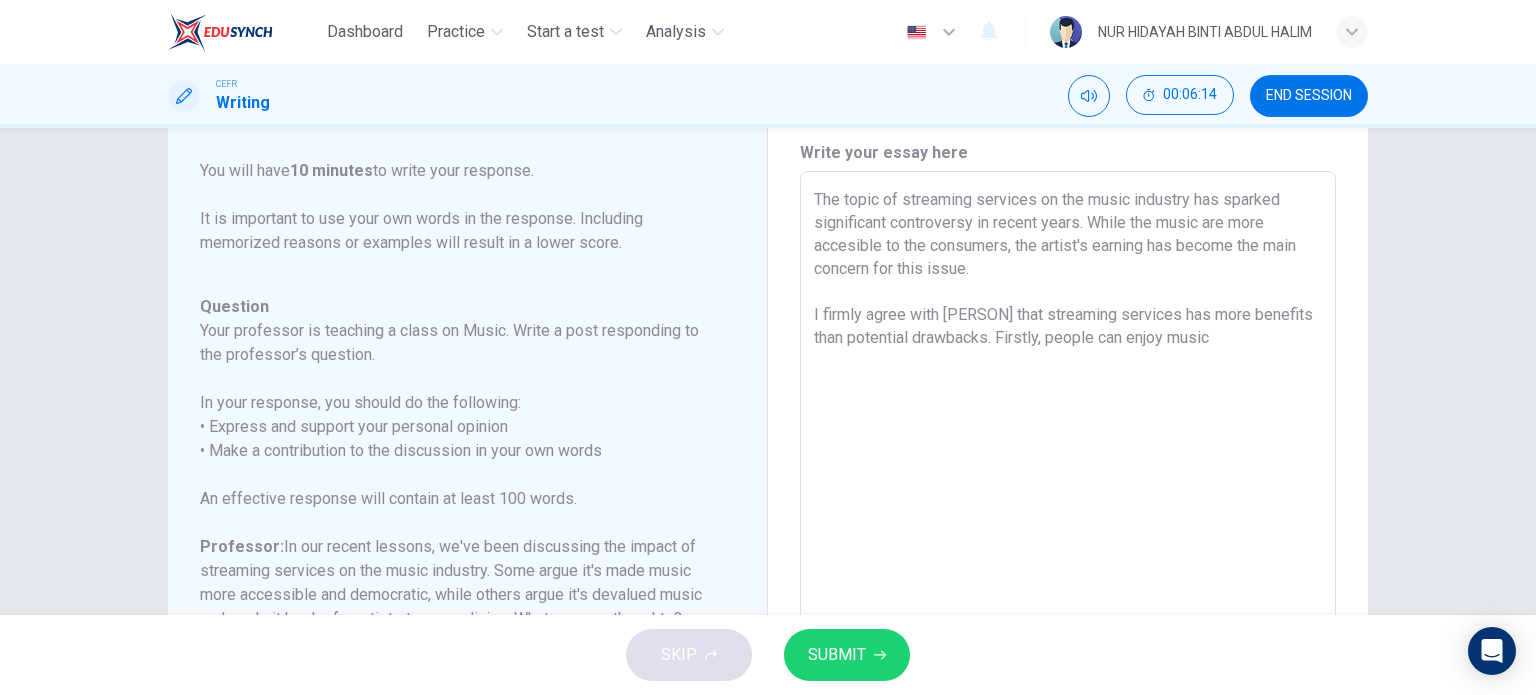 click on "The topic of streaming services on the music industry has sparked significant controversy in recent years. While the music are more accesible to the consumers, the artist's earning has become the main concern for this issue.
I firmly agree with [PERSON] that streaming services has more benefits than potential drawbacks. Firstly, people can enjoy music" at bounding box center (1068, 505) 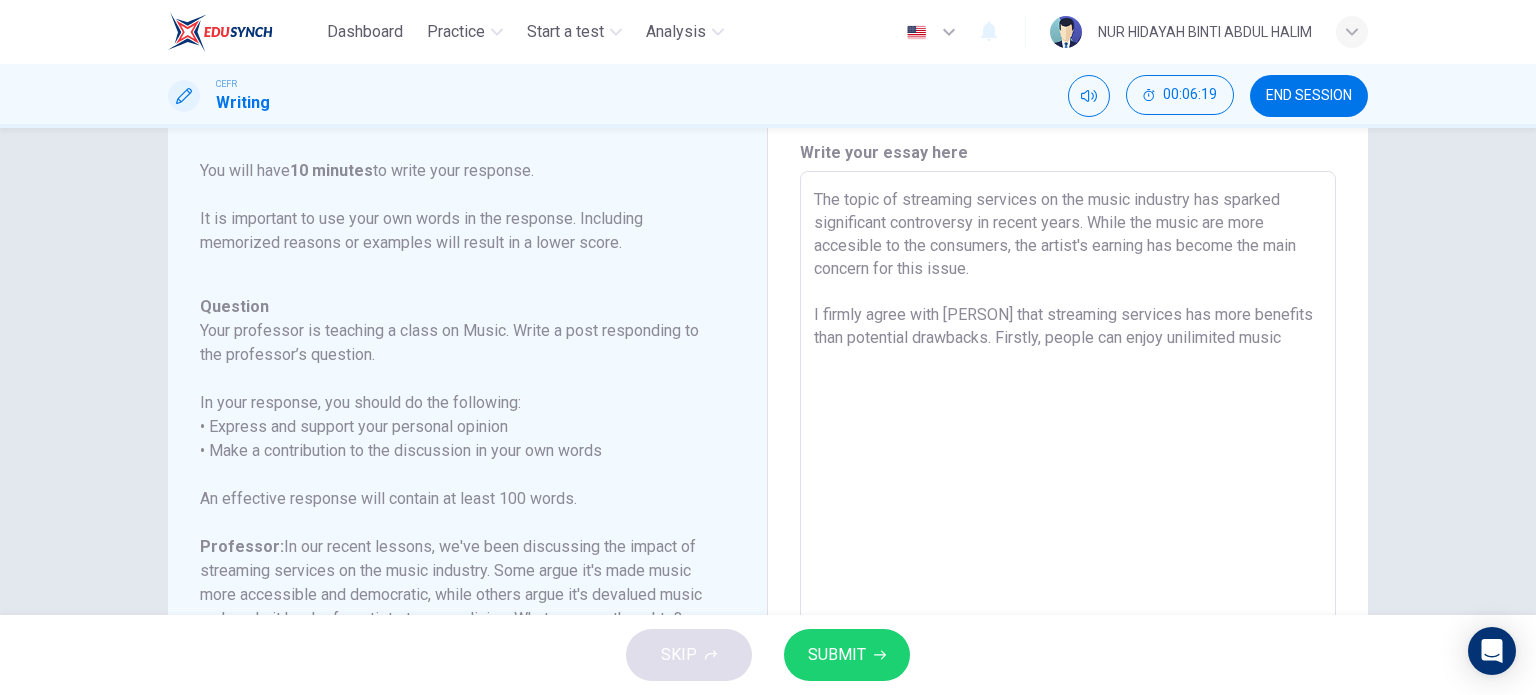 click on "The topic of streaming services on the music industry has sparked significant controversy in recent years. While the music are more accesible to the consumers, the artist's earning has become the main concern for this issue.
I firmly agree with [PERSON] that streaming services has more benefits than potential drawbacks. Firstly, people can enjoy unilimited music" at bounding box center [1068, 505] 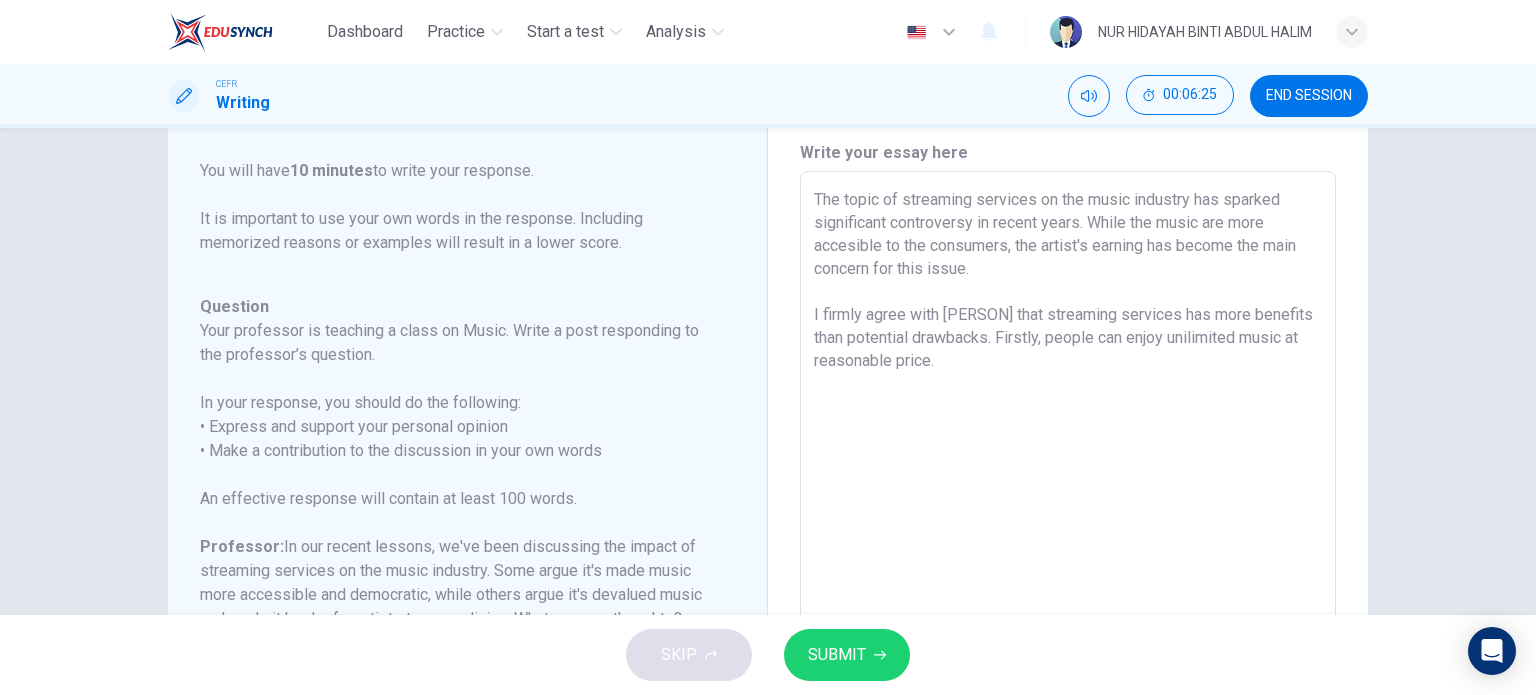 click on "The topic of streaming services on the music industry has sparked significant controversy in recent years. While the music are more accesible to the consumers, the artist's earning has become the main concern for this issue.
I firmly agree with [PERSON] that streaming services has more benefits than potential drawbacks. Firstly, people can enjoy unilimited music at reasonable price." at bounding box center (1068, 505) 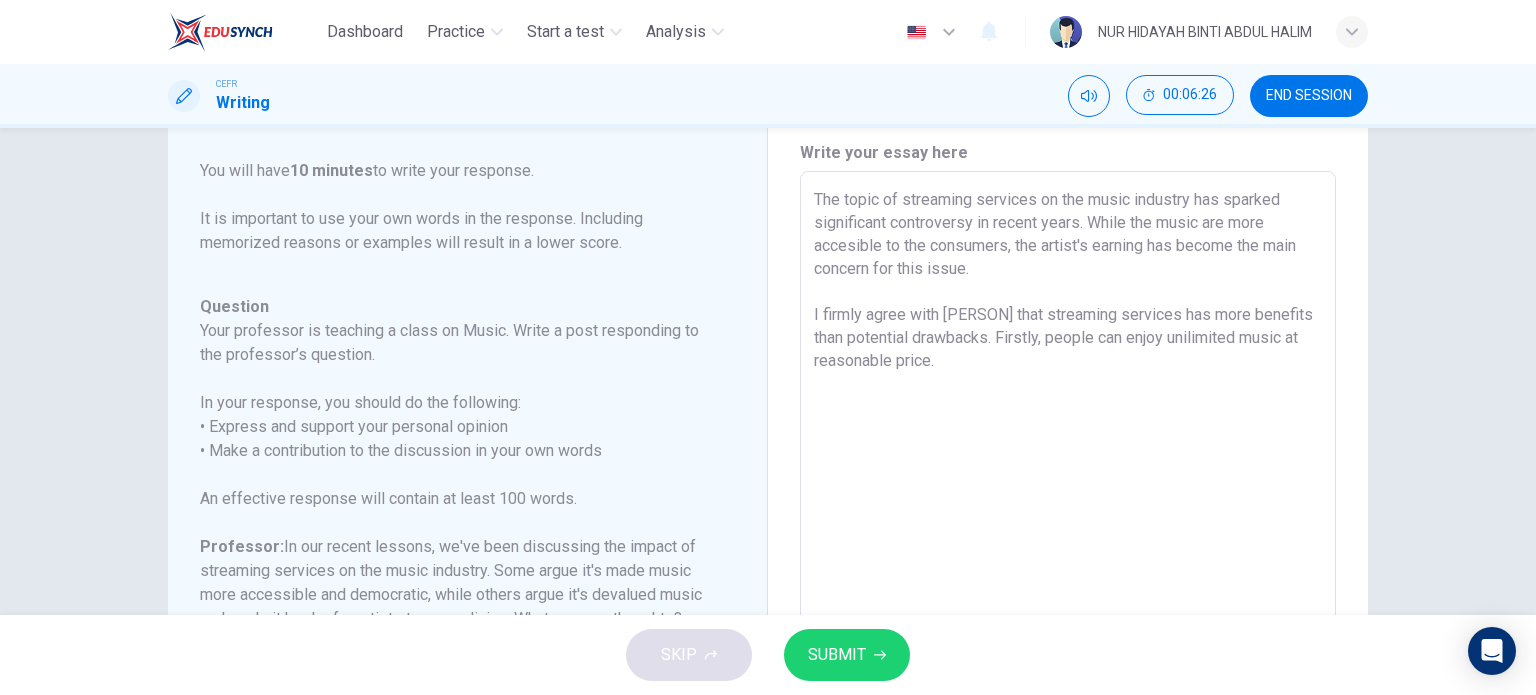click on "The topic of streaming services on the music industry has sparked significant controversy in recent years. While the music are more accesible to the consumers, the artist's earning has become the main concern for this issue.
I firmly agree with [PERSON] that streaming services has more benefits than potential drawbacks. Firstly, people can enjoy unilimited music at reasonable price." at bounding box center (1068, 505) 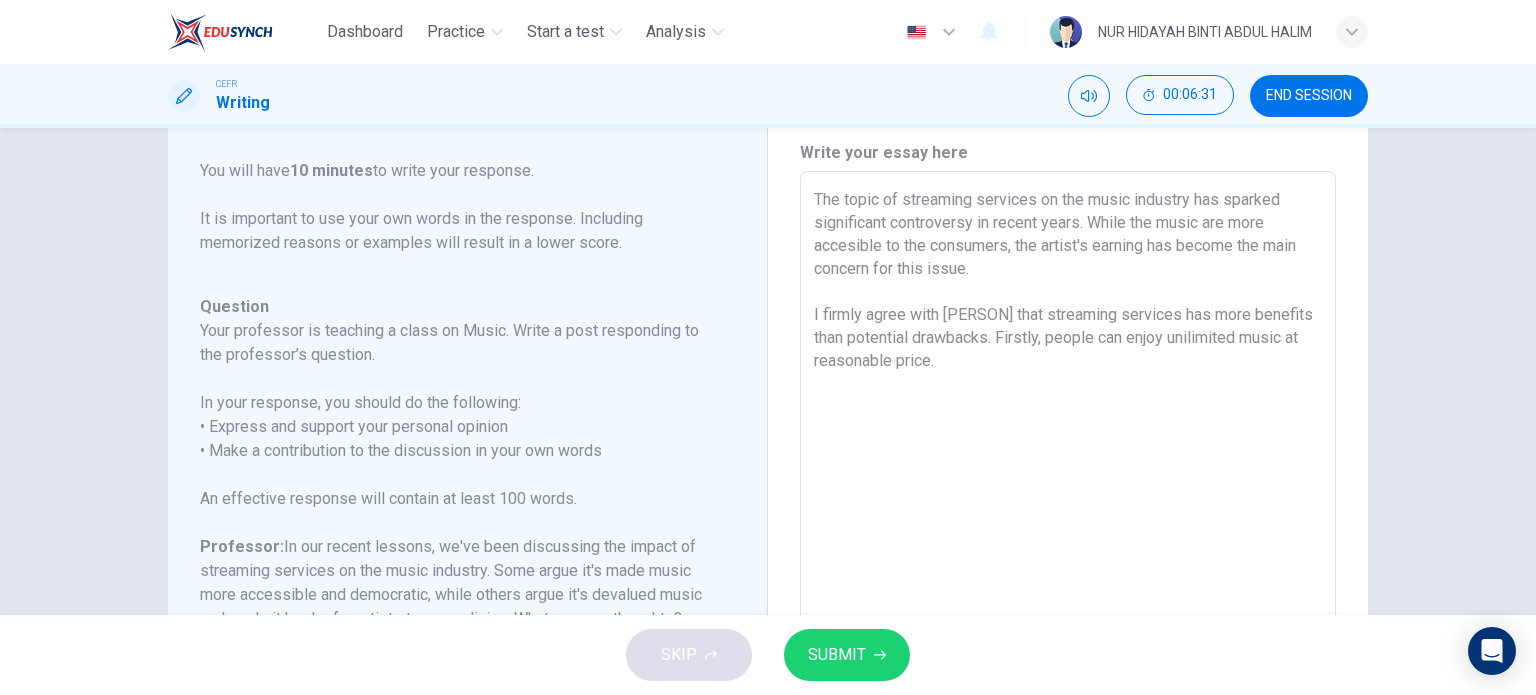 click on "The topic of streaming services on the music industry has sparked significant controversy in recent years. While the music are more accesible to the consumers, the artist's earning has become the main concern for this issue.
I firmly agree with [PERSON] that streaming services has more benefits than potential drawbacks. Firstly, people can enjoy unilimited music at reasonable price." at bounding box center [1068, 505] 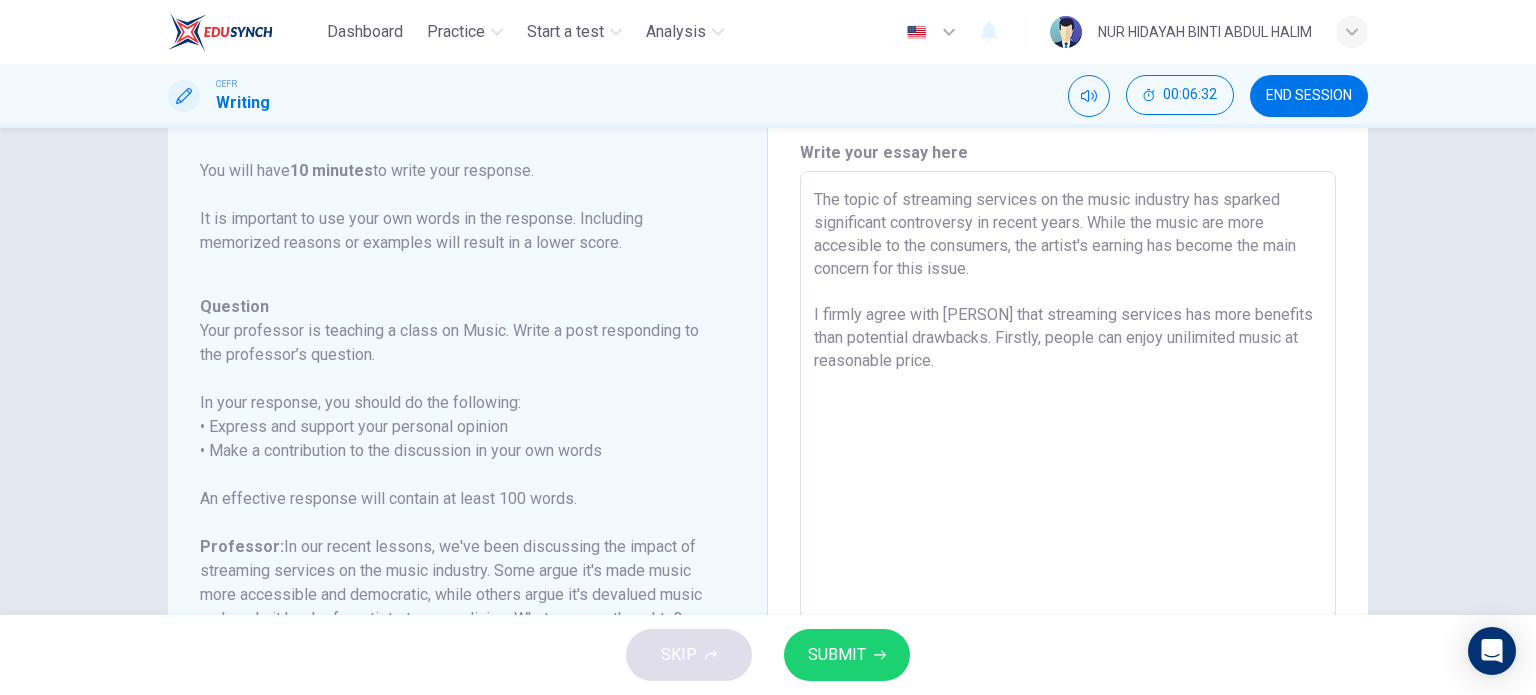 click on "The topic of streaming services on the music industry has sparked significant controversy in recent years. While the music are more accesible to the consumers, the artist's earning has become the main concern for this issue.
I firmly agree with [PERSON] that streaming services has more benefits than potential drawbacks. Firstly, people can enjoy unilimited music at reasonable price." at bounding box center [1068, 505] 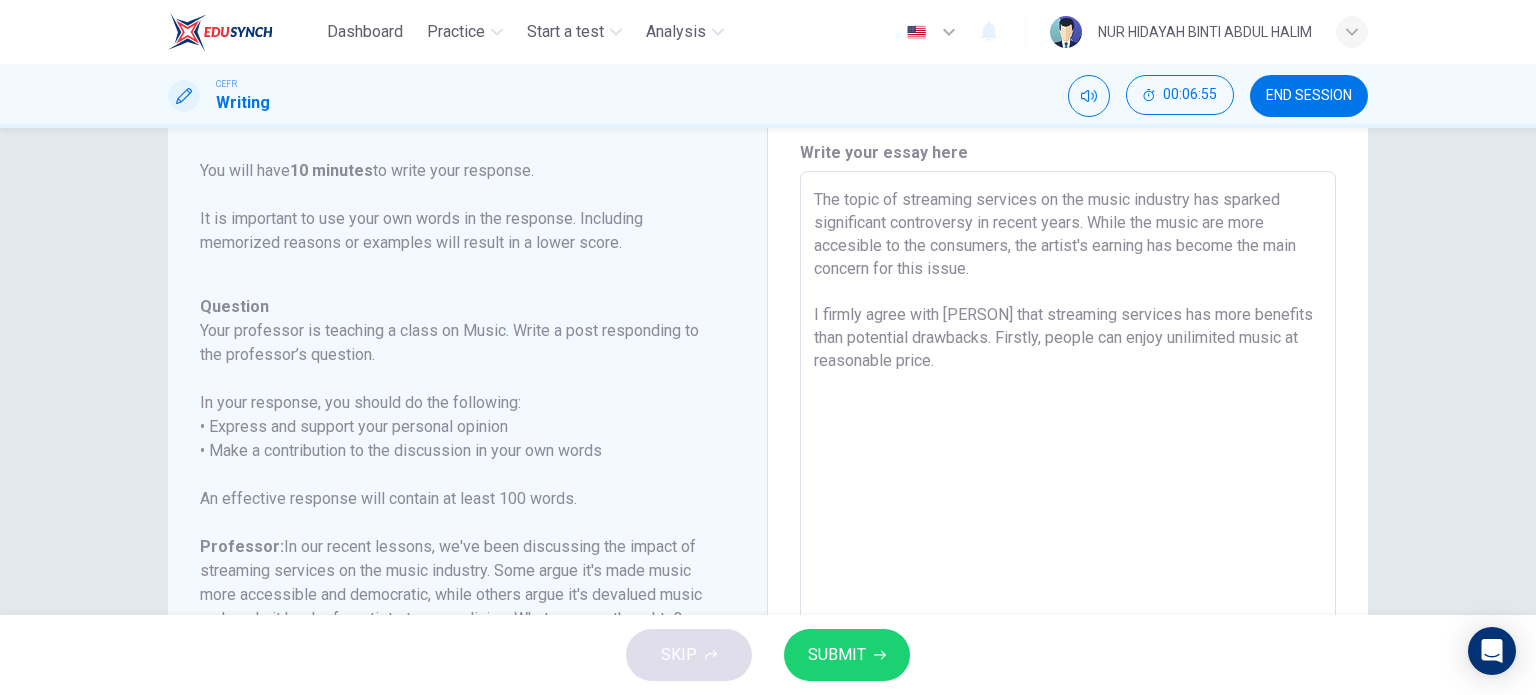 click on "The topic of streaming services on the music industry has sparked significant controversy in recent years. While the music are more accesible to the consumers, the artist's earning has become the main concern for this issue.
I firmly agree with [PERSON] that streaming services has more benefits than potential drawbacks. Firstly, people can enjoy unilimited music at reasonable price." at bounding box center (1068, 505) 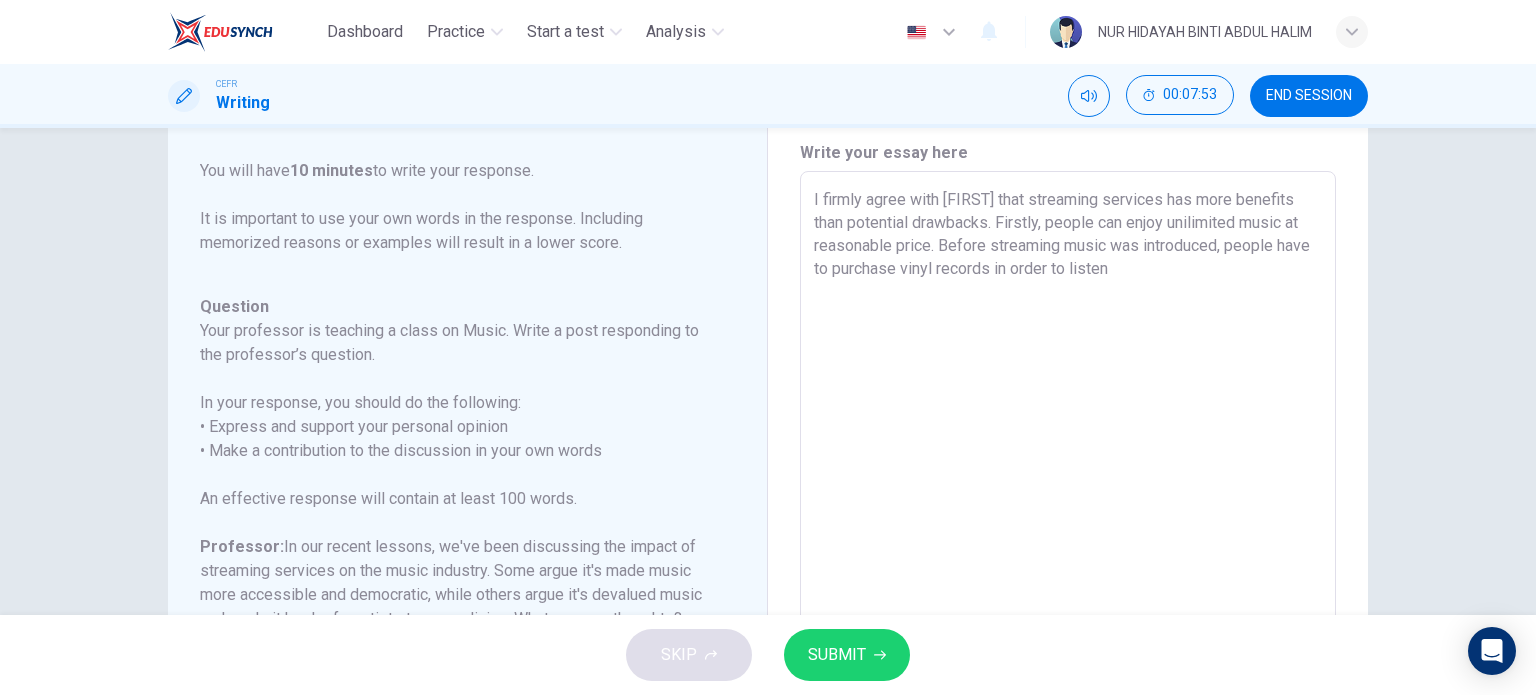 click on "I firmly agree with [FIRST] that streaming services has more benefits than potential drawbacks. Firstly, people can enjoy unilimited music at reasonable price. Before streaming music was introduced, people have to purchase vinyl records in order to listen" at bounding box center (1068, 505) 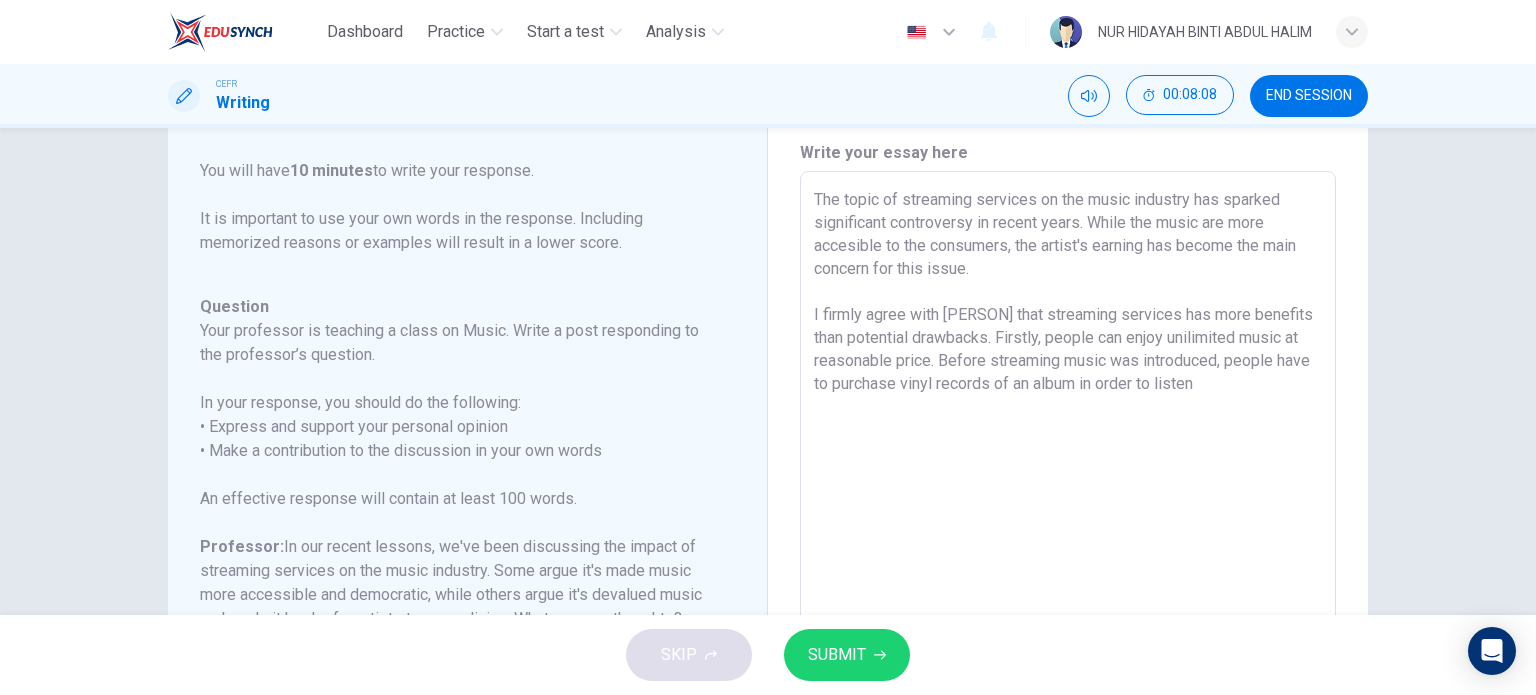 drag, startPoint x: 1260, startPoint y: 384, endPoint x: 1116, endPoint y: 383, distance: 144.00348 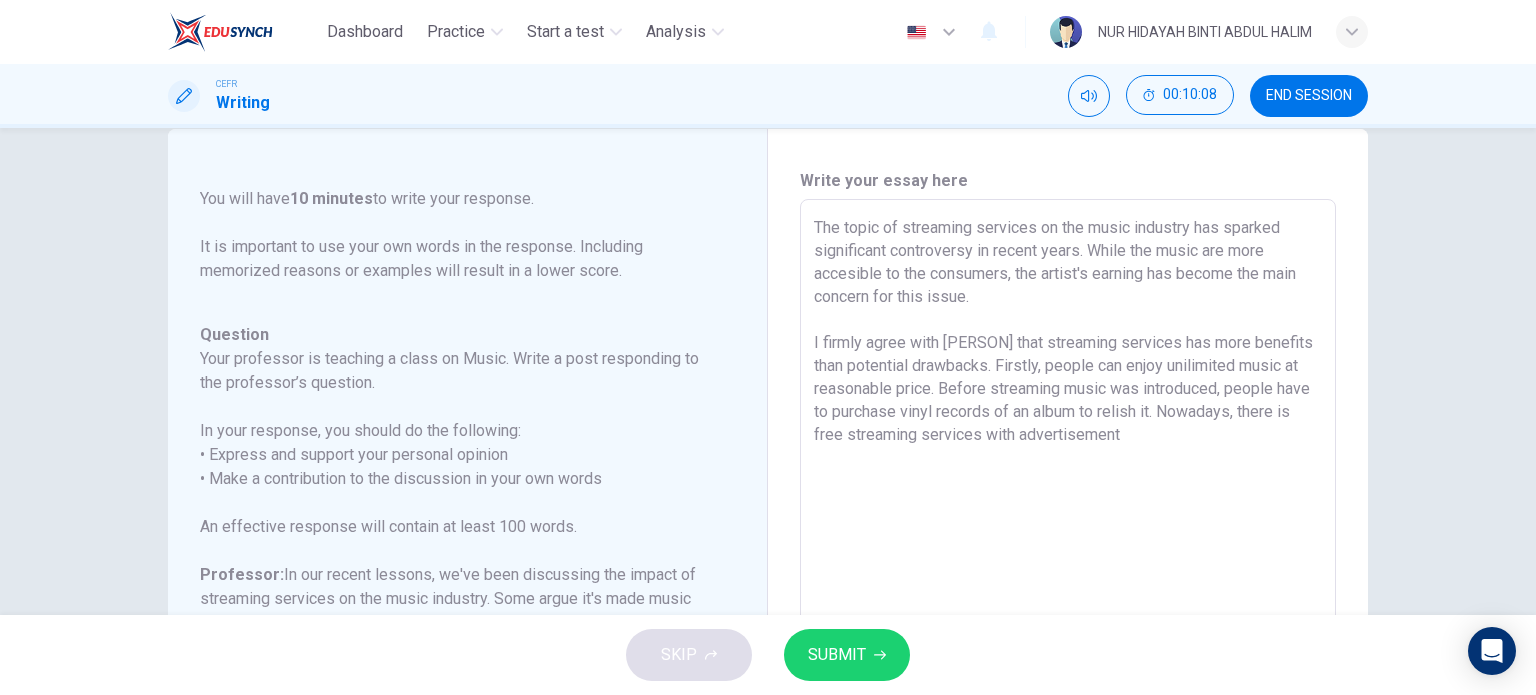 scroll, scrollTop: 38, scrollLeft: 0, axis: vertical 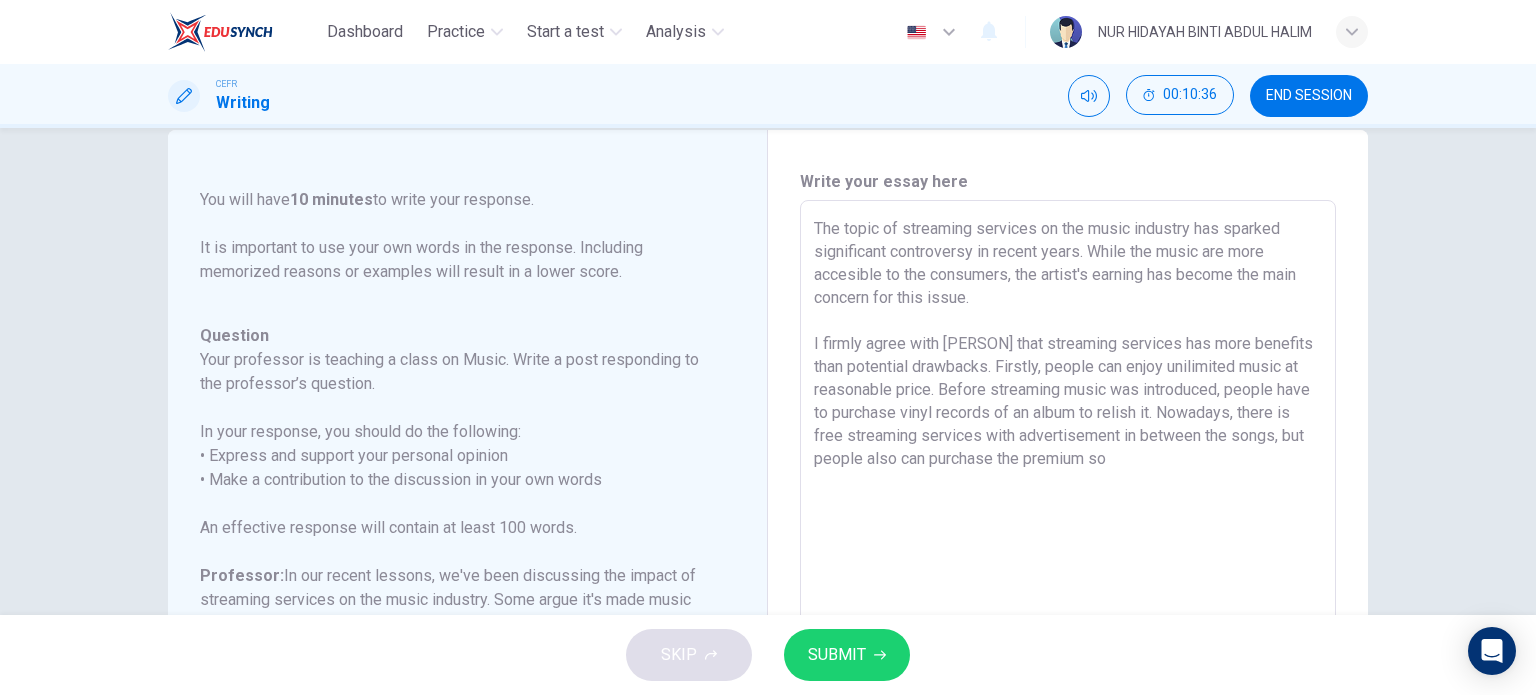 click on "The topic of streaming services on the music industry has sparked significant controversy in recent years. While the music are more accesible to the consumers, the artist's earning has become the main concern for this issue.
I firmly agree with [PERSON] that streaming services has more benefits than potential drawbacks. Firstly, people can enjoy unilimited music at reasonable price. Before streaming music was introduced, people have to purchase vinyl records of an album to relish it. Nowadays, there is free streaming services with advertisement in between the songs, but people also can purchase the premium so" at bounding box center [1068, 534] 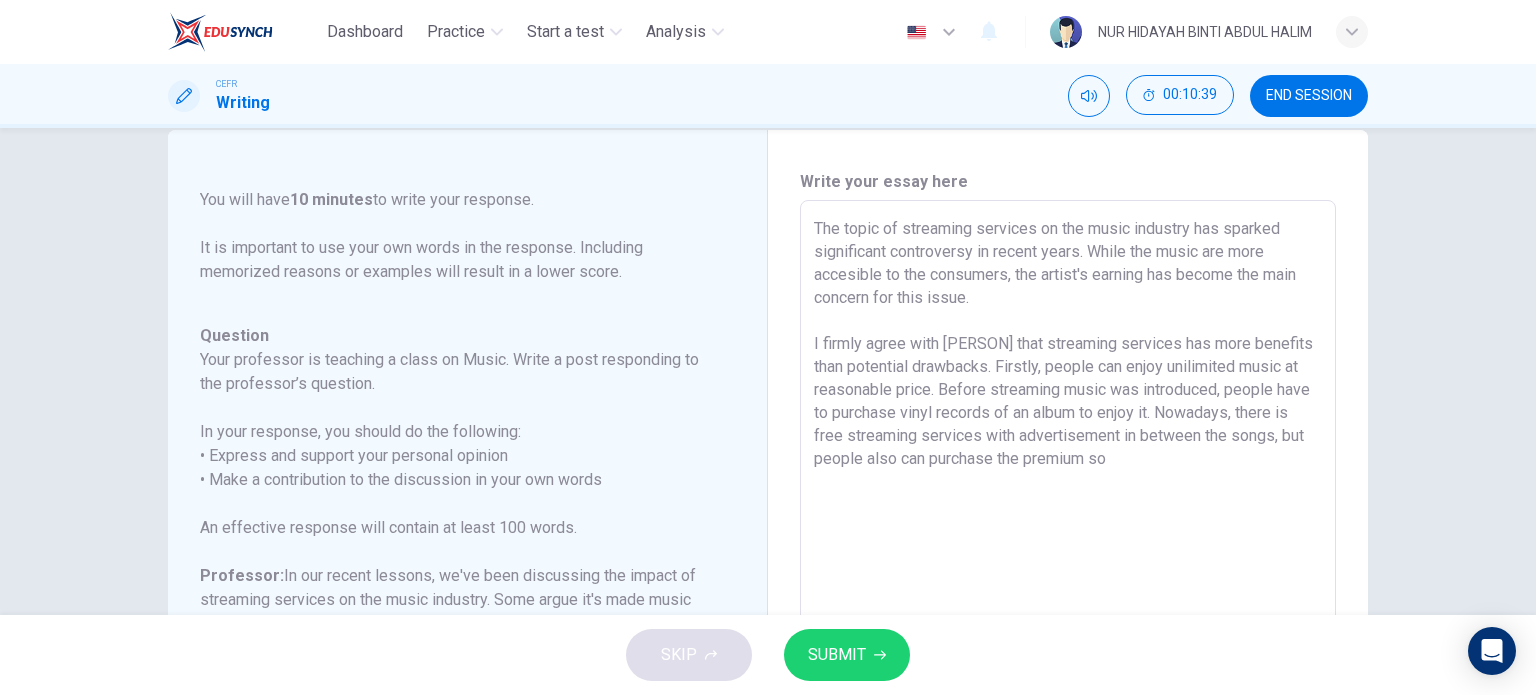 click on "The topic of streaming services on the music industry has sparked significant controversy in recent years. While the music are more accesible to the consumers, the artist's earning has become the main concern for this issue.
I firmly agree with [PERSON] that streaming services has more benefits than potential drawbacks. Firstly, people can enjoy unilimited music at reasonable price. Before streaming music was introduced, people have to purchase vinyl records of an album to enjoy it. Nowadays, there is free streaming services with advertisement in between the songs, but people also can purchase the premium so" at bounding box center (1068, 534) 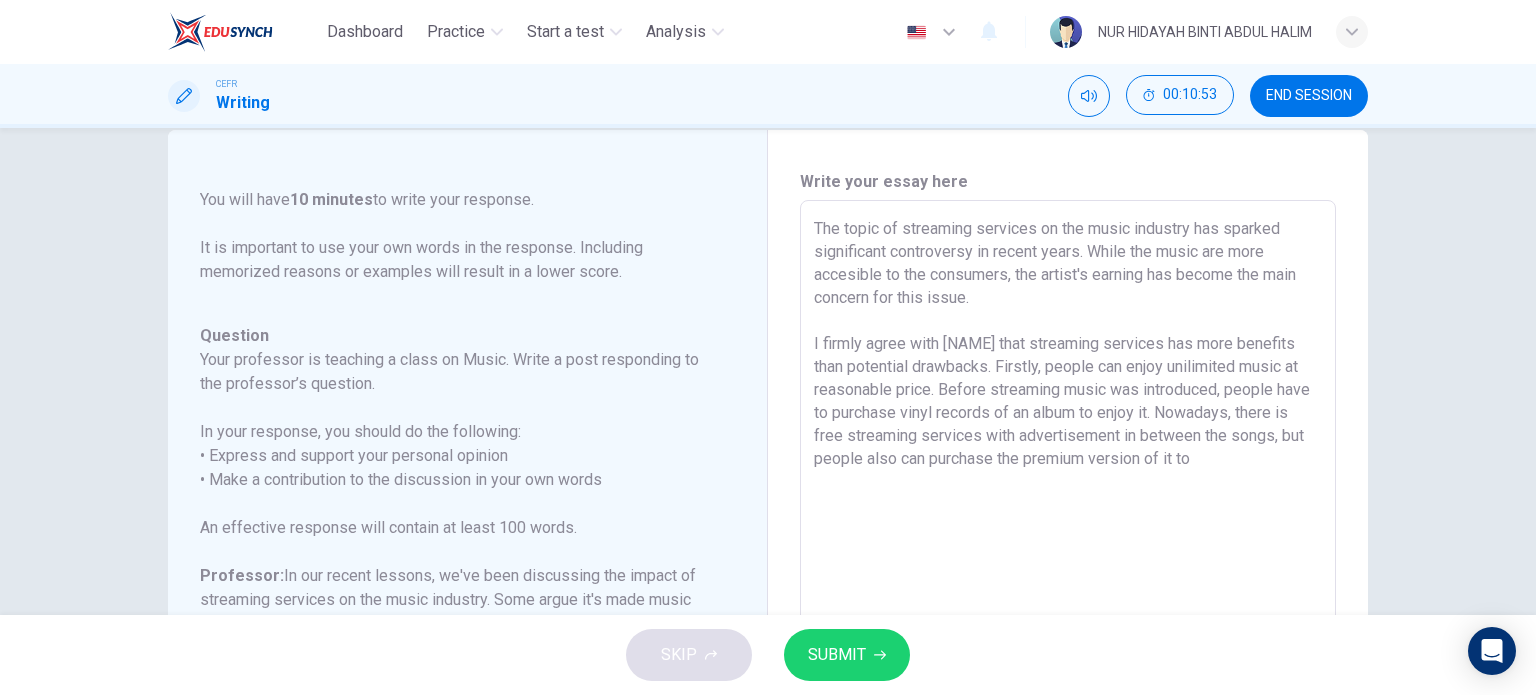 click on "The topic of streaming services on the music industry has sparked significant controversy in recent years. While the music are more accesible to the consumers, the artist's earning has become the main concern for this issue.
I firmly agree with [NAME] that streaming services has more benefits than potential drawbacks. Firstly, people can enjoy unilimited music at reasonable price. Before streaming music was introduced, people have to purchase vinyl records of an album to enjoy it. Nowadays, there is free streaming services with advertisement in between the songs, but people also can purchase the premium version of it to" at bounding box center [1068, 534] 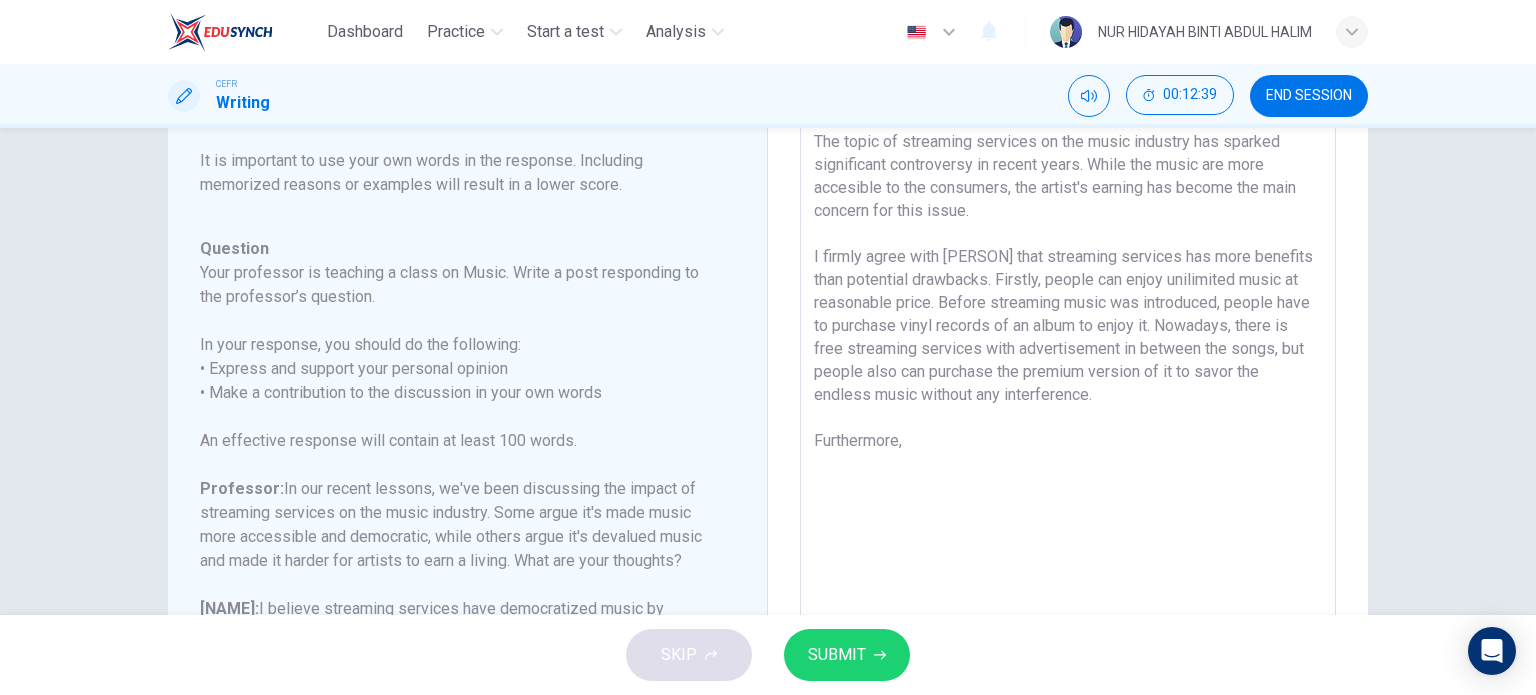 scroll, scrollTop: 103, scrollLeft: 0, axis: vertical 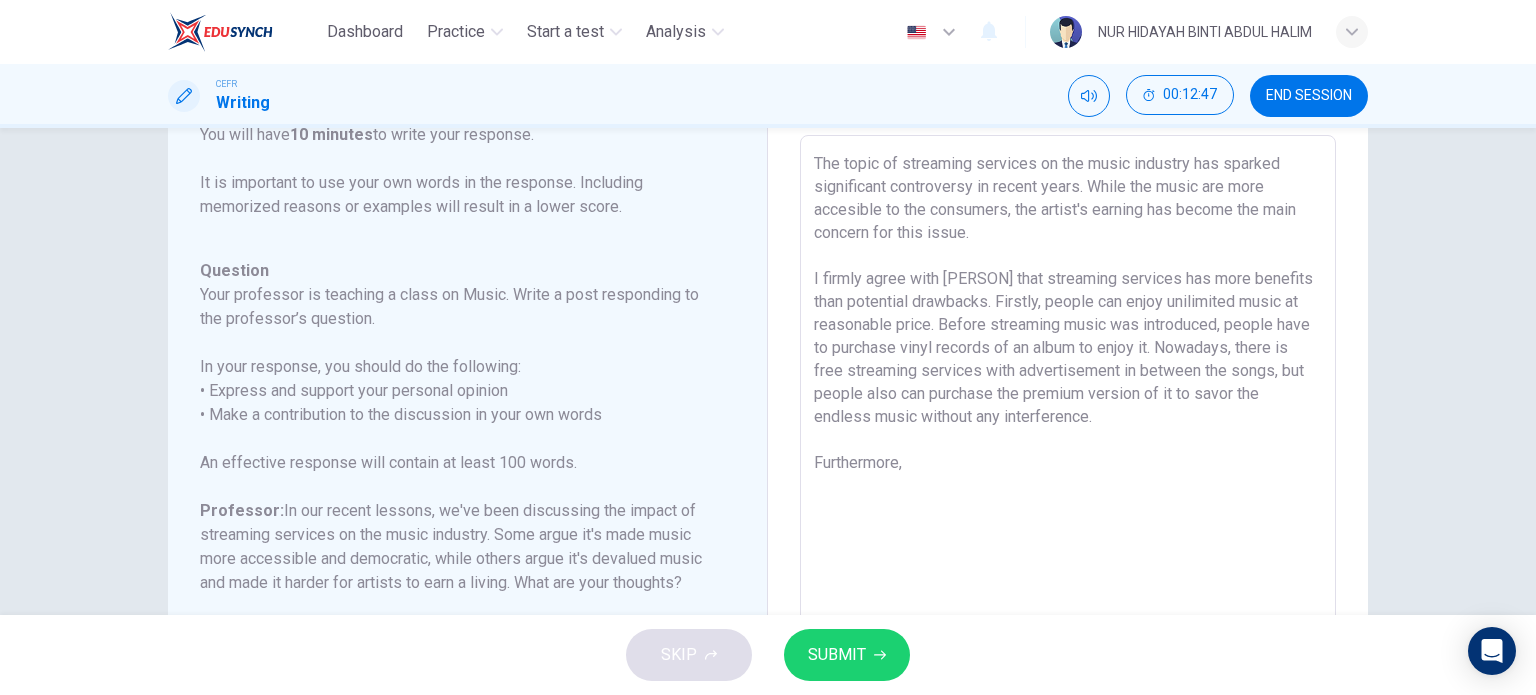 click on "The topic of streaming services on the music industry has sparked significant controversy in recent years. While the music are more accesible to the consumers, the artist's earning has become the main concern for this issue.
I firmly agree with [PERSON] that streaming services has more benefits than potential drawbacks. Firstly, people can enjoy unilimited music at reasonable price. Before streaming music was introduced, people have to purchase vinyl records of an album to enjoy it. Nowadays, there is free streaming services with advertisement in between the songs, but people also can purchase the premium version of it to savor the endless music without any interference.
Furthermore," at bounding box center [1068, 469] 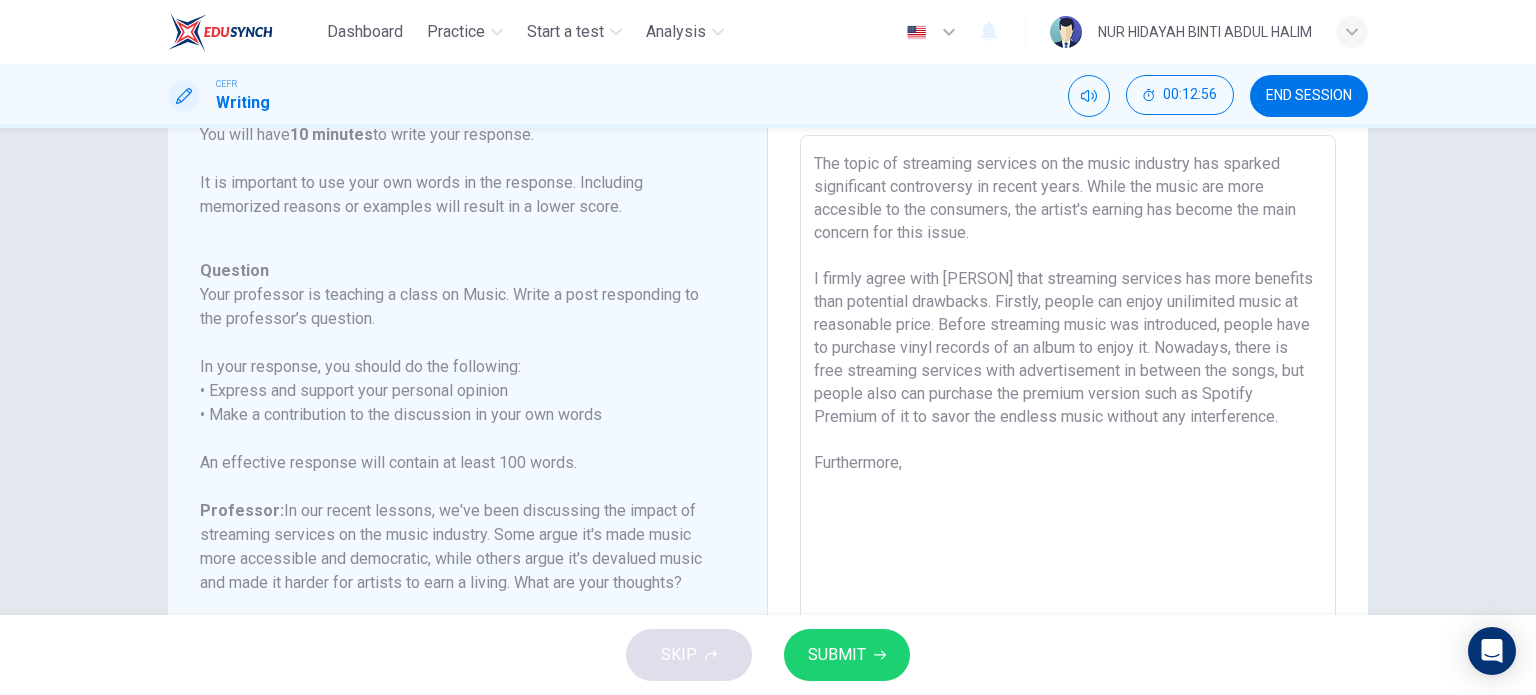 click on "The topic of streaming services on the music industry has sparked significant controversy in recent years. While the music are more accesible to the consumers, the artist's earning has become the main concern for this issue.
I firmly agree with [PERSON] that streaming services has more benefits than potential drawbacks. Firstly, people can enjoy unilimited music at reasonable price. Before streaming music was introduced, people have to purchase vinyl records of an album to enjoy it. Nowadays, there is free streaming services with advertisement in between the songs, but people also can purchase the premium version such as Spotify Premium of it to savor the endless music without any interference.
Furthermore," at bounding box center [1068, 469] 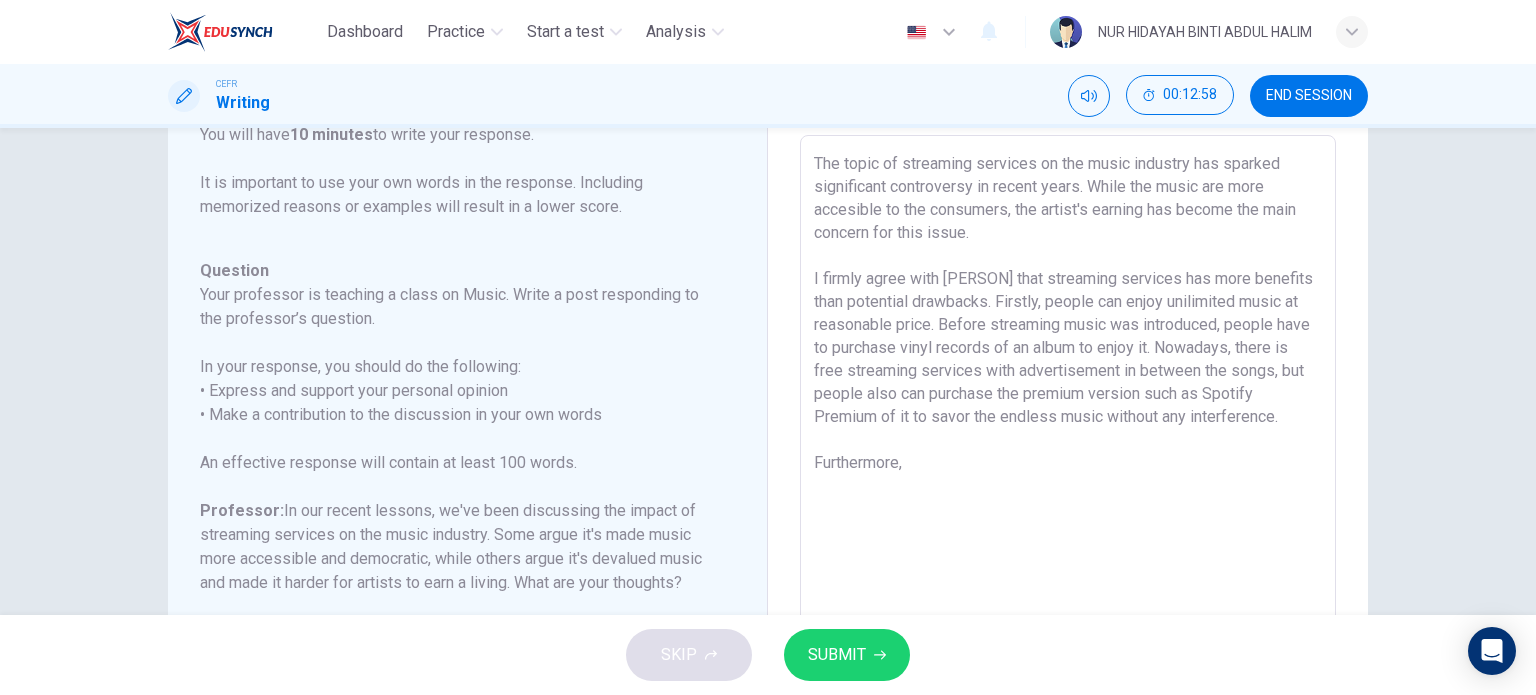 drag, startPoint x: 965, startPoint y: 419, endPoint x: 927, endPoint y: 419, distance: 38 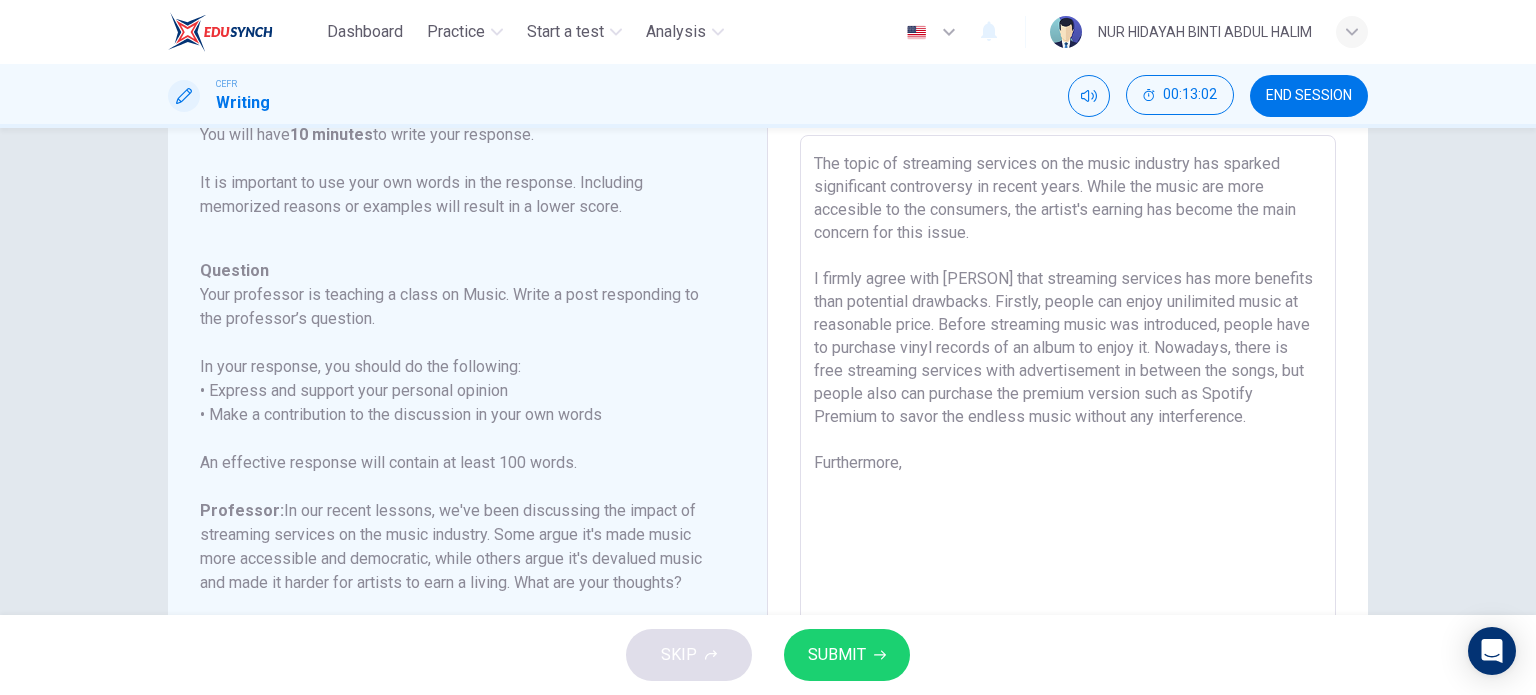 click on "The topic of streaming services on the music industry has sparked significant controversy in recent years. While the music are more accesible to the consumers, the artist's earning has become the main concern for this issue.
I firmly agree with [PERSON] that streaming services has more benefits than potential drawbacks. Firstly, people can enjoy unilimited music at reasonable price. Before streaming music was introduced, people have to purchase vinyl records of an album to enjoy it. Nowadays, there is free streaming services with advertisement in between the songs, but people also can purchase the premium version such as Spotify Premium to savor the endless music without any interference.
Furthermore," at bounding box center (1068, 469) 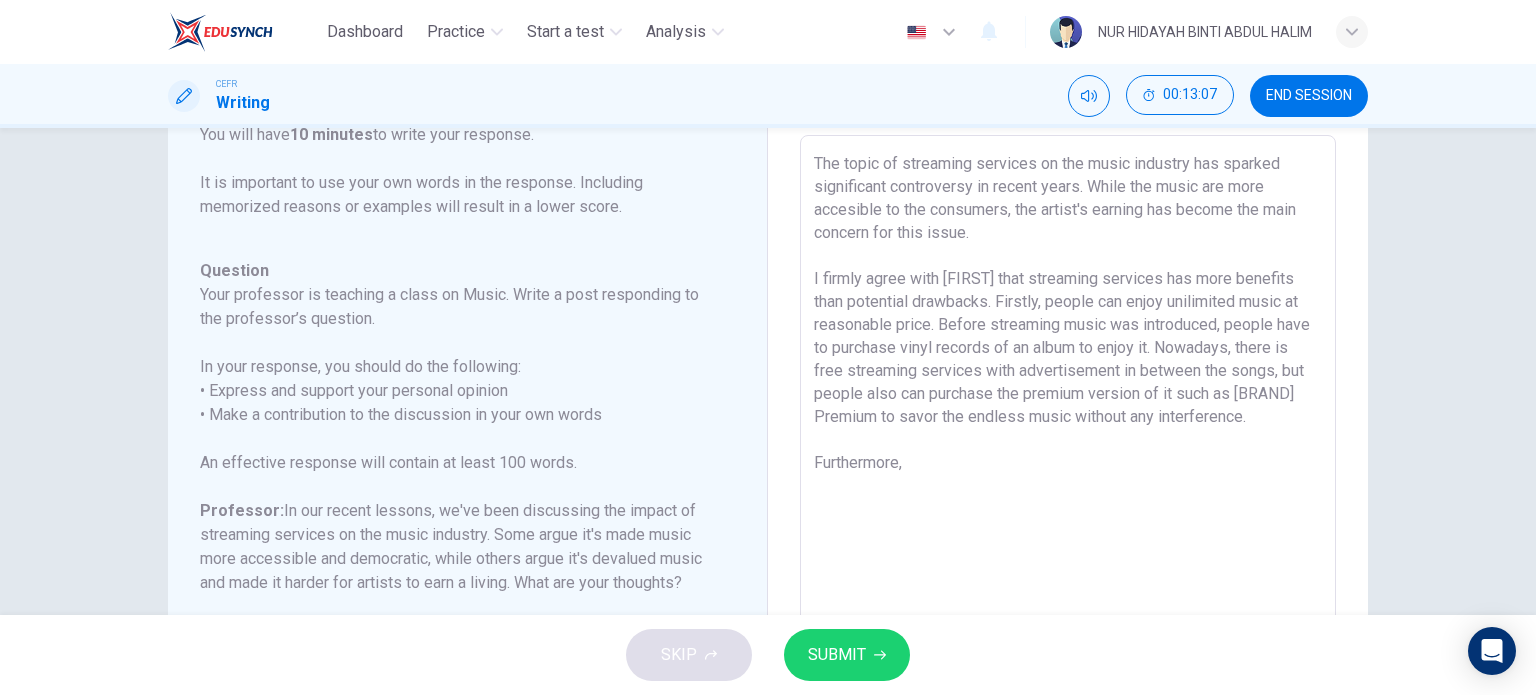 click on "The topic of streaming services on the music industry has sparked significant controversy in recent years. While the music are more accesible to the consumers, the artist's earning has become the main concern for this issue.
I firmly agree with [FIRST] that streaming services has more benefits than potential drawbacks. Firstly, people can enjoy unilimited music at reasonable price. Before streaming music was introduced, people have to purchase vinyl records of an album to enjoy it. Nowadays, there is free streaming services with advertisement in between the songs, but people also can purchase the premium version of it such as [BRAND] Premium to savor the endless music without any interference.
Furthermore," at bounding box center [1068, 469] 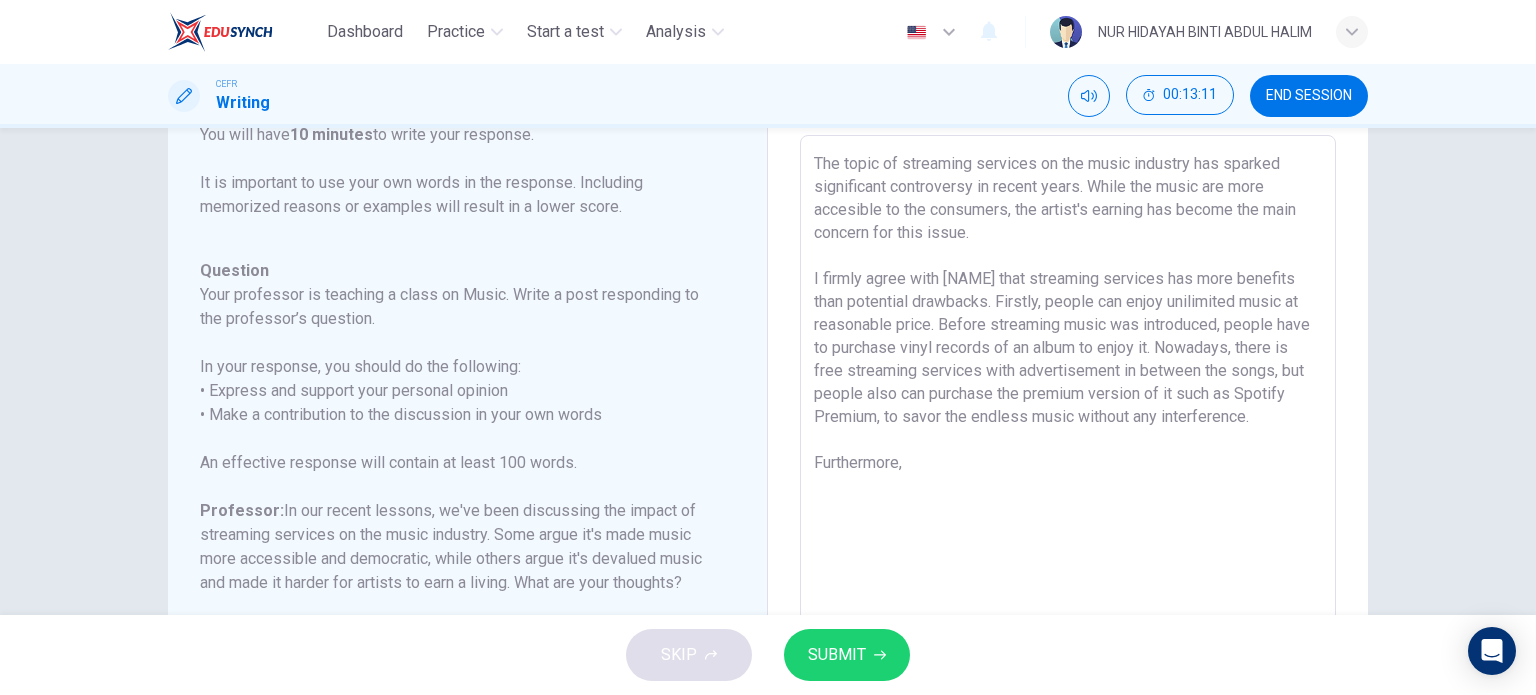 click on "The topic of streaming services on the music industry has sparked significant controversy in recent years. While the music are more accesible to the consumers, the artist's earning has become the main concern for this issue.
I firmly agree with [NAME] that streaming services has more benefits than potential drawbacks. Firstly, people can enjoy unilimited music at reasonable price. Before streaming music was introduced, people have to purchase vinyl records of an album to enjoy it. Nowadays, there is free streaming services with advertisement in between the songs, but people also can purchase the premium version of it such as Spotify Premium, to savor the endless music without any interference.
Furthermore," at bounding box center [1068, 469] 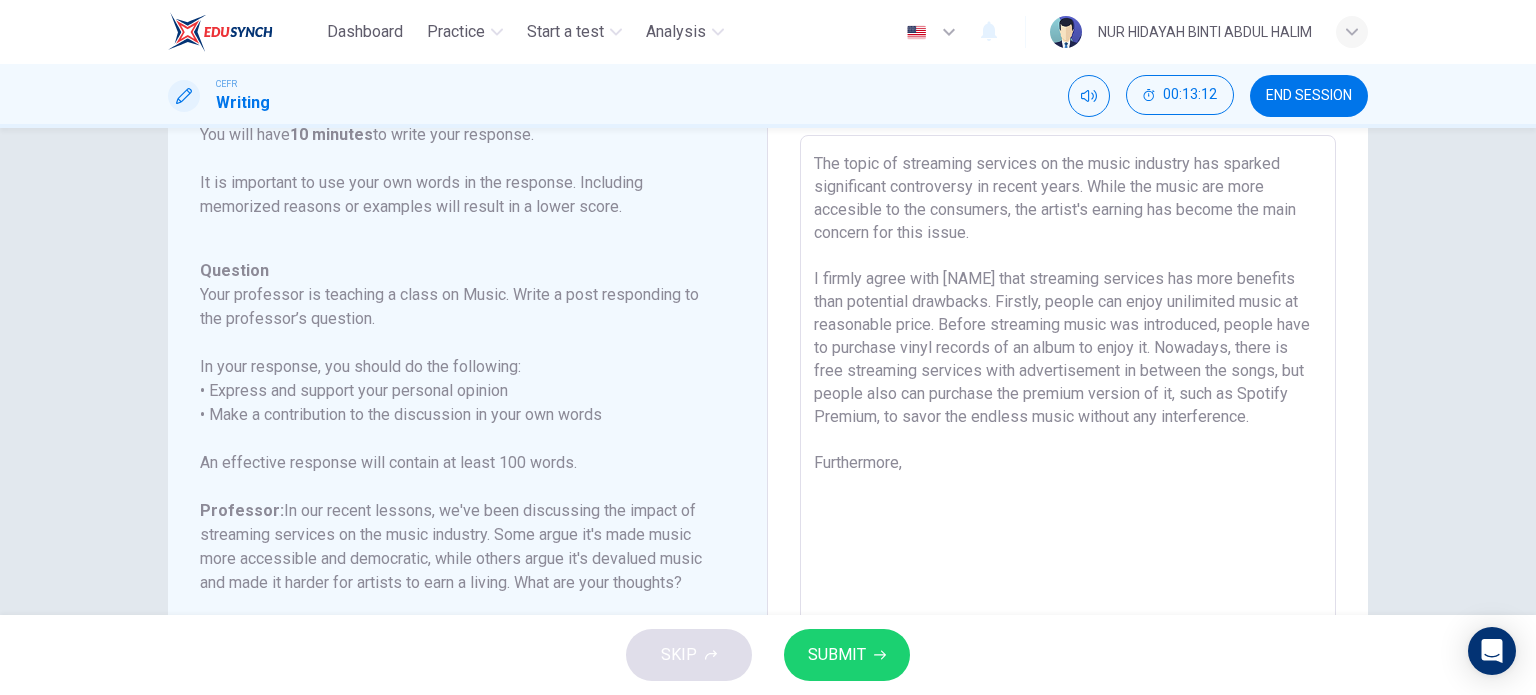 click on "The topic of streaming services on the music industry has sparked significant controversy in recent years. While the music are more accesible to the consumers, the artist's earning has become the main concern for this issue.
I firmly agree with [NAME] that streaming services has more benefits than potential drawbacks. Firstly, people can enjoy unilimited music at reasonable price. Before streaming music was introduced, people have to purchase vinyl records of an album to enjoy it. Nowadays, there is free streaming services with advertisement in between the songs, but people also can purchase the premium version of it, such as Spotify Premium, to savor the endless music without any interference.
Furthermore," at bounding box center (1068, 469) 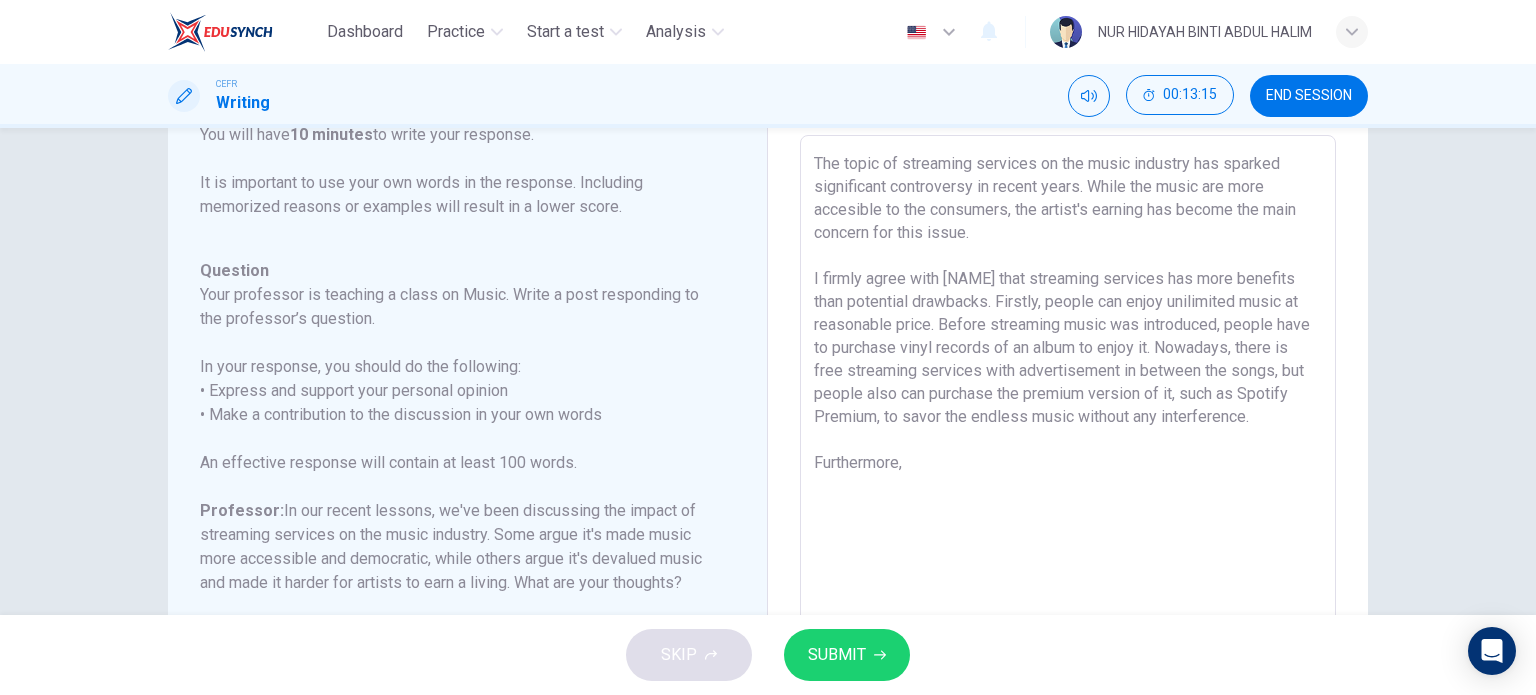 click on "The topic of streaming services on the music industry has sparked significant controversy in recent years. While the music are more accesible to the consumers, the artist's earning has become the main concern for this issue.
I firmly agree with [NAME] that streaming services has more benefits than potential drawbacks. Firstly, people can enjoy unilimited music at reasonable price. Before streaming music was introduced, people have to purchase vinyl records of an album to enjoy it. Nowadays, there is free streaming services with advertisement in between the songs, but people also can purchase the premium version of it, such as Spotify Premium, to savor the endless music without any interference.
Furthermore," at bounding box center [1068, 469] 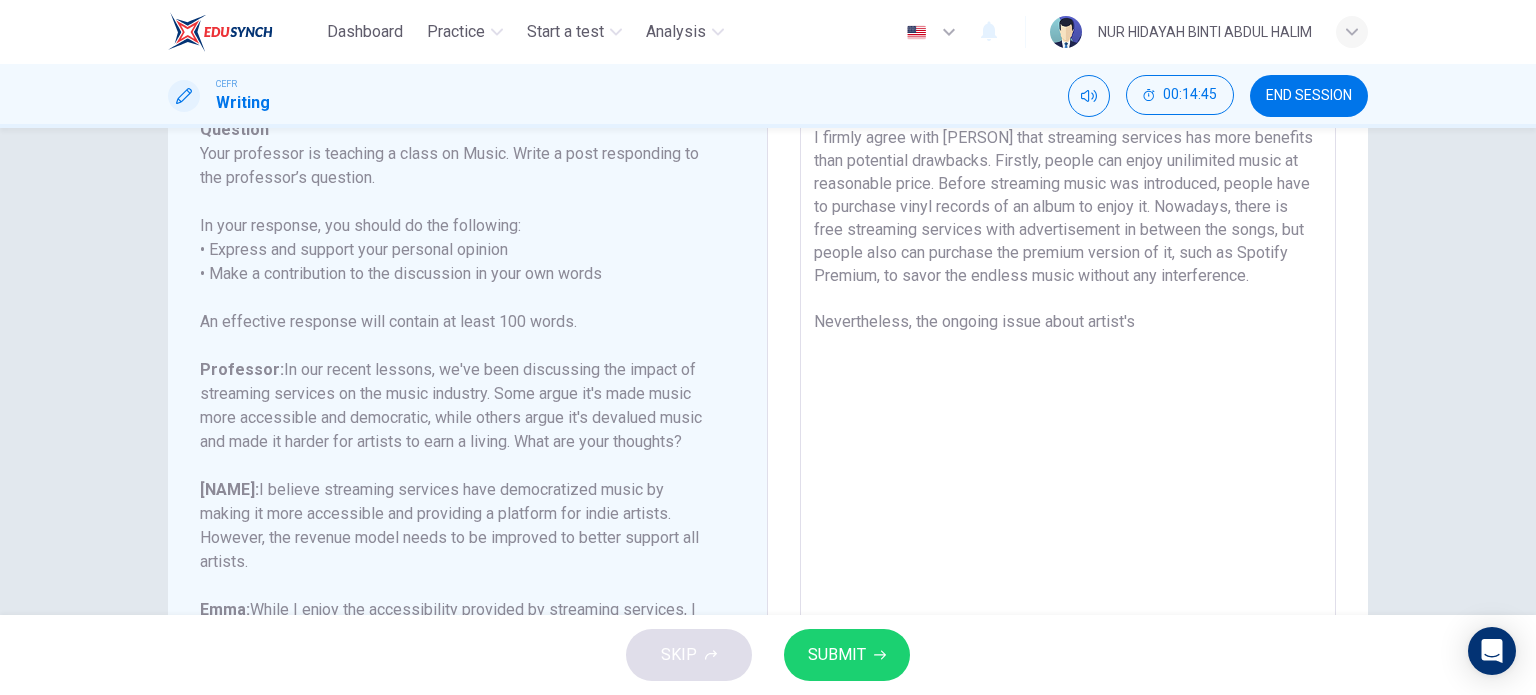 scroll, scrollTop: 238, scrollLeft: 0, axis: vertical 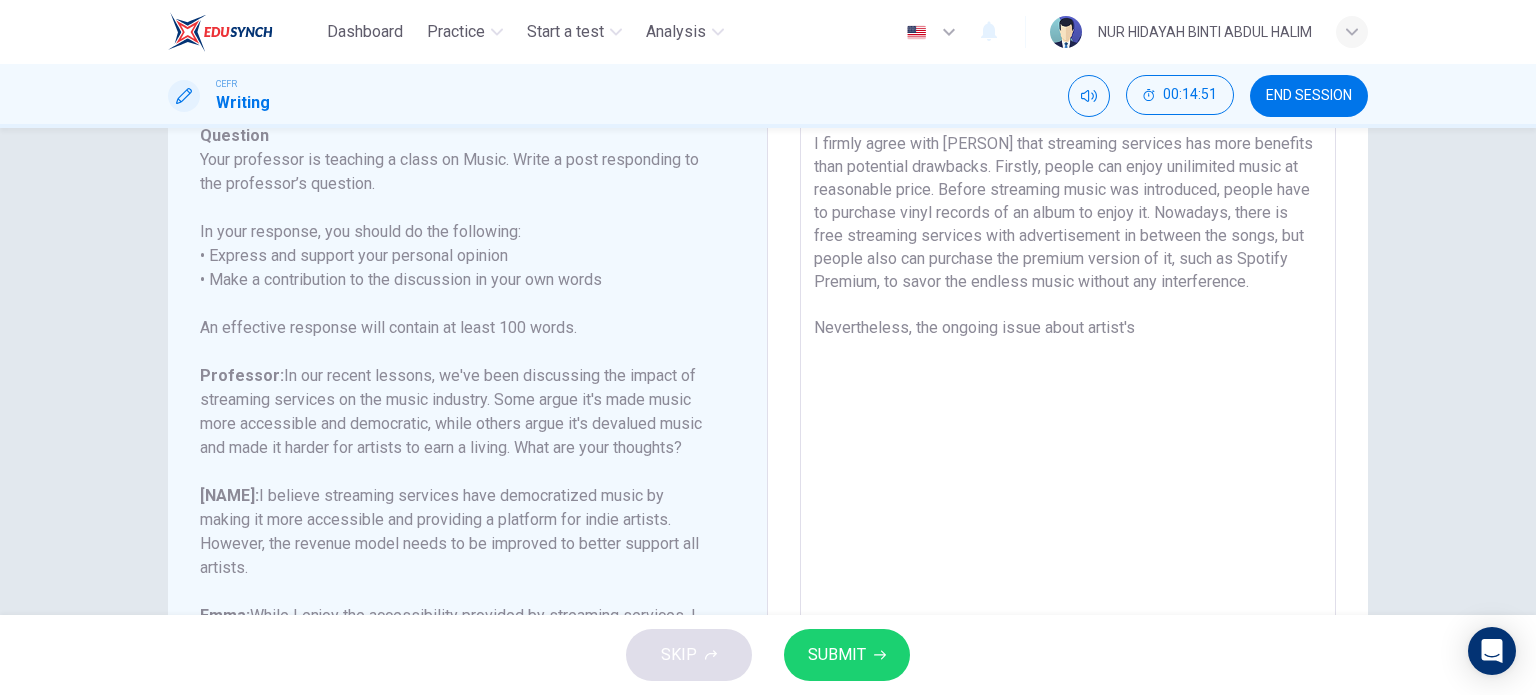 drag, startPoint x: 1166, startPoint y: 354, endPoint x: 1152, endPoint y: 355, distance: 14.035668 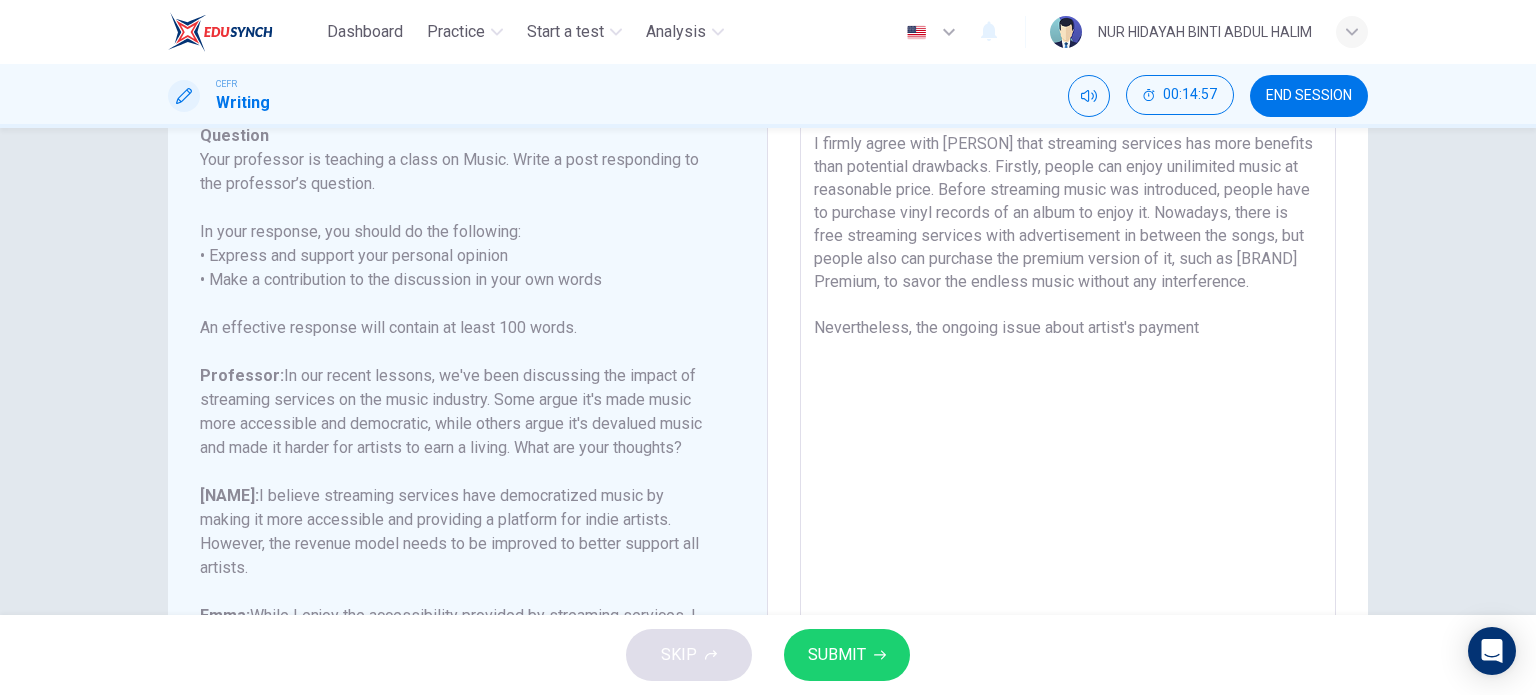 click on "The topic of streaming services on the music industry has sparked significant controversy in recent years. While the music are more accesible to the consumers, the artist's earning has become the main concern for this issue.
I firmly agree with [PERSON] that streaming services has more benefits than potential drawbacks. Firstly, people can enjoy unilimited music at reasonable price. Before streaming music was introduced, people have to purchase vinyl records of an album to enjoy it. Nowadays, there is free streaming services with advertisement in between the songs, but people also can purchase the premium version of it, such as [BRAND] Premium, to savor the endless music without any interference.
Nevertheless, the ongoing issue about artist's payment" at bounding box center [1068, 334] 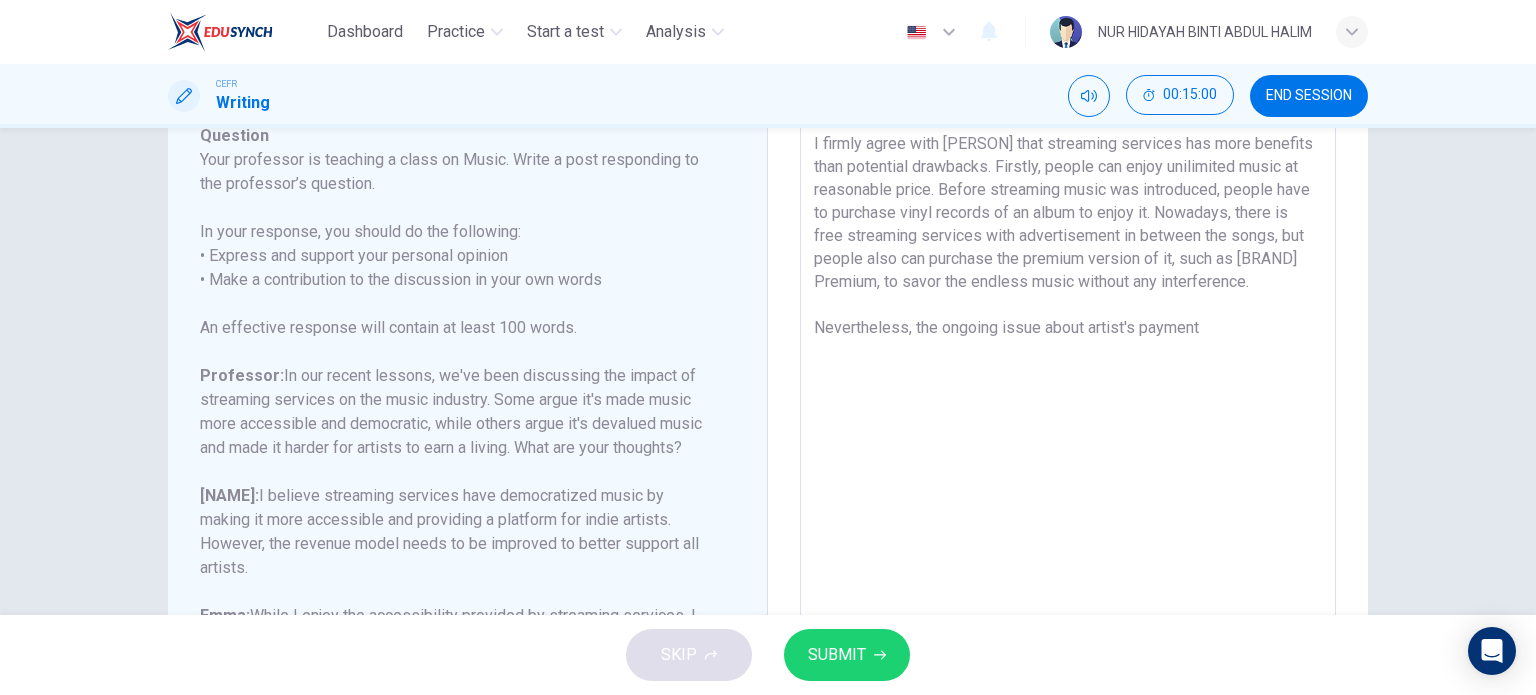 scroll, scrollTop: 342, scrollLeft: 0, axis: vertical 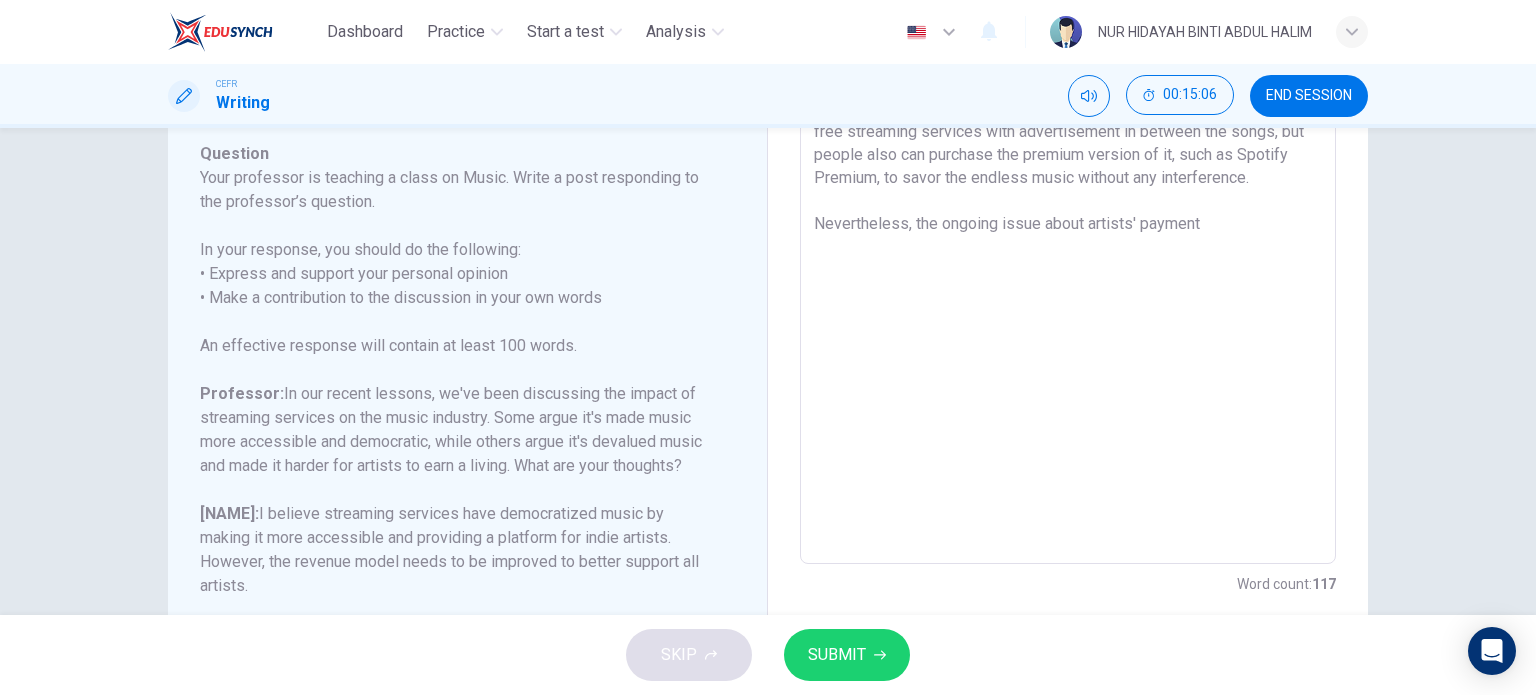 click on "The topic of streaming services on the music industry has sparked significant controversy in recent years. While the music are more accesible to the consumers, the artist's earning has become the main concern for this issue.
I firmly agree with [PERSON] that streaming services has more benefits than potential drawbacks. Firstly, people can enjoy unilimited music at reasonable price. Before streaming music was introduced, people have to purchase vinyl records of an album to enjoy it. Nowadays, there is free streaming services with advertisement in between the songs, but people also can purchase the premium version of it, such as Spotify Premium, to savor the endless music without any interference.
Nevertheless, the ongoing issue about artists' payment" at bounding box center (1068, 230) 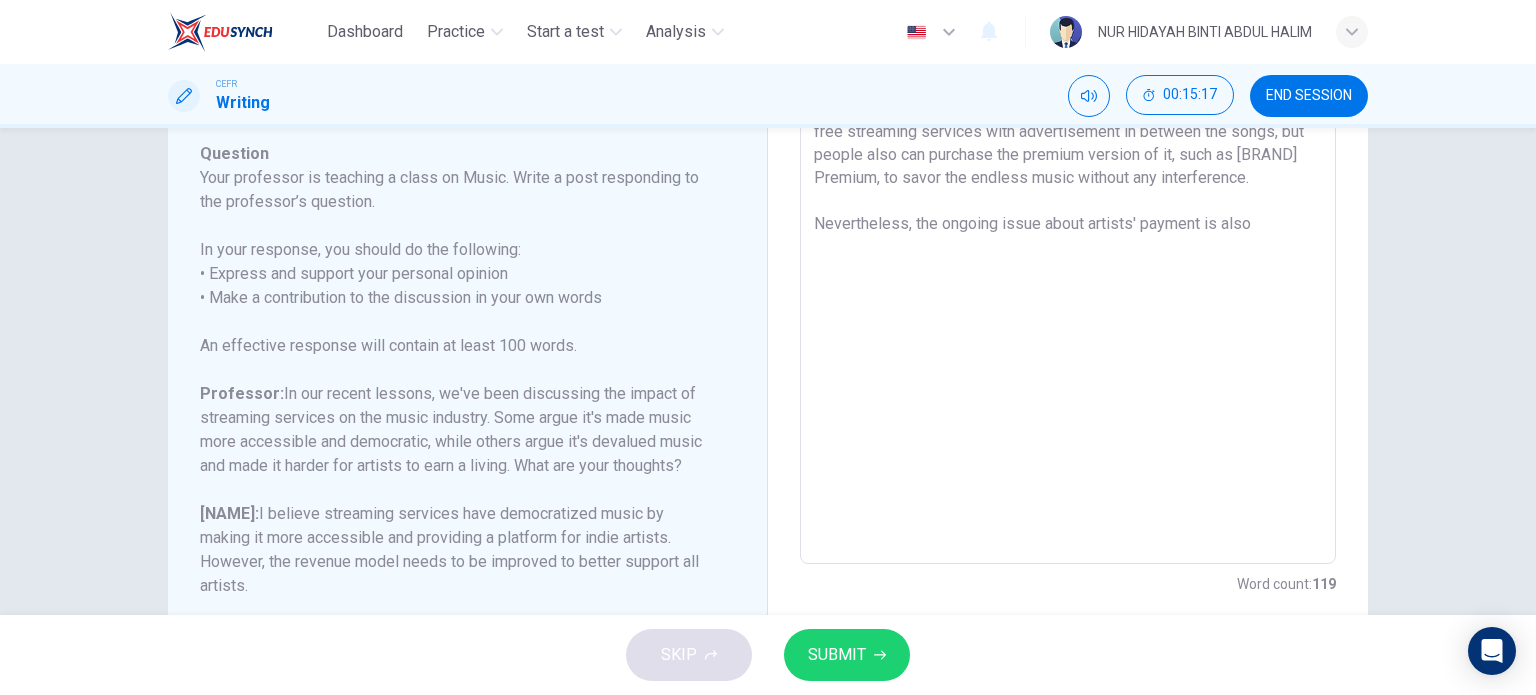 scroll, scrollTop: 332, scrollLeft: 0, axis: vertical 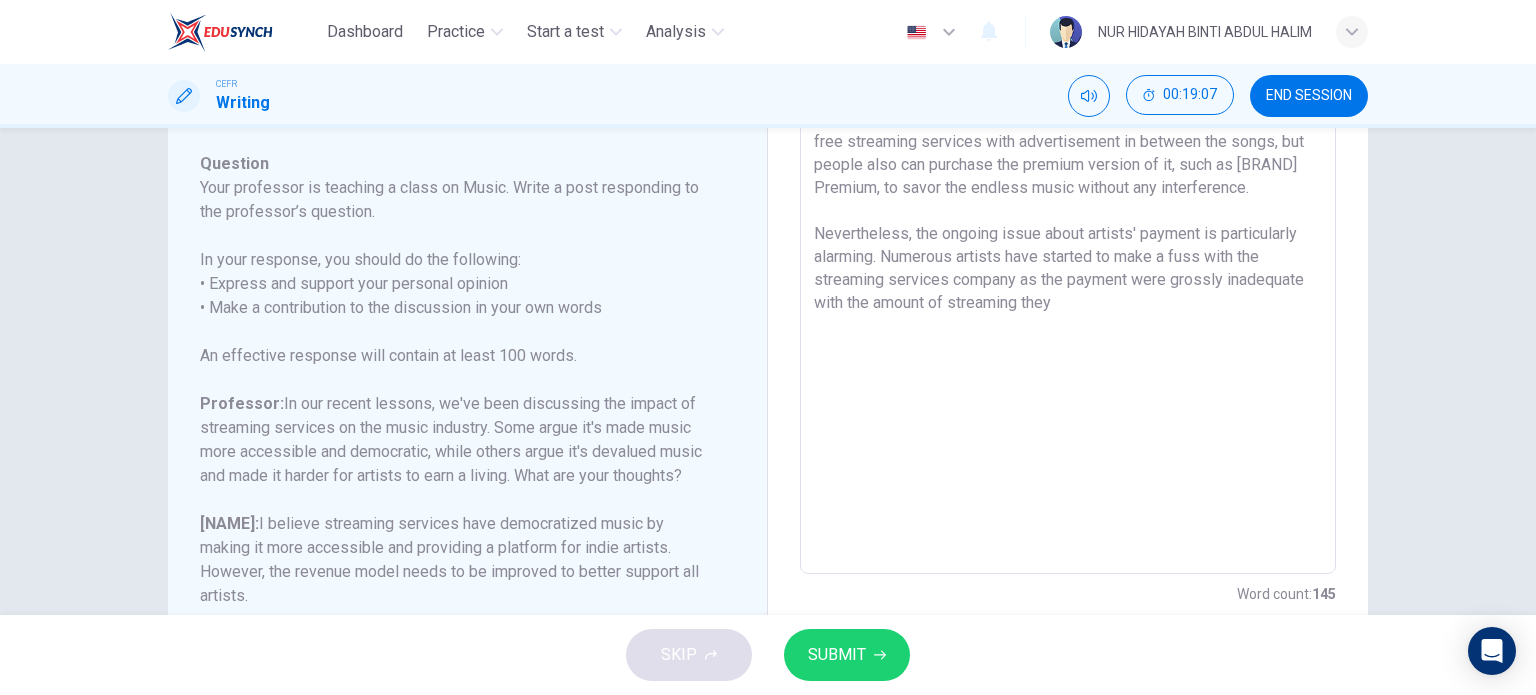 click on "The topic of streaming services on the music industry has sparked significant controversy in recent years. While the music are more accesible to the consumers, the artist's earning has become the main concern for this issue.
I firmly agree with [PERSON] that streaming services has more benefits than potential drawbacks. Firstly, people can enjoy unilimited music at reasonable price. Before streaming music was introduced, people have to purchase vinyl records of an album to enjoy it. Nowadays, there is free streaming services with advertisement in between the songs, but people also can purchase the premium version of it, such as [BRAND] Premium, to savor the endless music without any interference.
Nevertheless, the ongoing issue about artists' payment is particularly alarming. Numerous artists have started to make a fuss with the streaming services company as the payment were grossly inadequate with the amount of streaming they" at bounding box center (1068, 240) 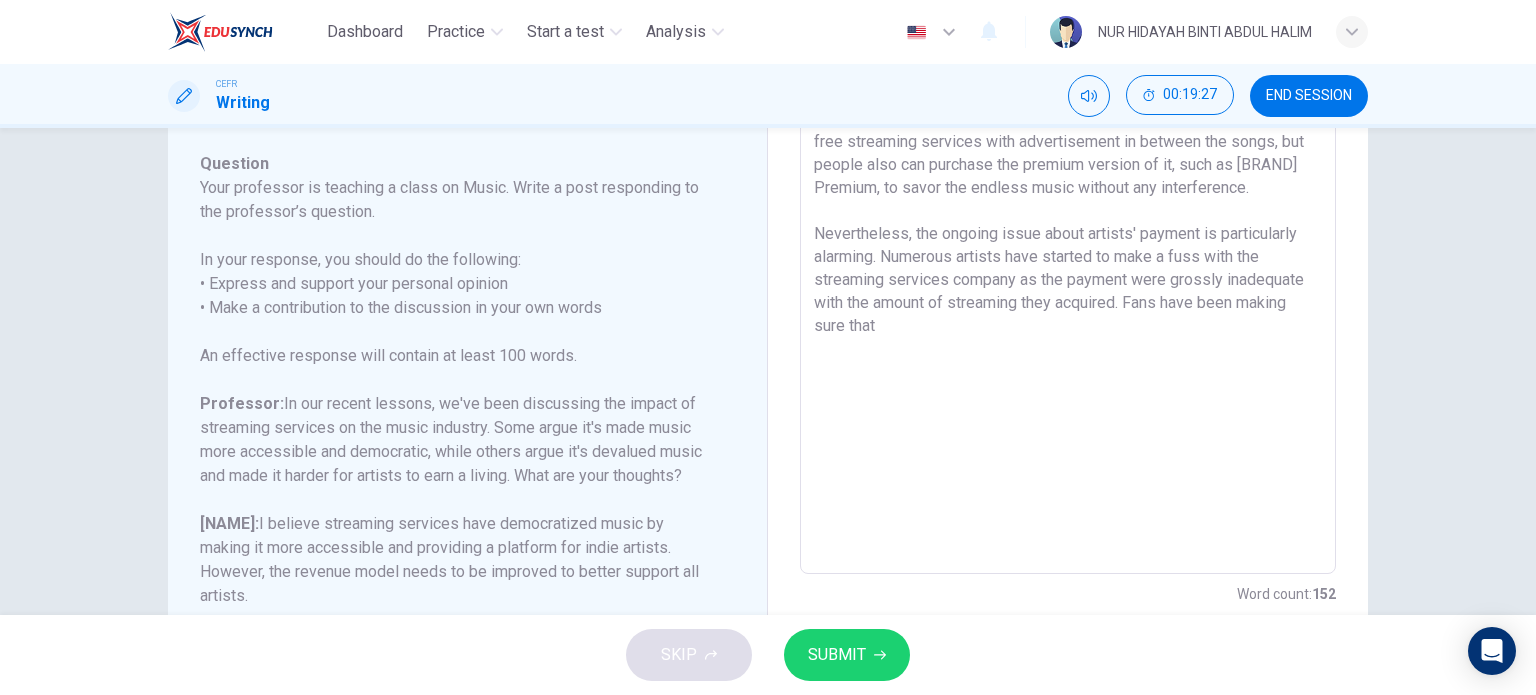 click on "The topic of streaming services on the music industry has sparked significant controversy in recent years. While the music are more accesible to the consumers, the artist's earning has become the main concern for this issue.
I firmly agree with [NAME] that streaming services has more benefits than potential drawbacks. Firstly, people can enjoy unilimited music at reasonable price. Before streaming music was introduced, people have to purchase vinyl records of an album to enjoy it. Nowadays, there is free streaming services with advertisement in between the songs, but people also can purchase the premium version of it, such as [BRAND] Premium, to savor the endless music without any interference.
Nevertheless, the ongoing issue about artists' payment is particularly alarming. Numerous artists have started to make a fuss with the streaming services company as the payment were grossly inadequate with the amount of streaming they acquired. Fans have been making sure that" at bounding box center (1068, 240) 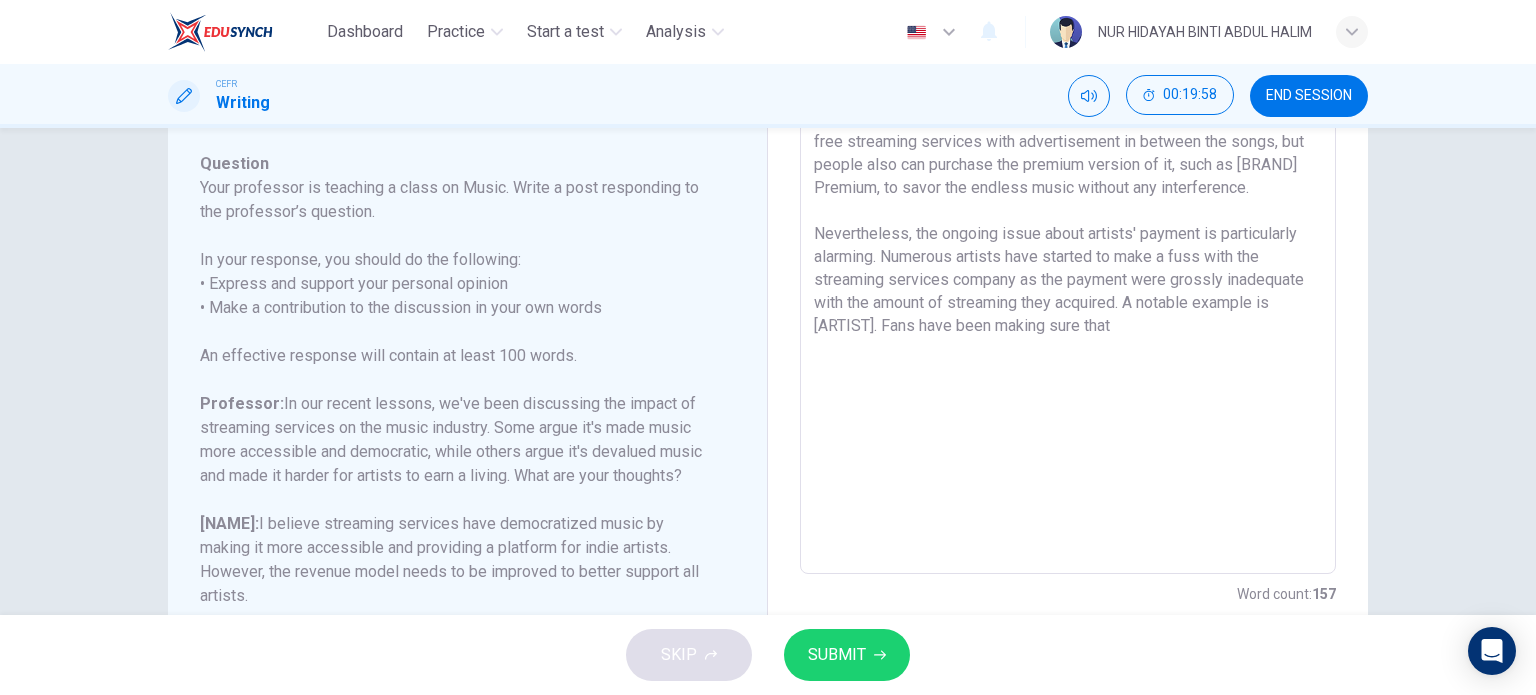 click on "The topic of streaming services on the music industry has sparked significant controversy in recent years. While the music are more accesible to the consumers, the artist's earning has become the main concern for this issue.
I firmly agree with [PERSON] that streaming services has more benefits than potential drawbacks. Firstly, people can enjoy unilimited music at reasonable price. Before streaming music was introduced, people have to purchase vinyl records of an album to enjoy it. Nowadays, there is free streaming services with advertisement in between the songs, but people also can purchase the premium version of it, such as [BRAND] Premium, to savor the endless music without any interference.
Nevertheless, the ongoing issue about artists' payment is particularly alarming. Numerous artists have started to make a fuss with the streaming services company as the payment were grossly inadequate with the amount of streaming they acquired. A notable example is [ARTIST]. Fans have been making sure that" at bounding box center [1068, 240] 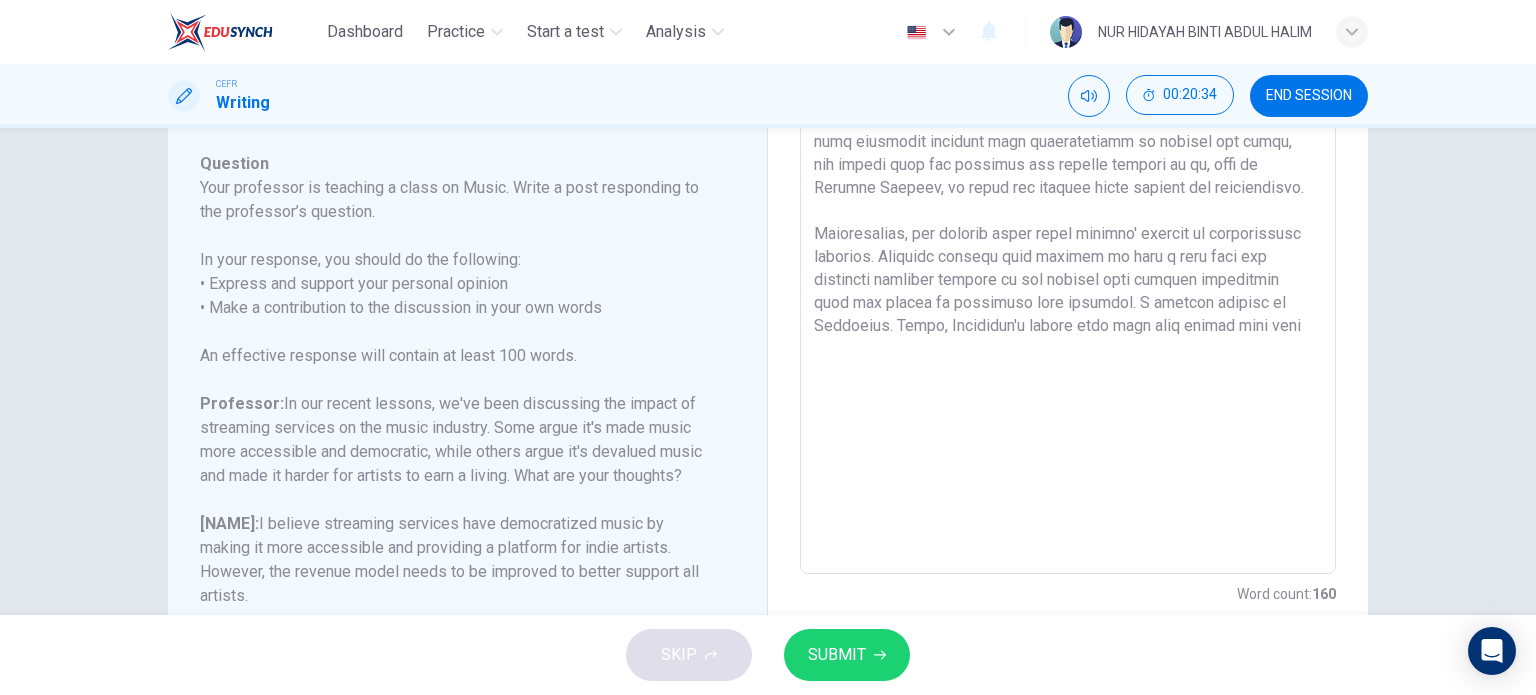 click at bounding box center (1068, 240) 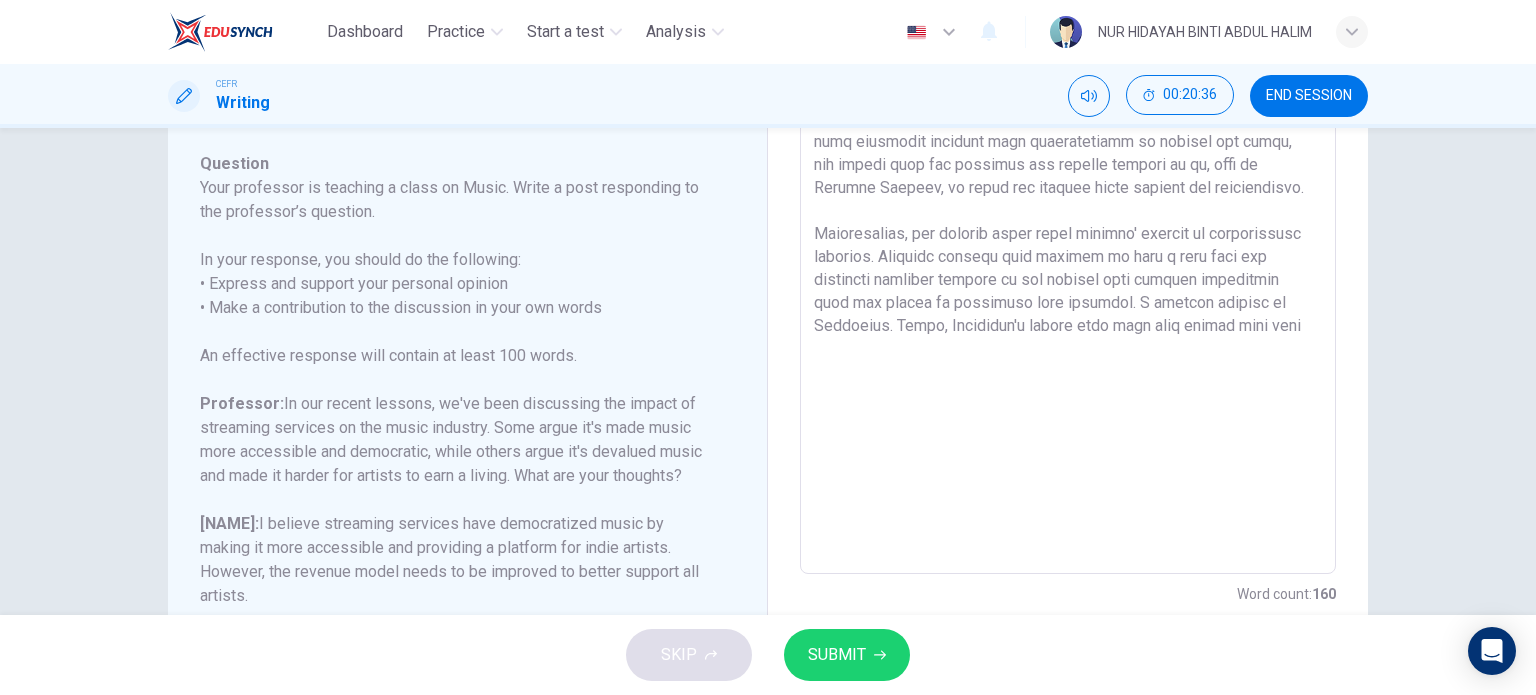 click at bounding box center [1068, 240] 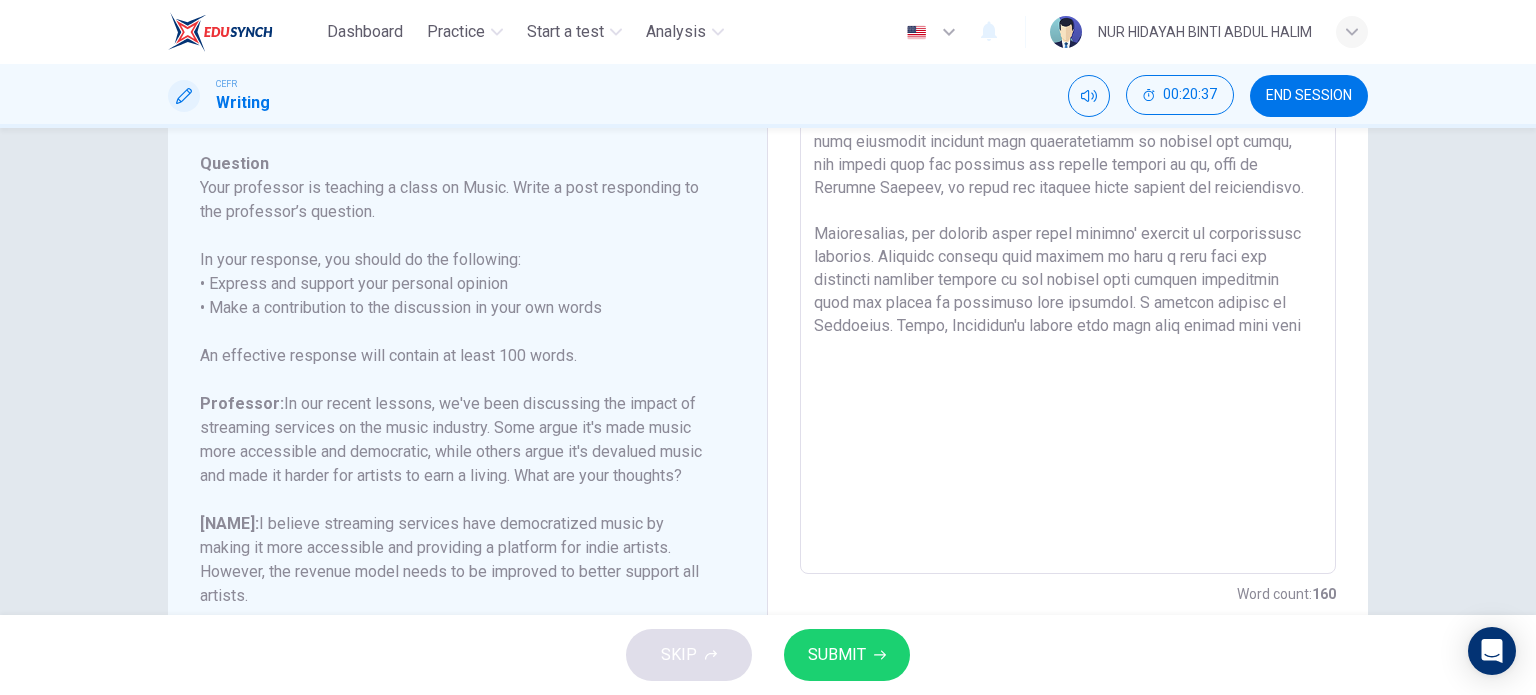 click at bounding box center (1068, 240) 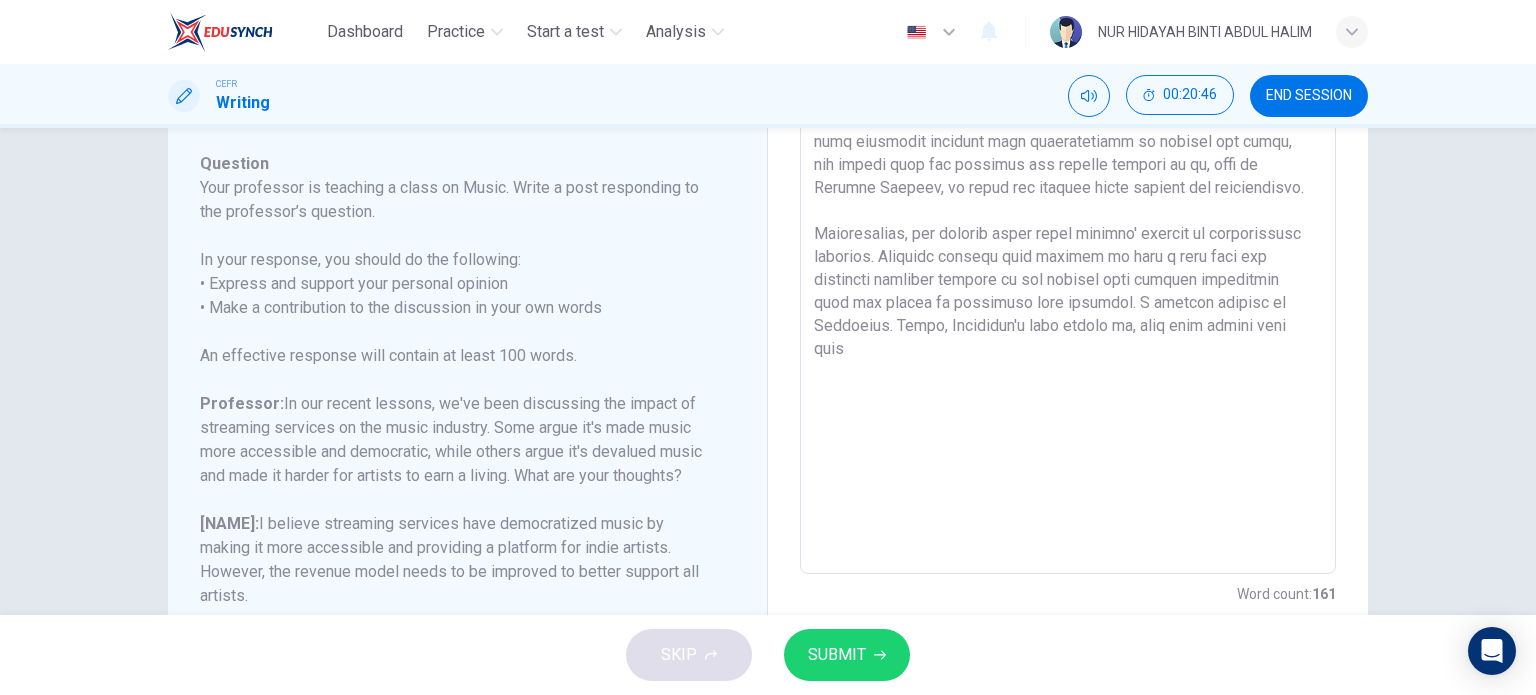 click at bounding box center [1068, 240] 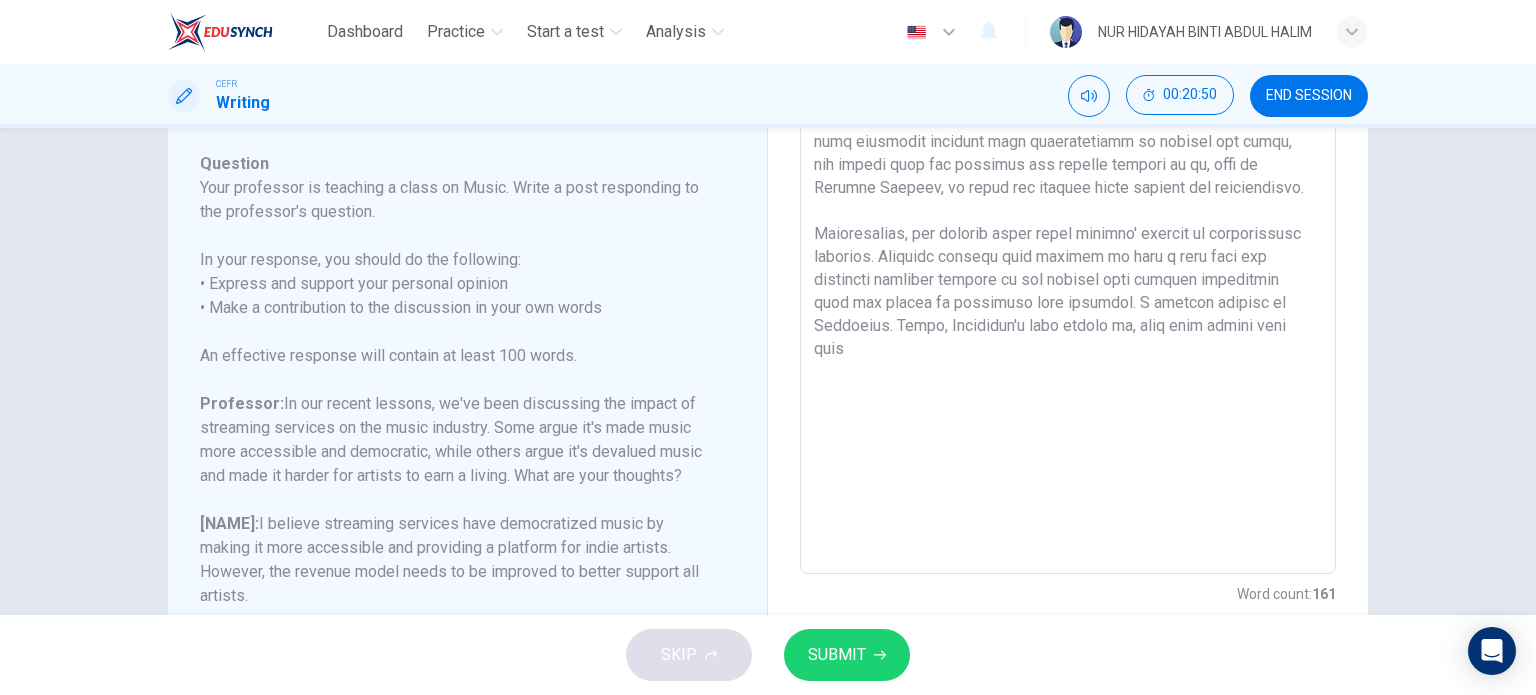 drag, startPoint x: 1108, startPoint y: 351, endPoint x: 1049, endPoint y: 352, distance: 59.008472 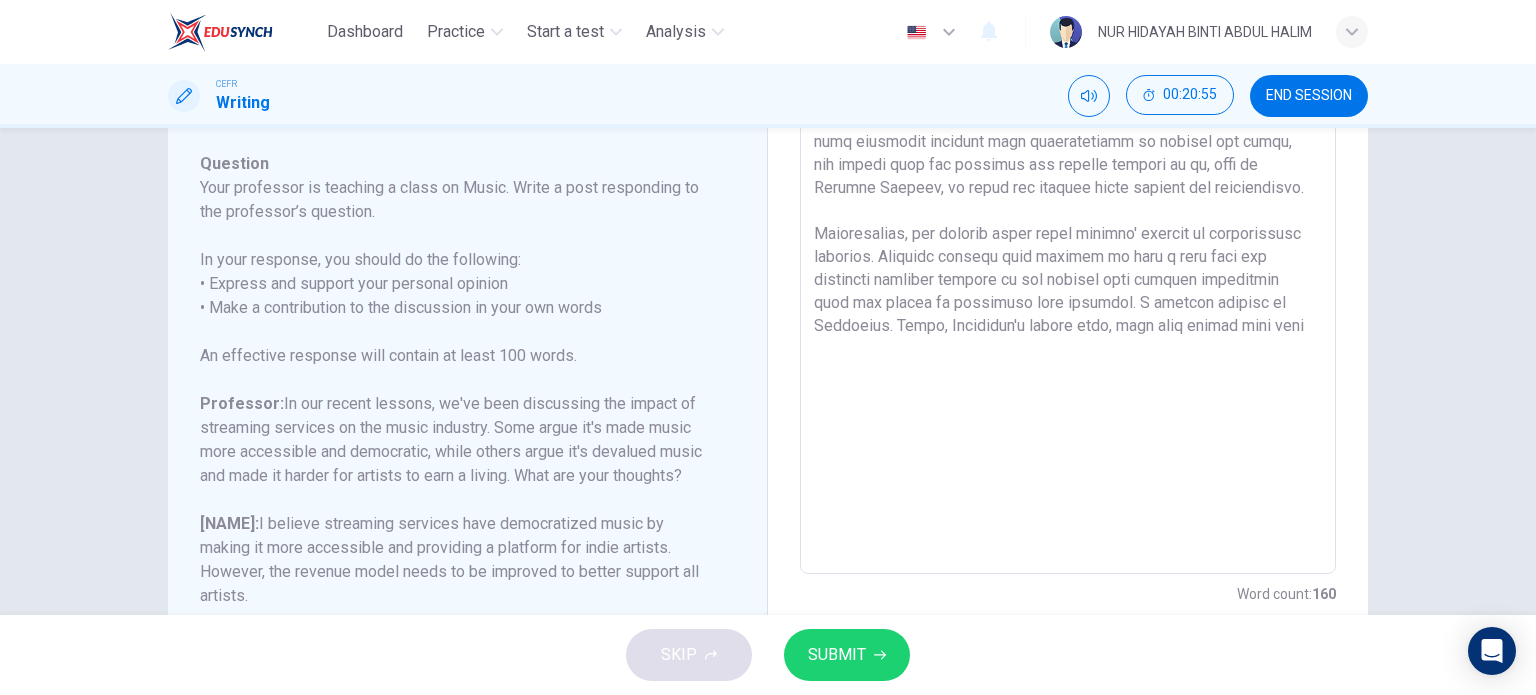 click at bounding box center (1068, 240) 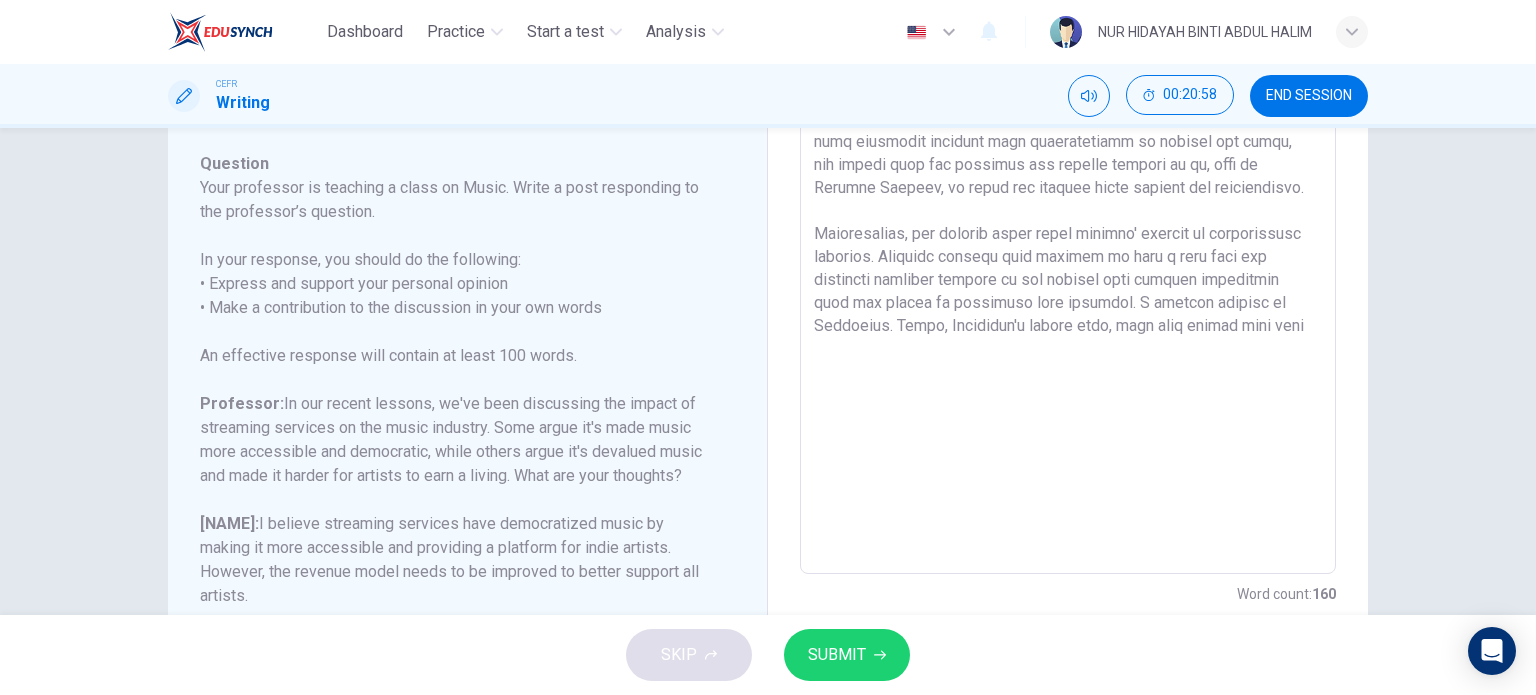 click at bounding box center (1068, 240) 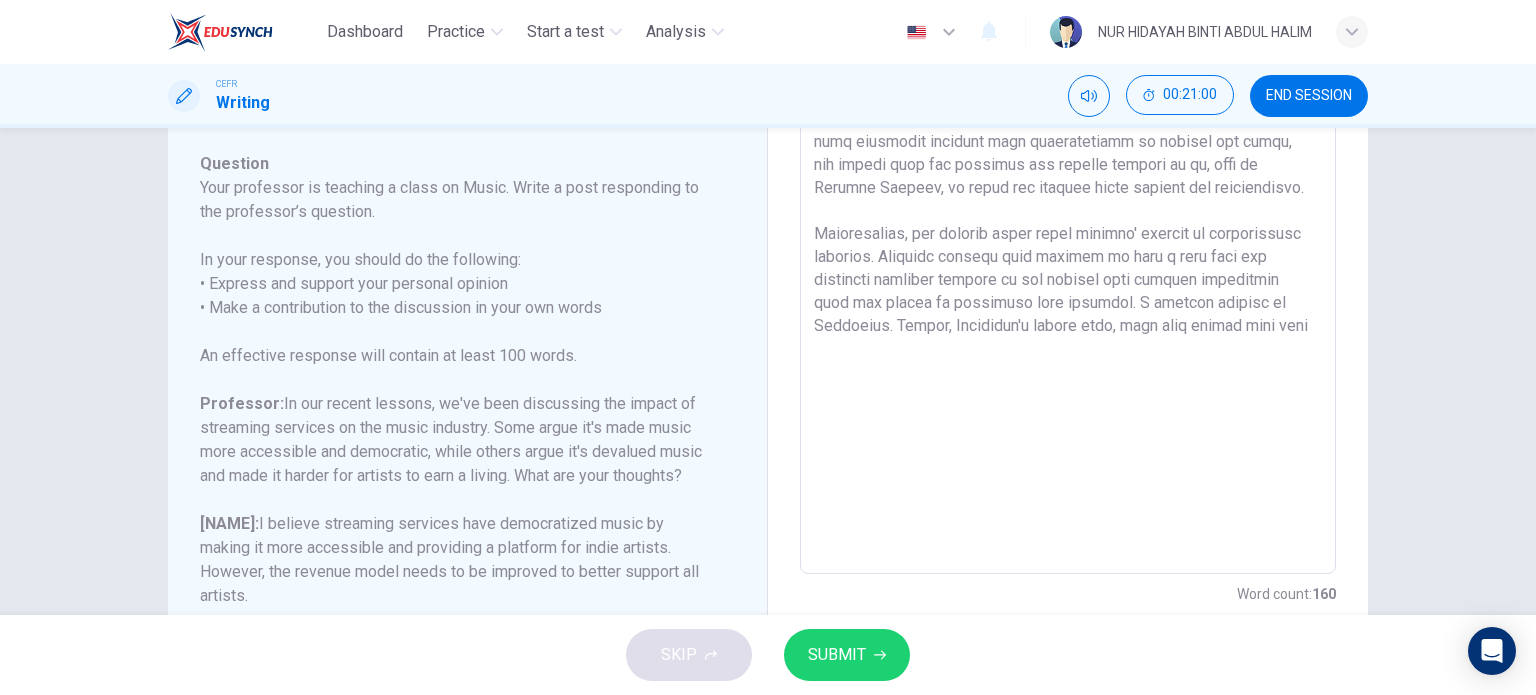 click at bounding box center (1068, 240) 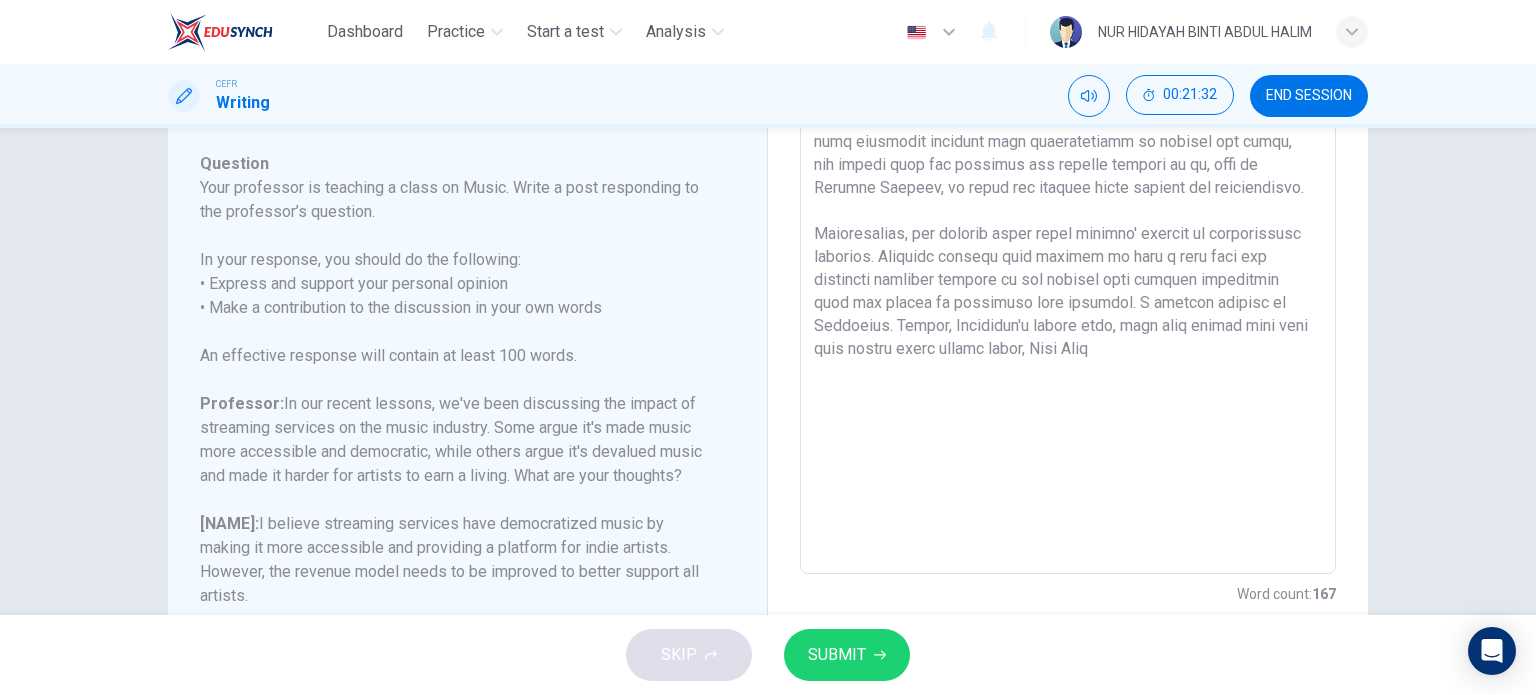 click at bounding box center (1068, 240) 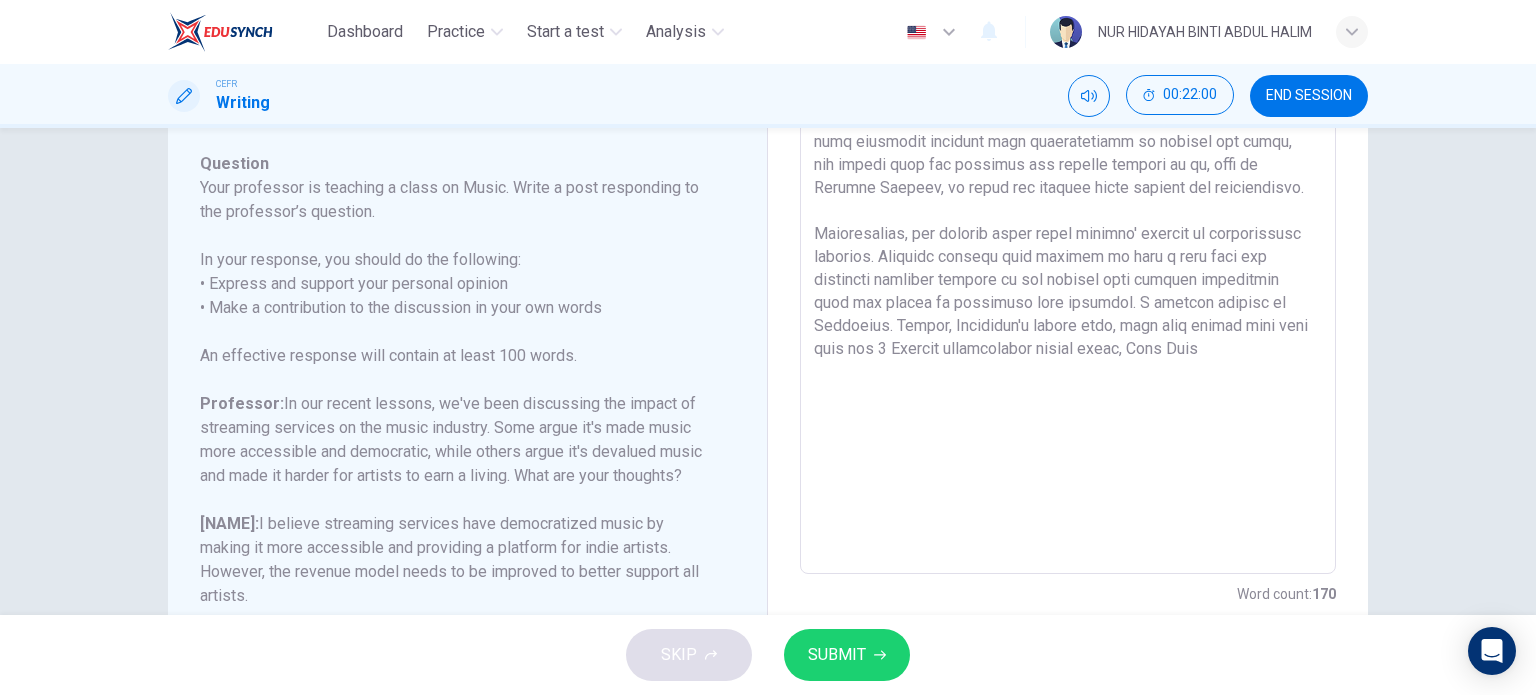 drag, startPoint x: 1002, startPoint y: 369, endPoint x: 1012, endPoint y: 374, distance: 11.18034 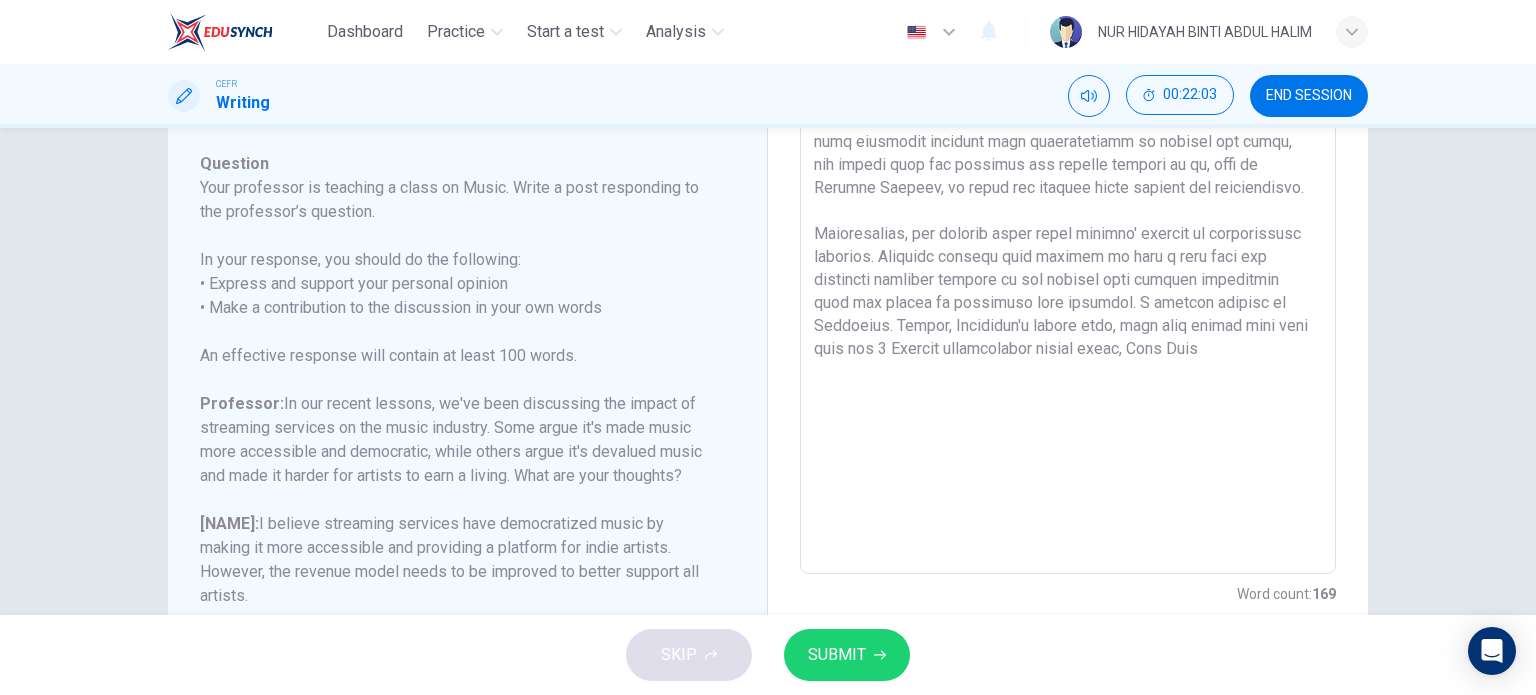 click at bounding box center (1068, 240) 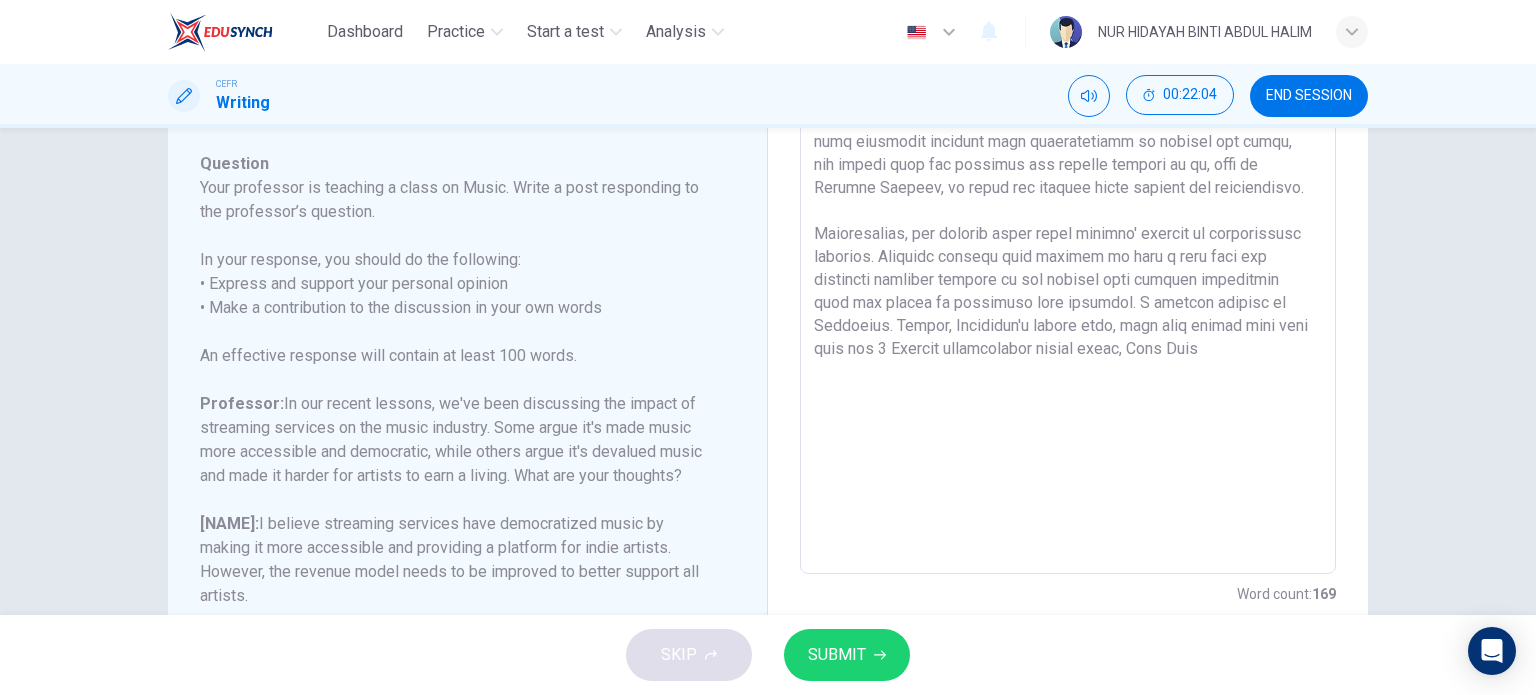 click at bounding box center [1068, 240] 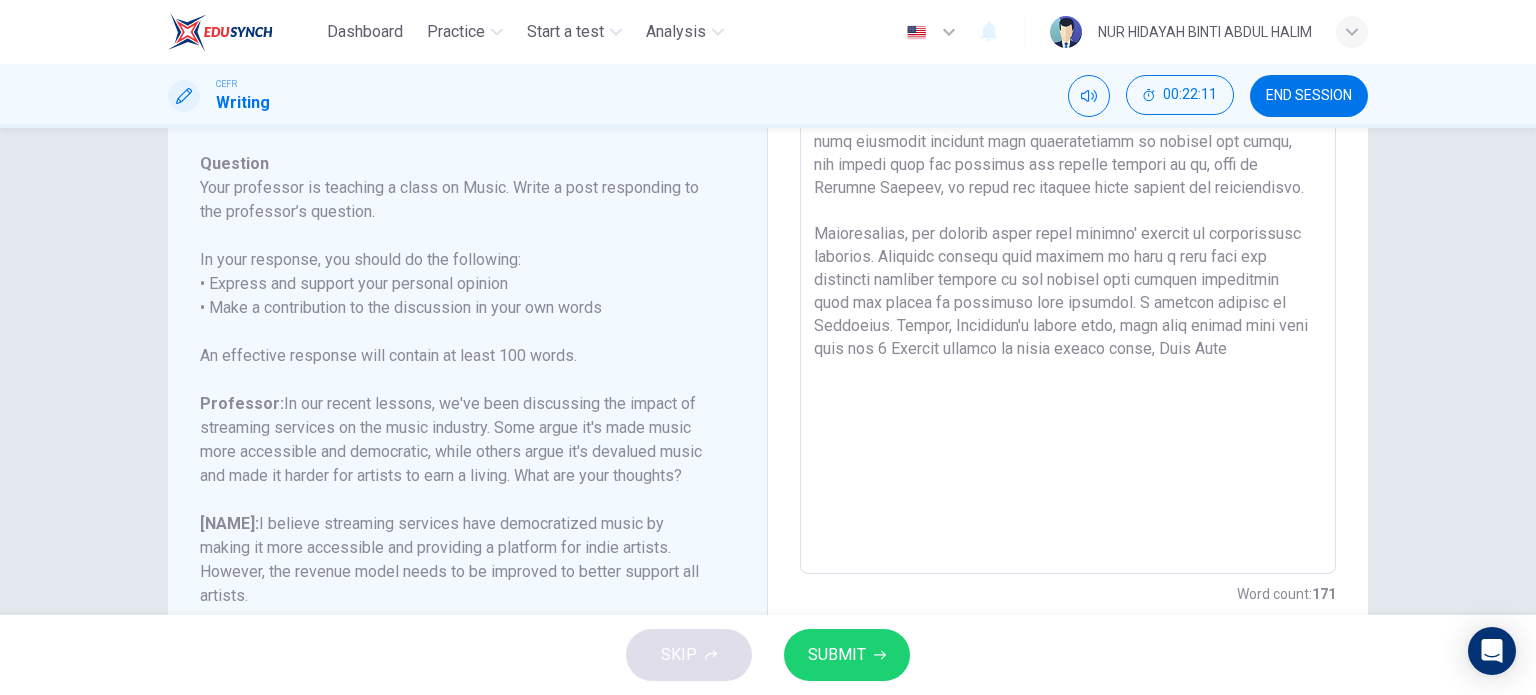 click at bounding box center [1068, 240] 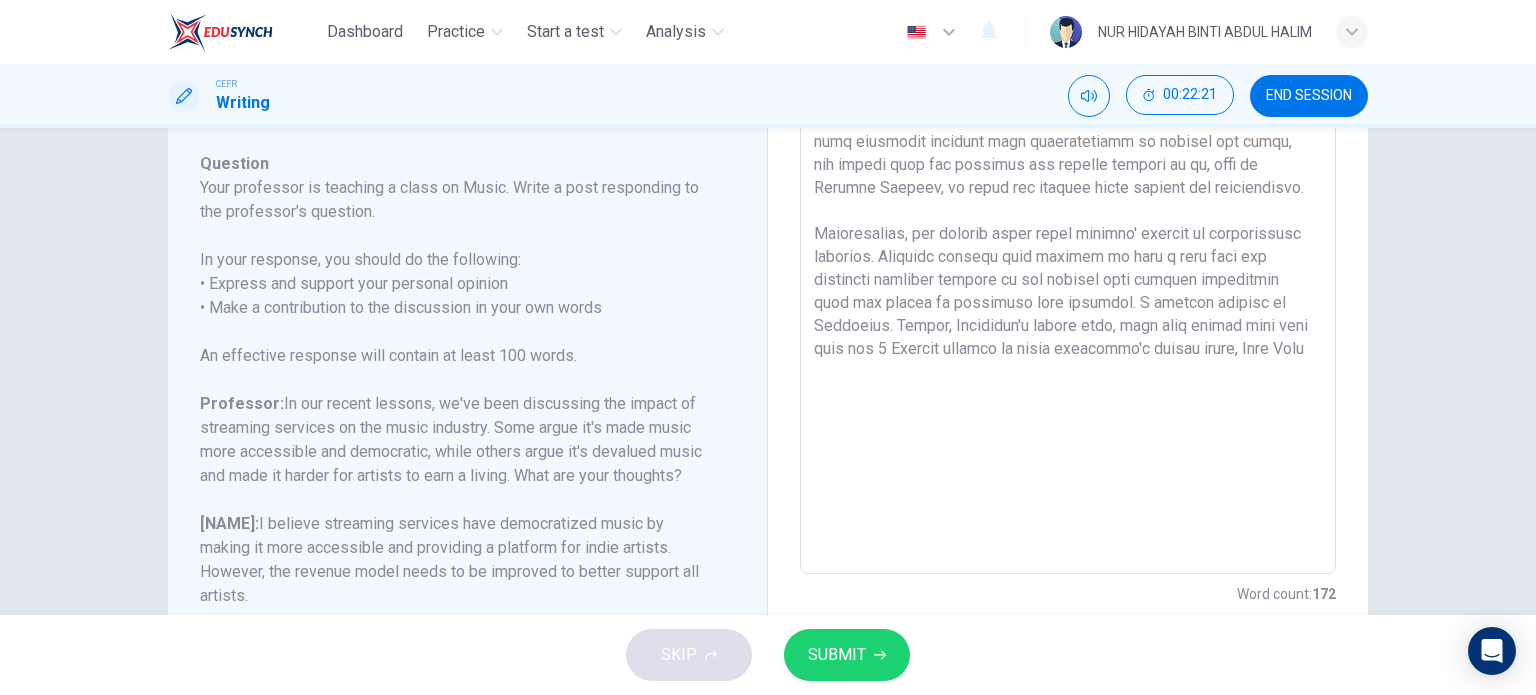 click at bounding box center (1068, 240) 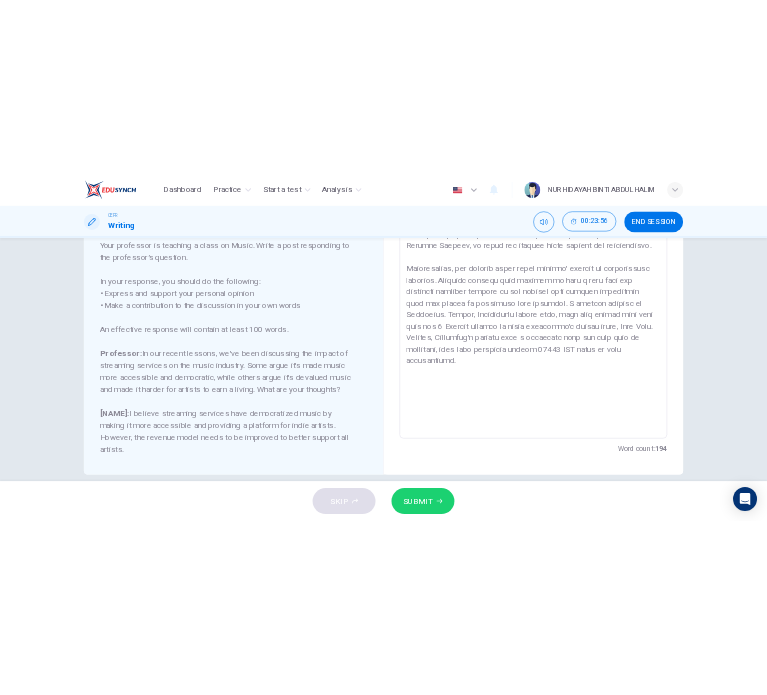 scroll, scrollTop: 386, scrollLeft: 0, axis: vertical 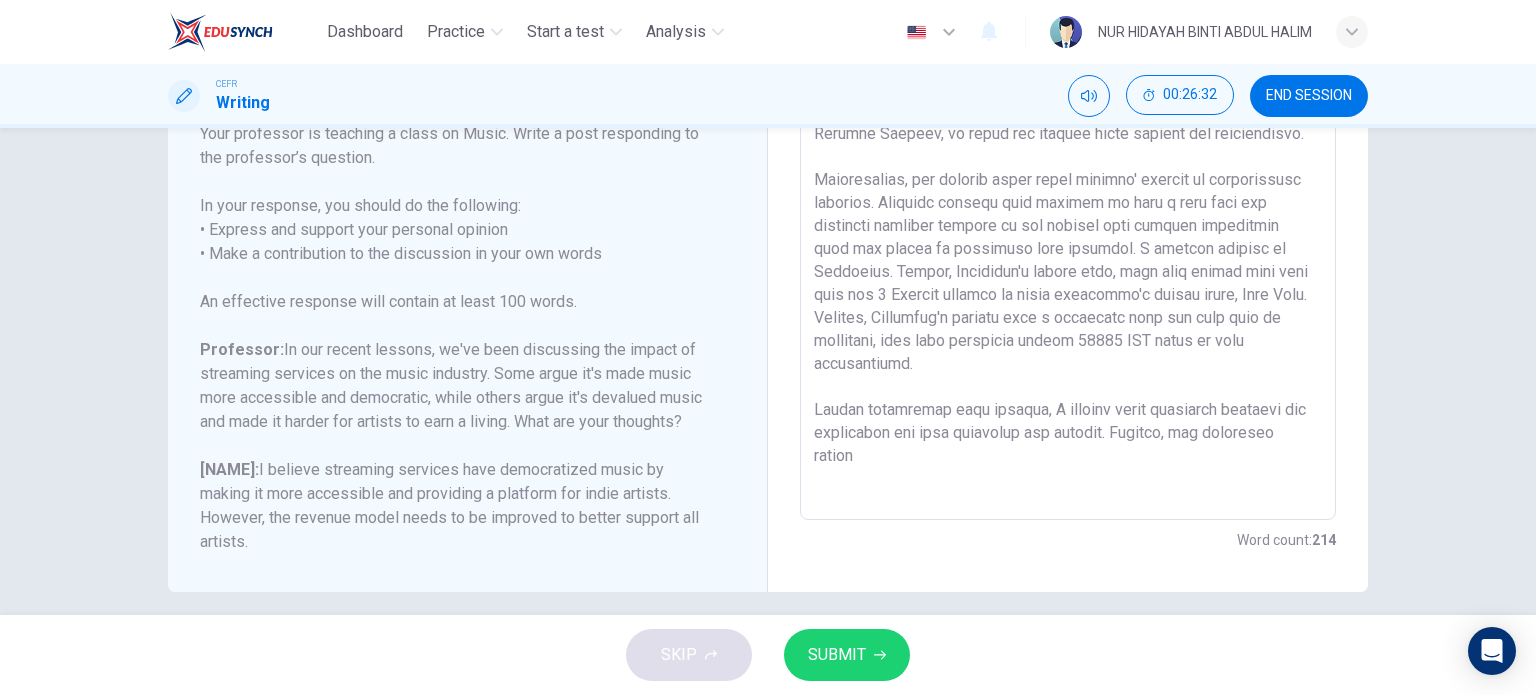 click at bounding box center (1068, 186) 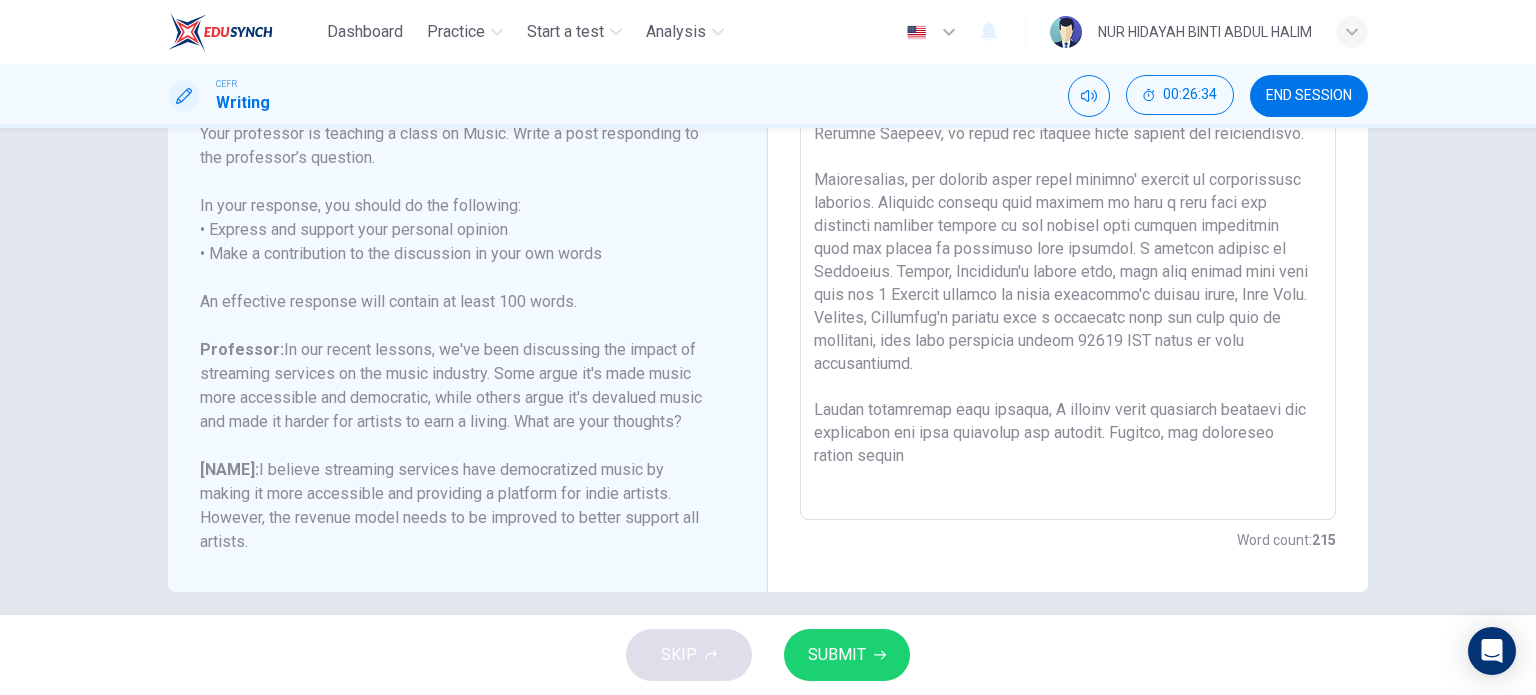 type on "The topic of streaming services on the music industry has sparked significant controversy in recent years. While the music are more accesible to the consumers, the artist's earning has become the main concern for this issue.
I firmly agree with [PERSON] that streaming services has more benefits than potential drawbacks. Firstly, people can enjoy unilimited music at reasonable price. Before streaming music was introduced, people have to purchase vinyl records of an album to enjoy it. Nowadays, there is free streaming services with advertisement in between the songs, but people also can purchase the premium version of it, such as Spotify Premium, to savor the endless music without any interference.
Nevertheless, the ongoing issue about artists' payment is particularly alarming. Numerous artists have started to make a fuss with the streaming services company as the payment were grossly inadequate with the amount of streaming they acquired. A notable example is Blackpink. Blinks, Blackpink's fandom name, have b..." 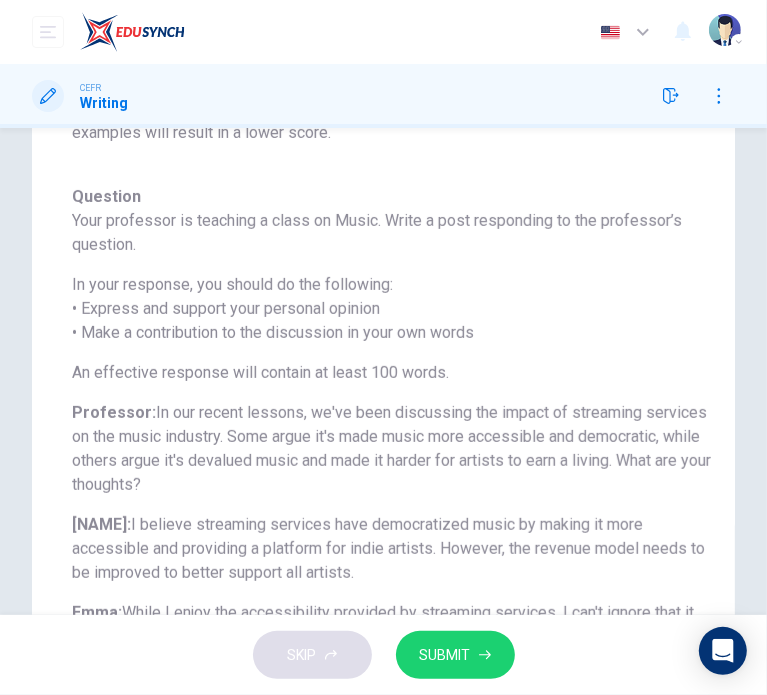 scroll, scrollTop: 0, scrollLeft: 0, axis: both 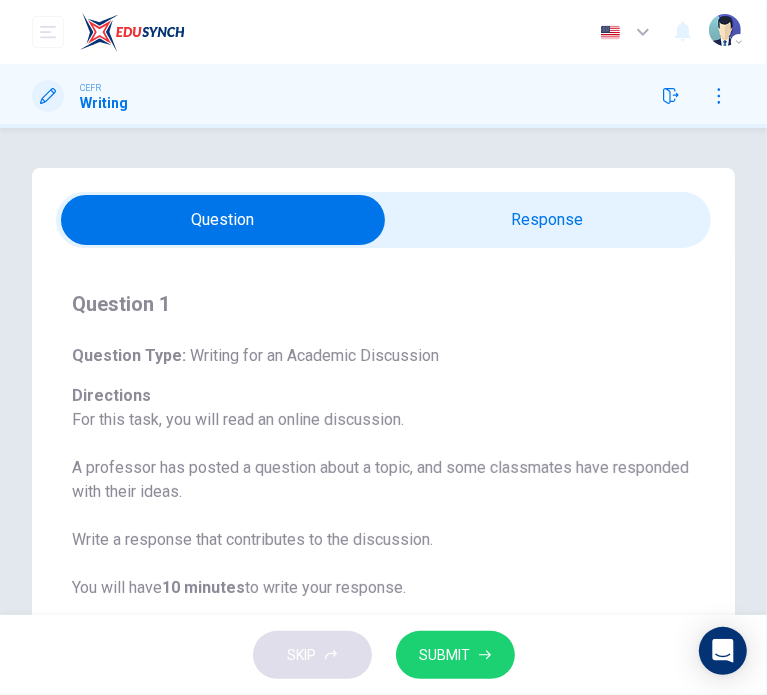 click at bounding box center [223, 220] 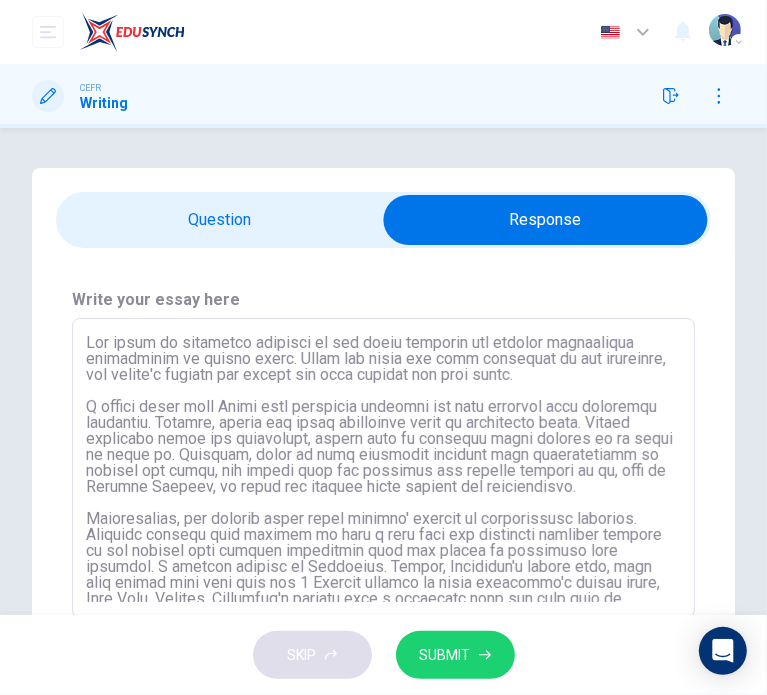 scroll, scrollTop: 102, scrollLeft: 0, axis: vertical 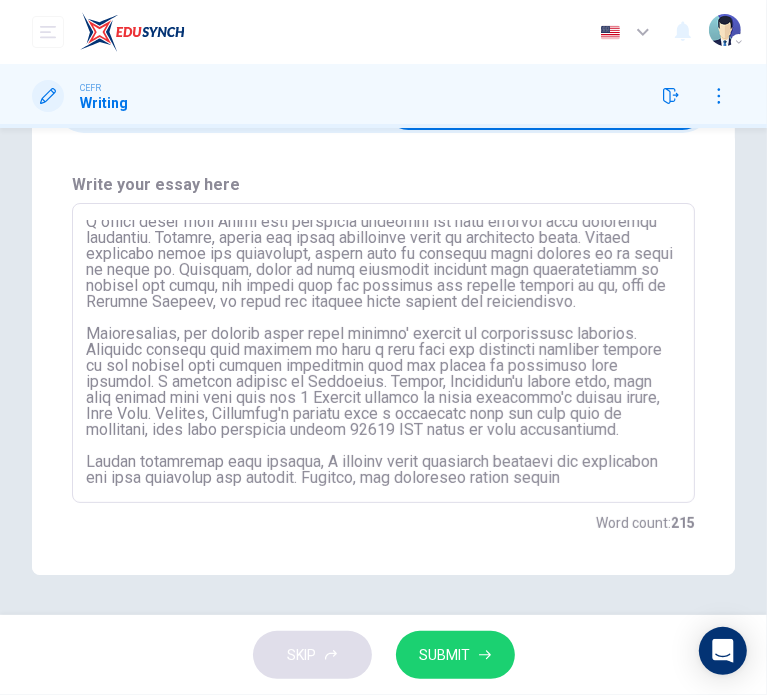 click at bounding box center [383, 353] 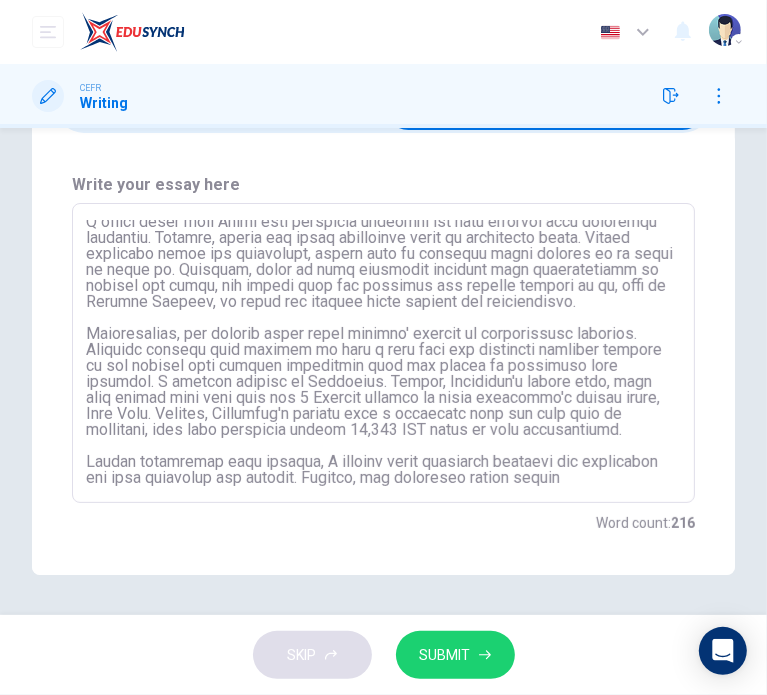 click at bounding box center [383, 353] 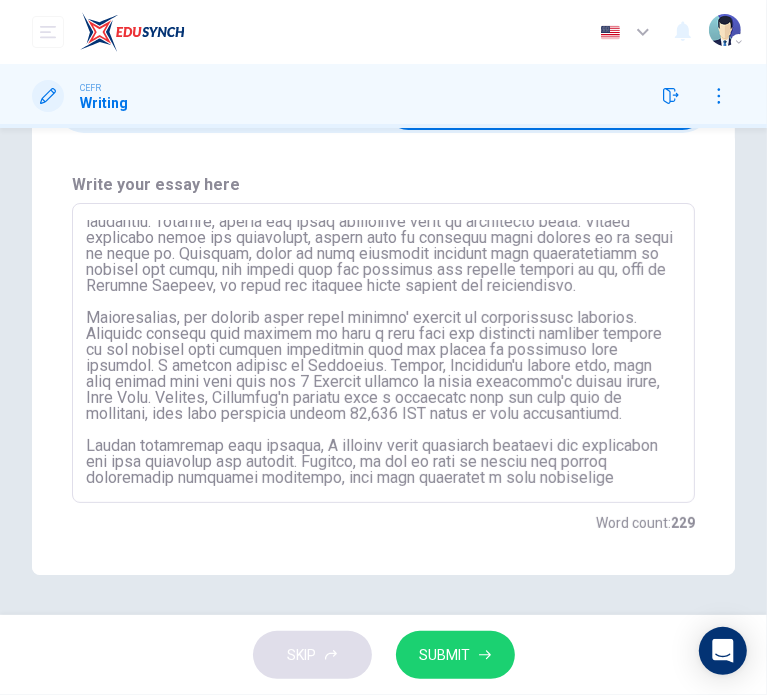 scroll, scrollTop: 134, scrollLeft: 0, axis: vertical 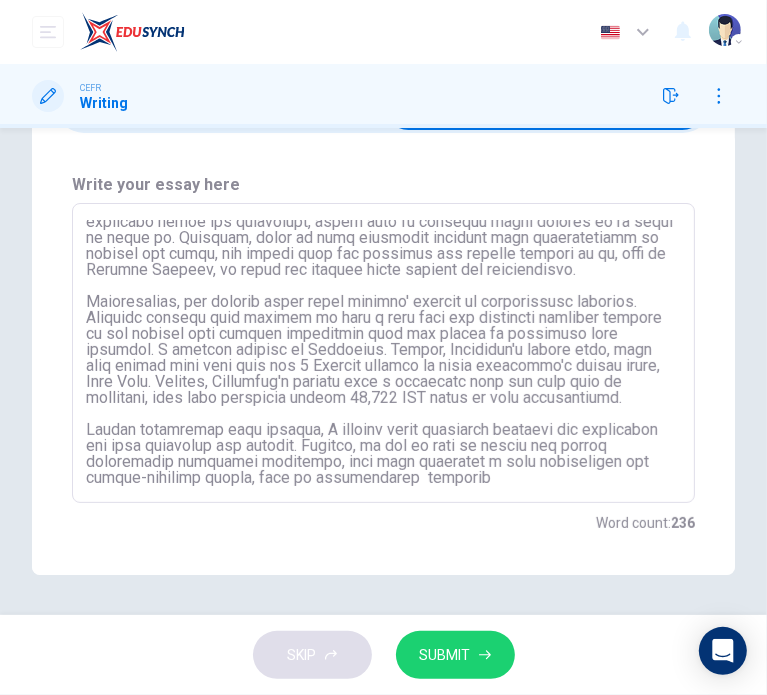 click at bounding box center [383, 353] 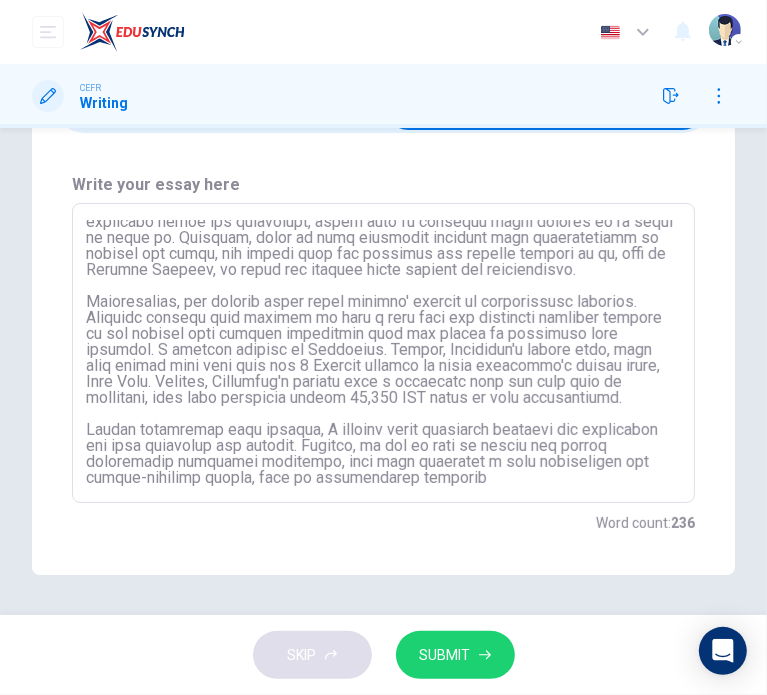 click on "x ​" at bounding box center [383, 353] 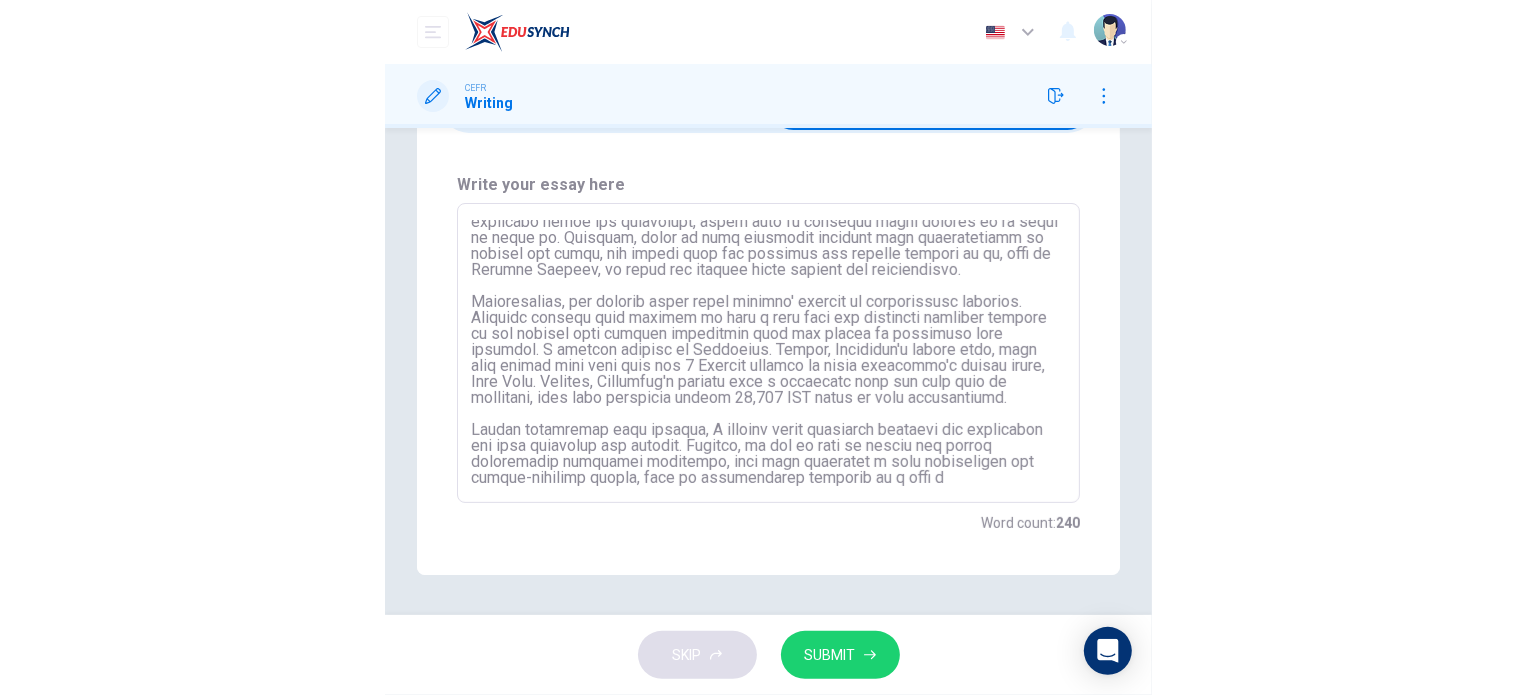 scroll, scrollTop: 150, scrollLeft: 0, axis: vertical 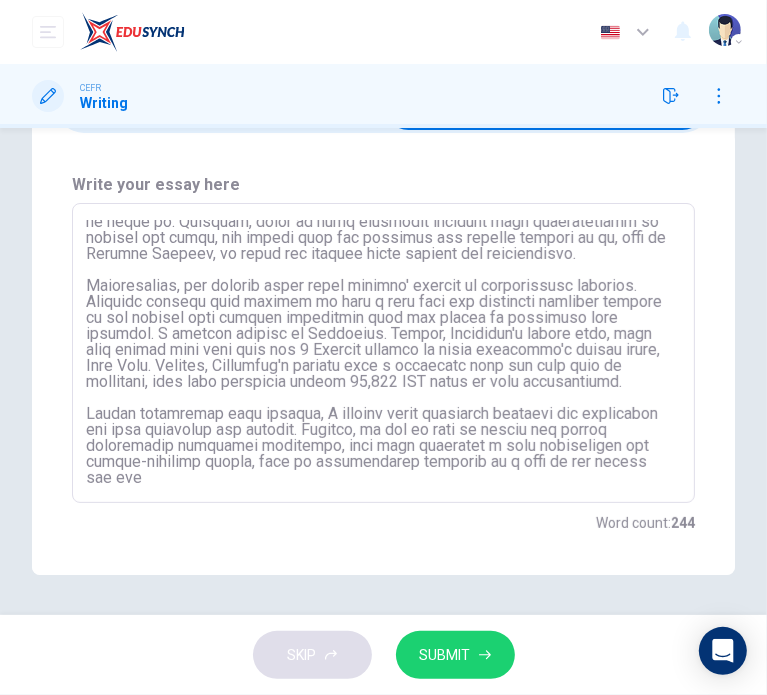 type on "The topic of streaming services on the music industry has sparked significant controversy in recent years. While the music are more accesible to the consumers, the artist's earning has become the main concern for this issue.
I firmly agree with [PERSON] that streaming services has more benefits than potential drawbacks. Firstly, people can enjoy unilimited music at reasonable price. Before streaming music was introduced, people have to purchase vinyl records of an album to enjoy it. Nowadays, there is free streaming services with advertisement in between the songs, but people also can purchase the premium version of it, such as Spotify Premium, to savor the endless music without any interference.
Nevertheless, the ongoing issue about artists' payment is particularly alarming. Numerous artists have started to make a fuss with the streaming services company as the payment were grossly inadequate with the amount of streaming they acquired. A notable example is Blackpink. Blinks, Blackpink's fandom name, have b..." 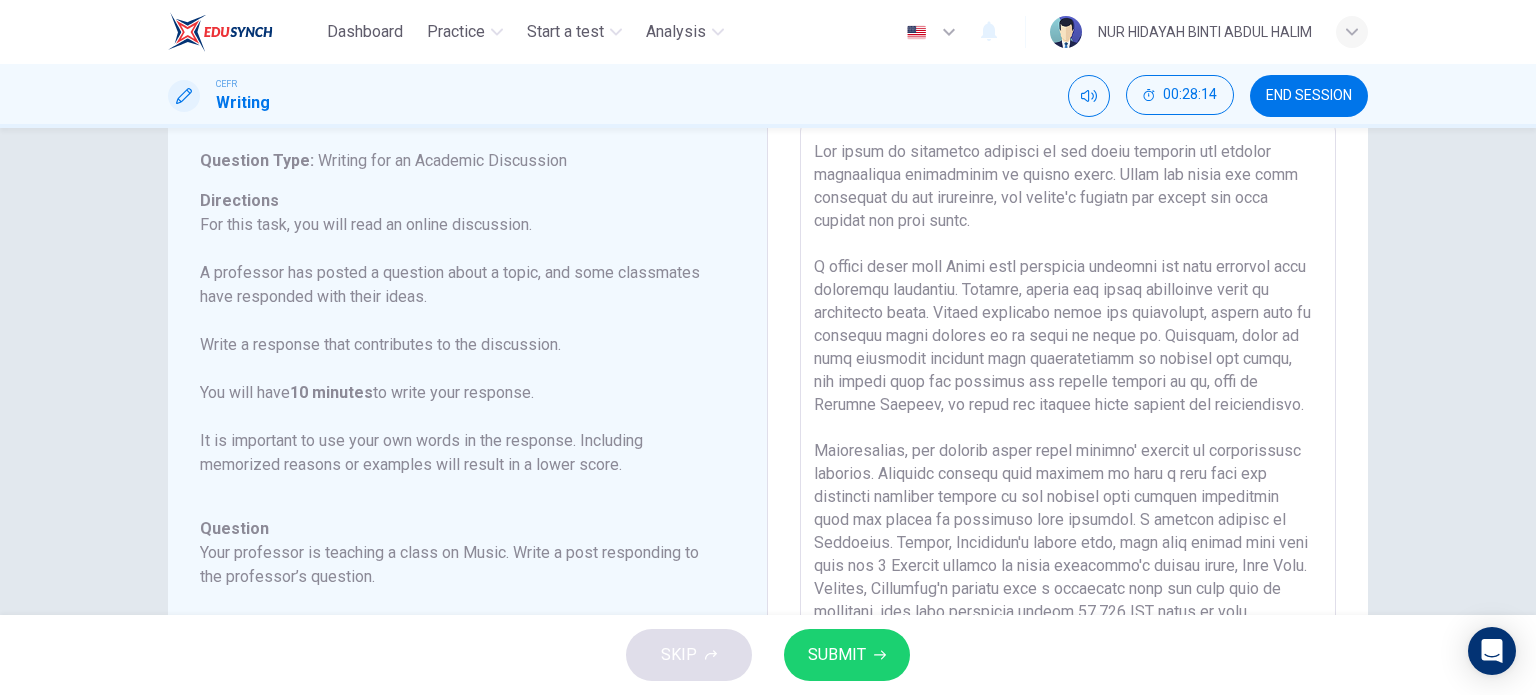 scroll, scrollTop: 32, scrollLeft: 0, axis: vertical 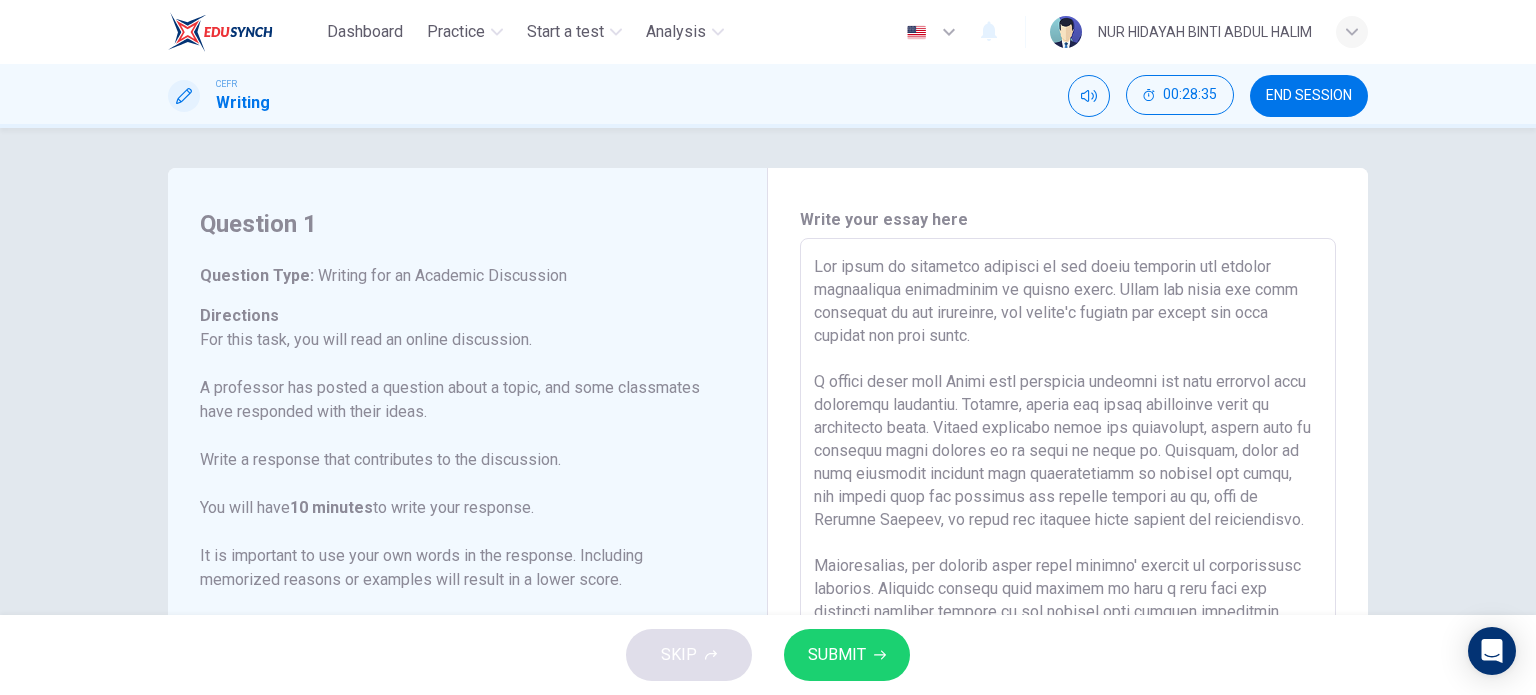 drag, startPoint x: 1229, startPoint y: 485, endPoint x: 791, endPoint y: 233, distance: 505.3197 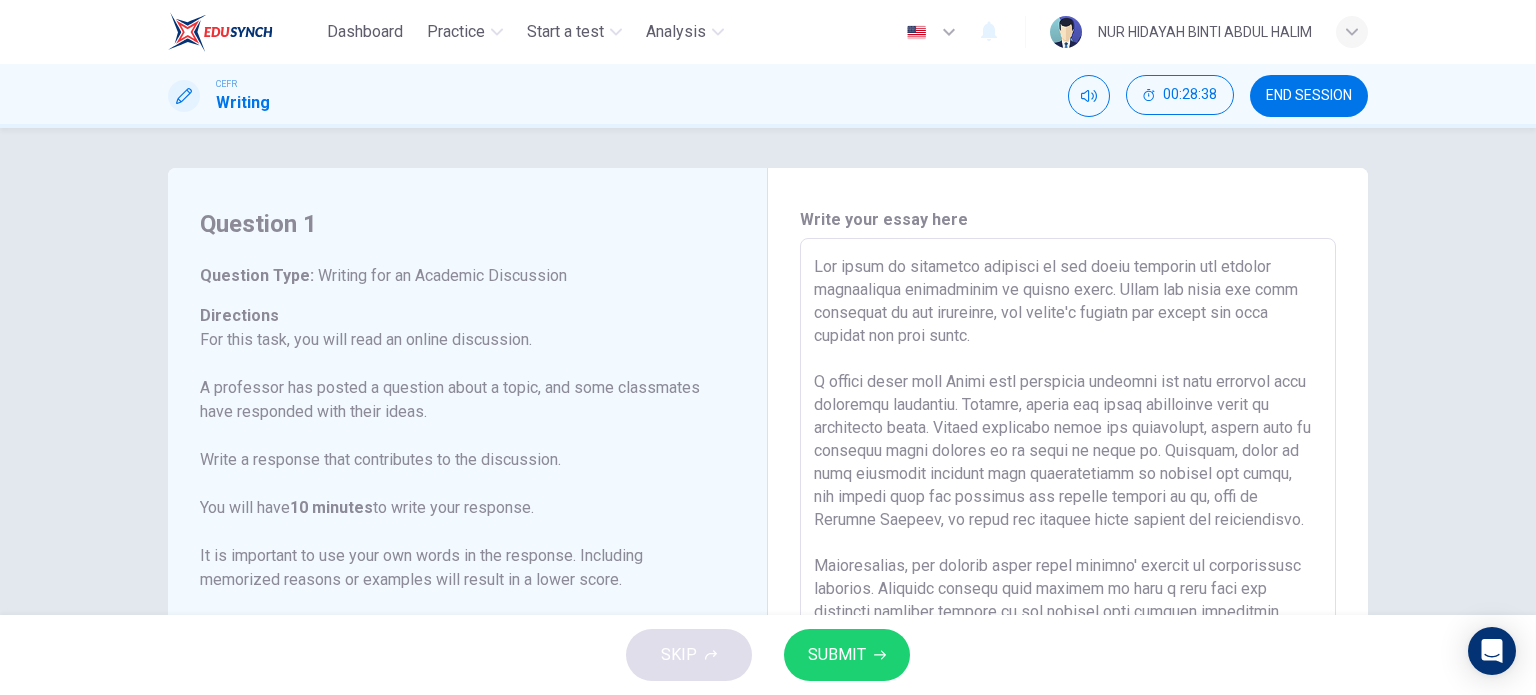 scroll, scrollTop: 32, scrollLeft: 0, axis: vertical 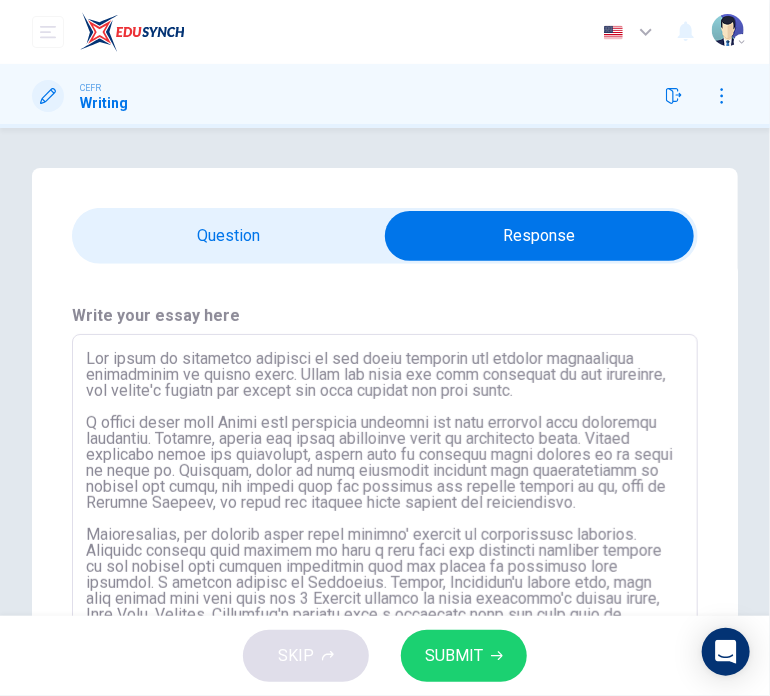 click at bounding box center (539, 236) 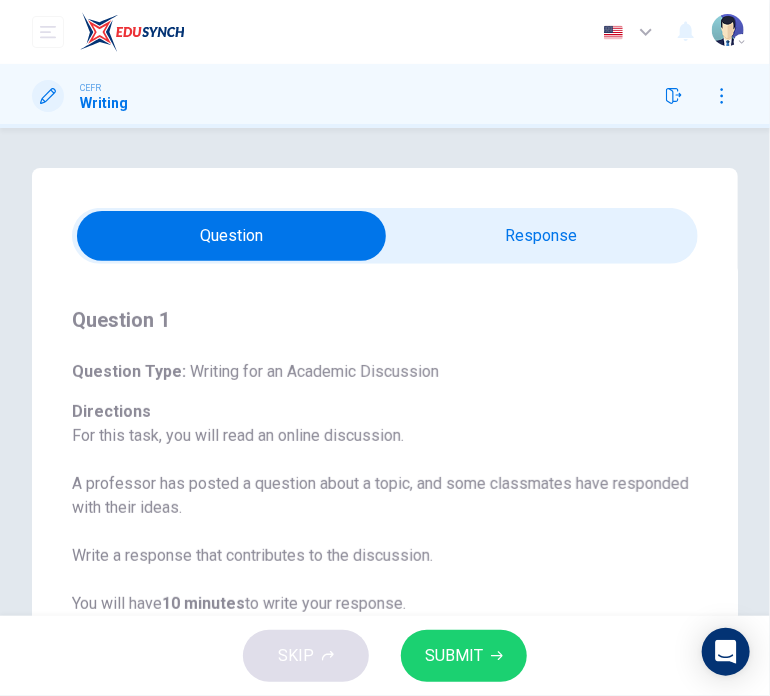 scroll, scrollTop: 141, scrollLeft: 0, axis: vertical 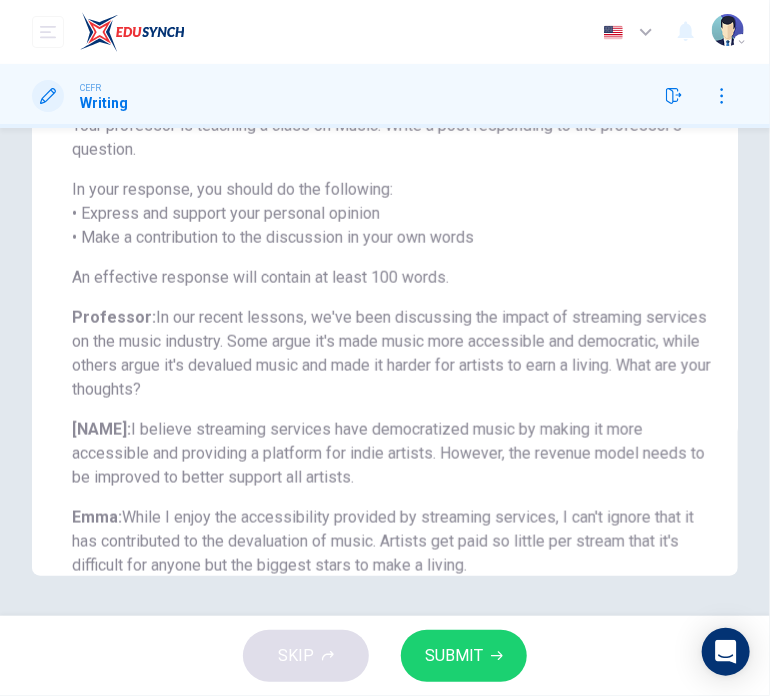 click on "Question Your professor is teaching a class on Music. Write a post responding to the professor’s question. In your response, you should do the following:
• Express and support your personal opinion
• Make a contribution to the discussion in your own words An effective response will contain at least 100 words. Professor:  In our recent lessons, we've been discussing the impact of streaming services on the music industry. Some argue it's made music more accessible and democratic, while others argue it's devalued music and made it harder for artists to earn a living. What are your thoughts? [NAME]:  I believe streaming services have democratized music by making it more accessible and providing a platform for indie artists. However, the revenue model needs to be improved to better support all artists. [NAME]:" at bounding box center (393, 334) 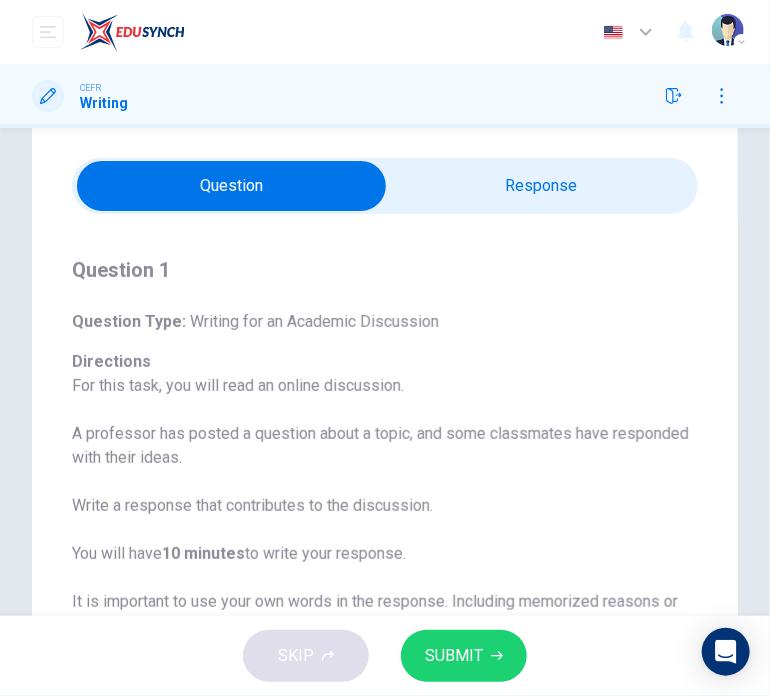 scroll, scrollTop: 30, scrollLeft: 0, axis: vertical 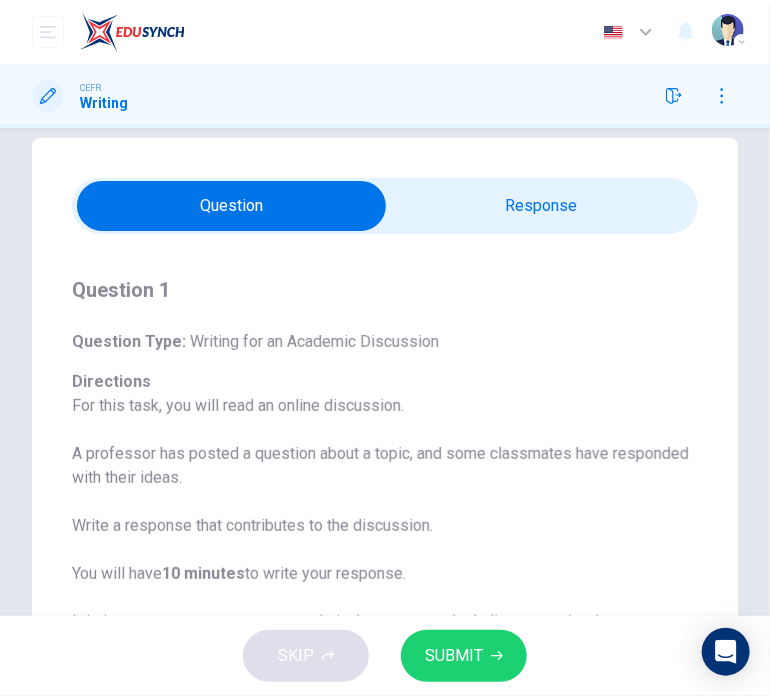 click at bounding box center (231, 206) 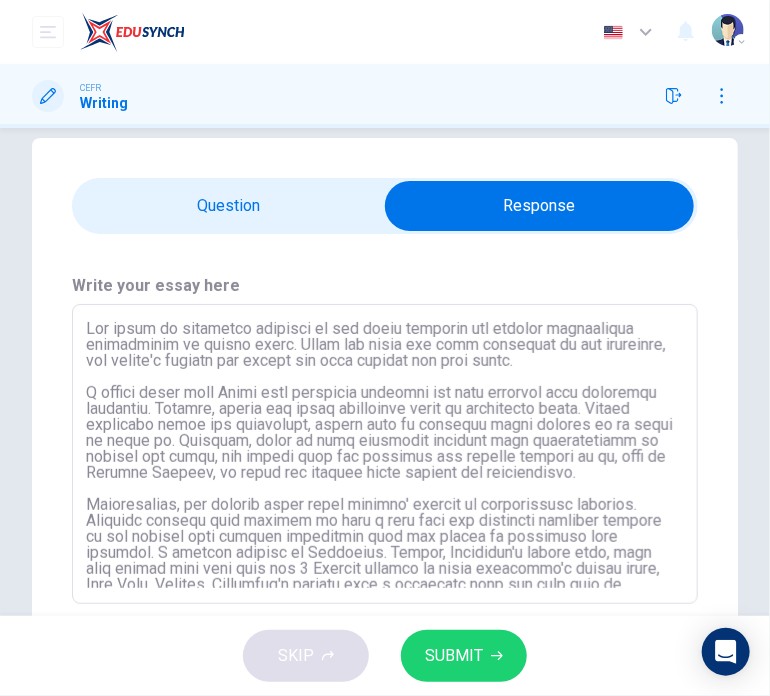 scroll, scrollTop: 130, scrollLeft: 0, axis: vertical 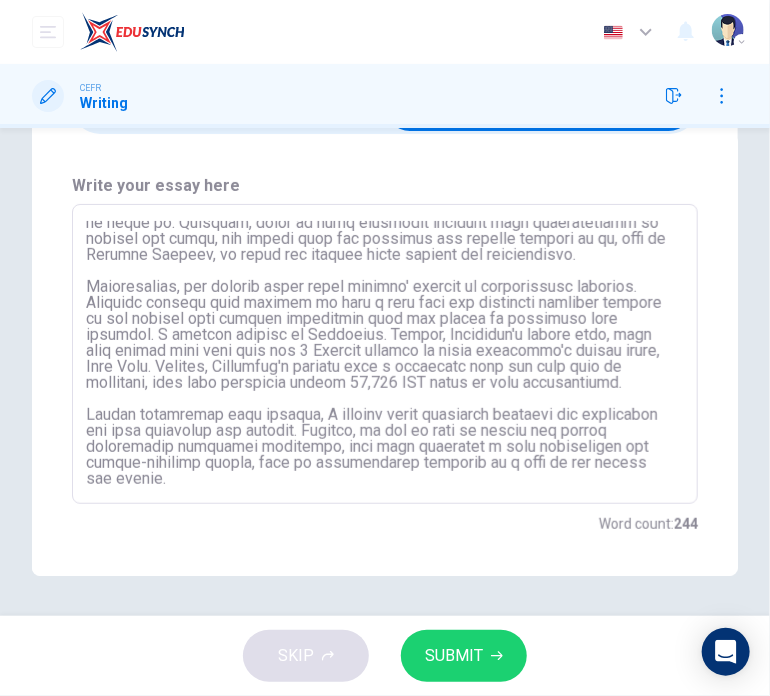 click on "Write your essay here x ​ Word count :  244" at bounding box center (385, 355) 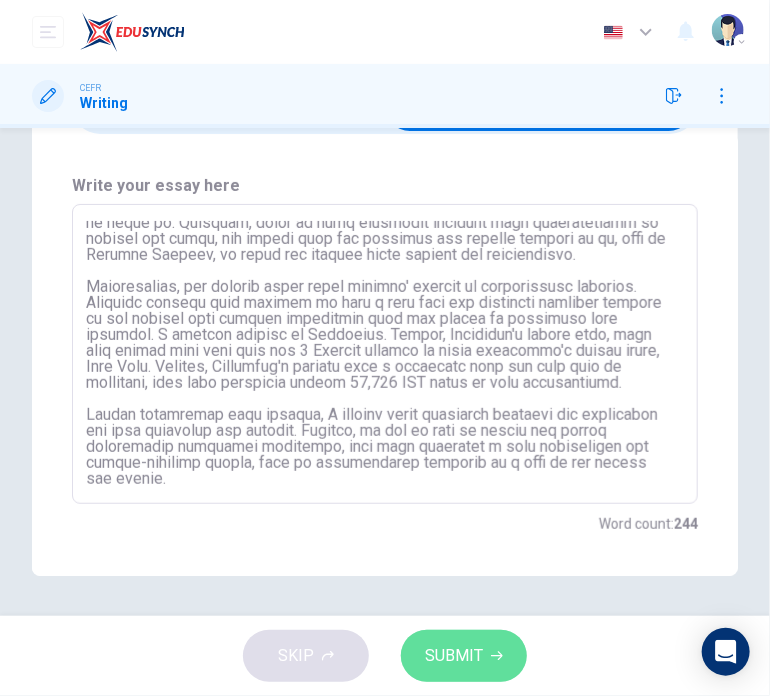 click on "SUBMIT" at bounding box center (454, 656) 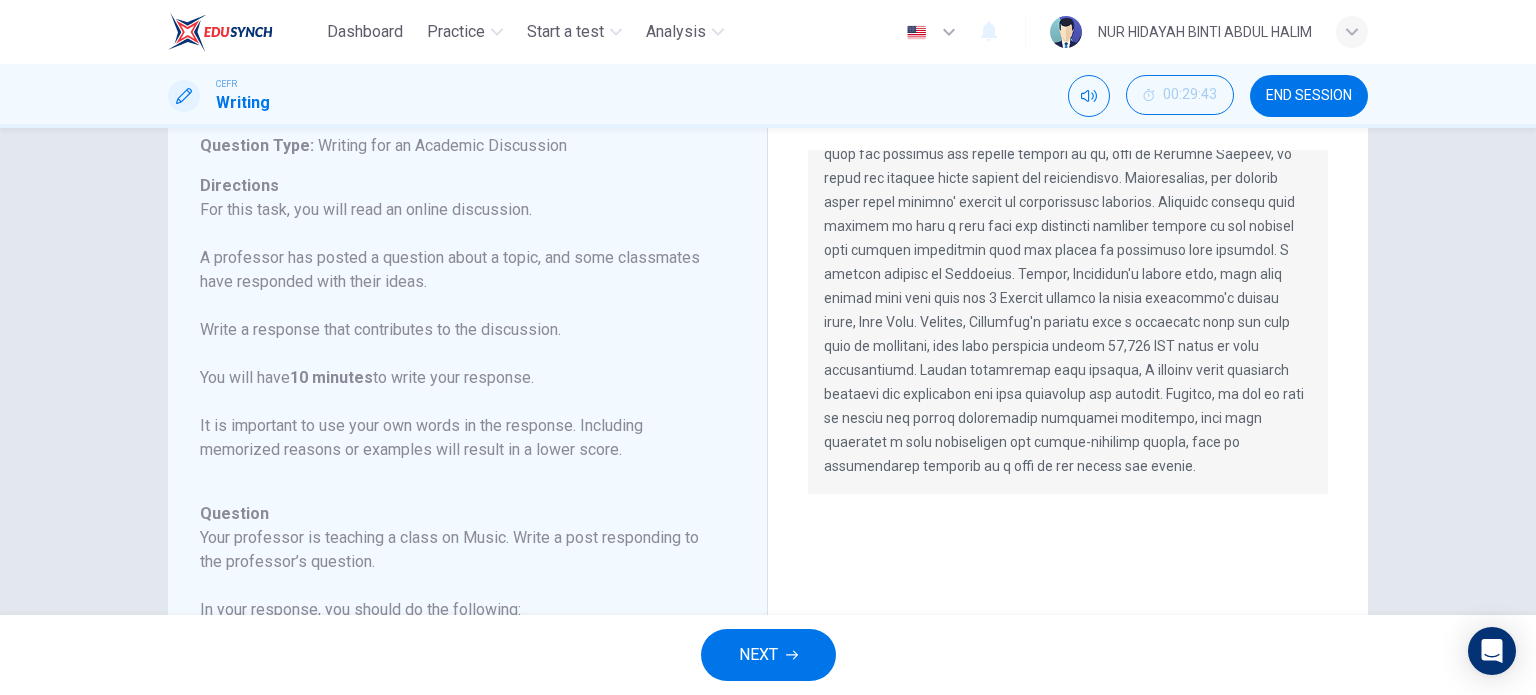 scroll, scrollTop: 0, scrollLeft: 0, axis: both 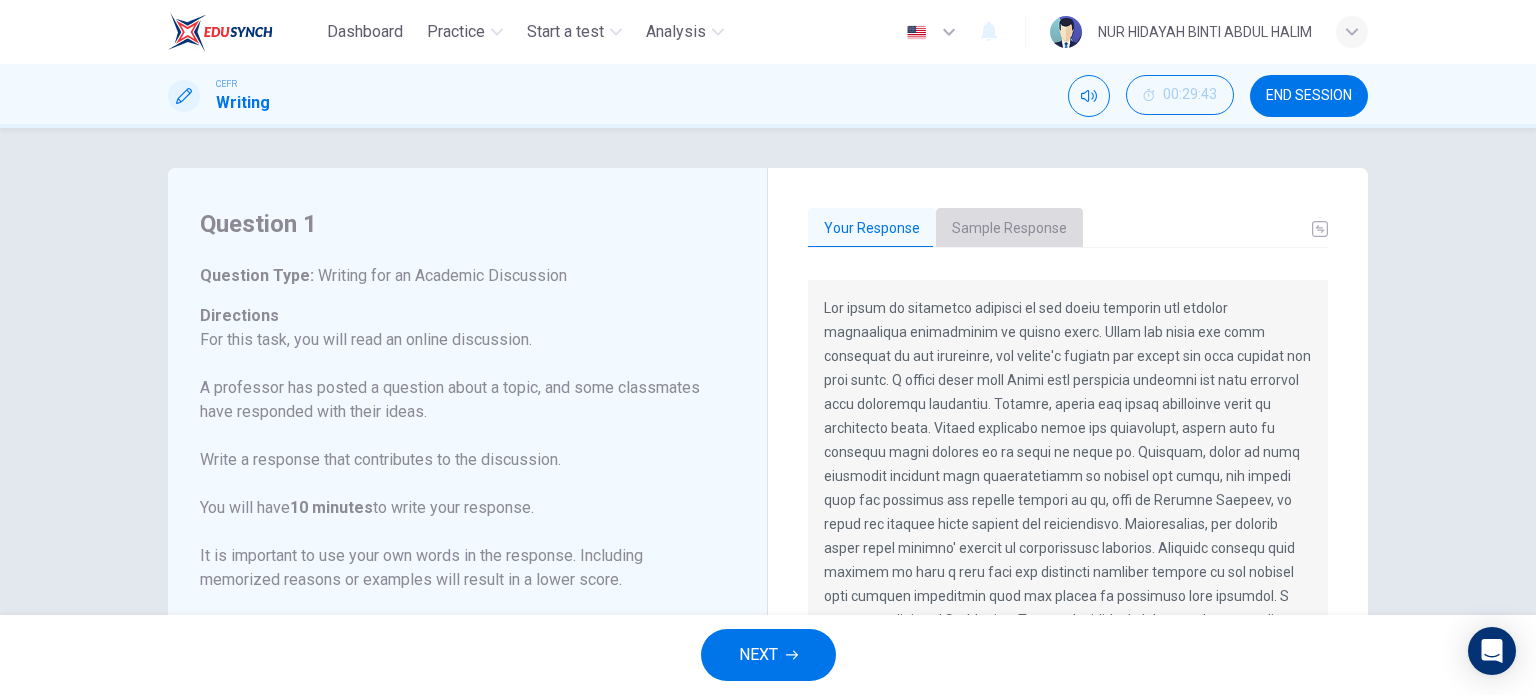 click on "Sample Response" at bounding box center (1009, 229) 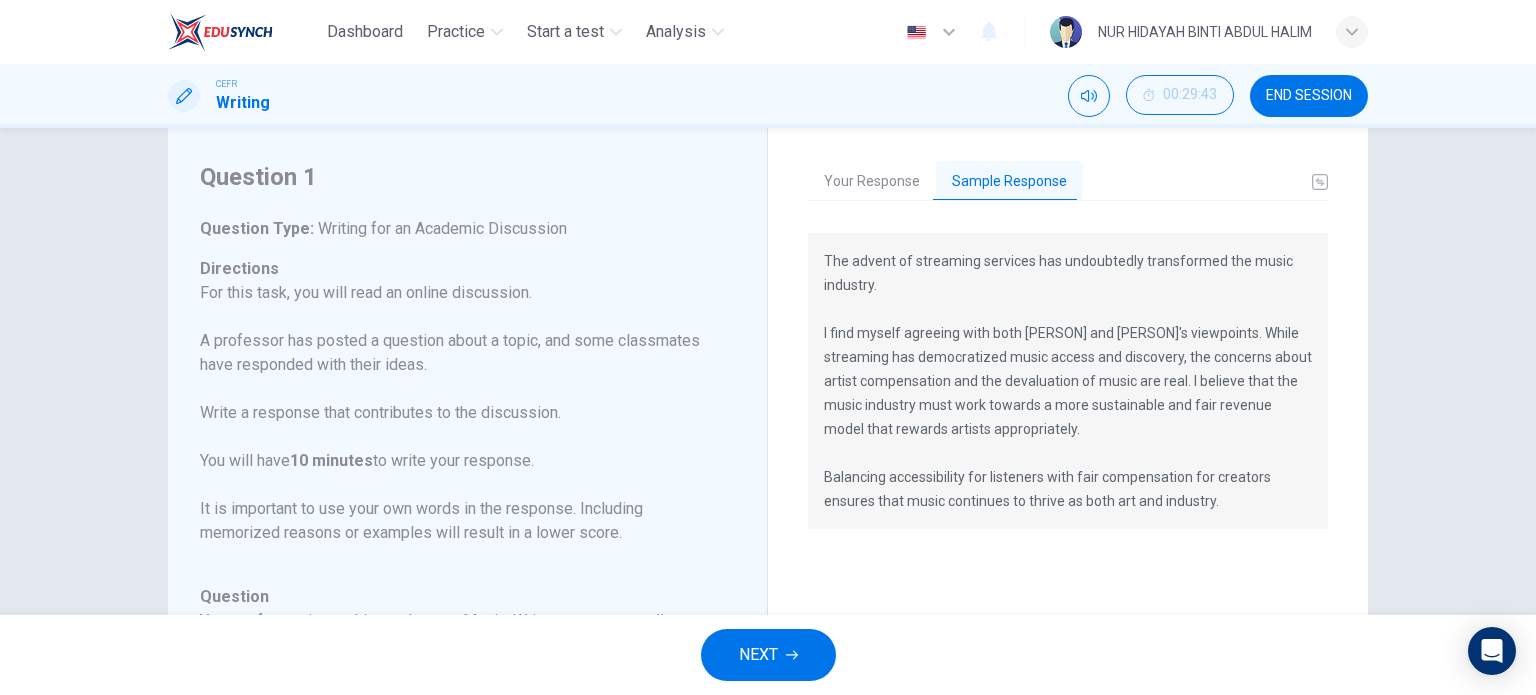 scroll, scrollTop: 0, scrollLeft: 0, axis: both 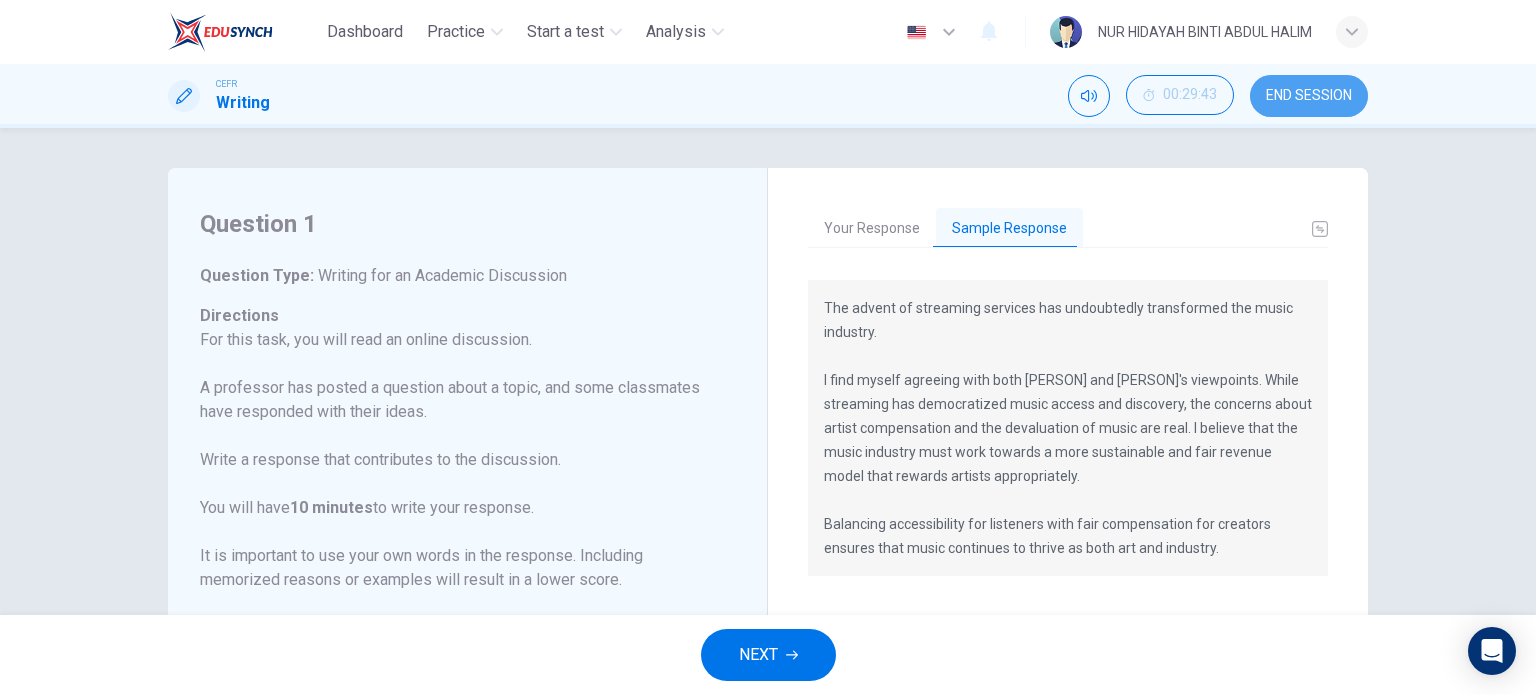 click on "END SESSION" at bounding box center (1309, 96) 